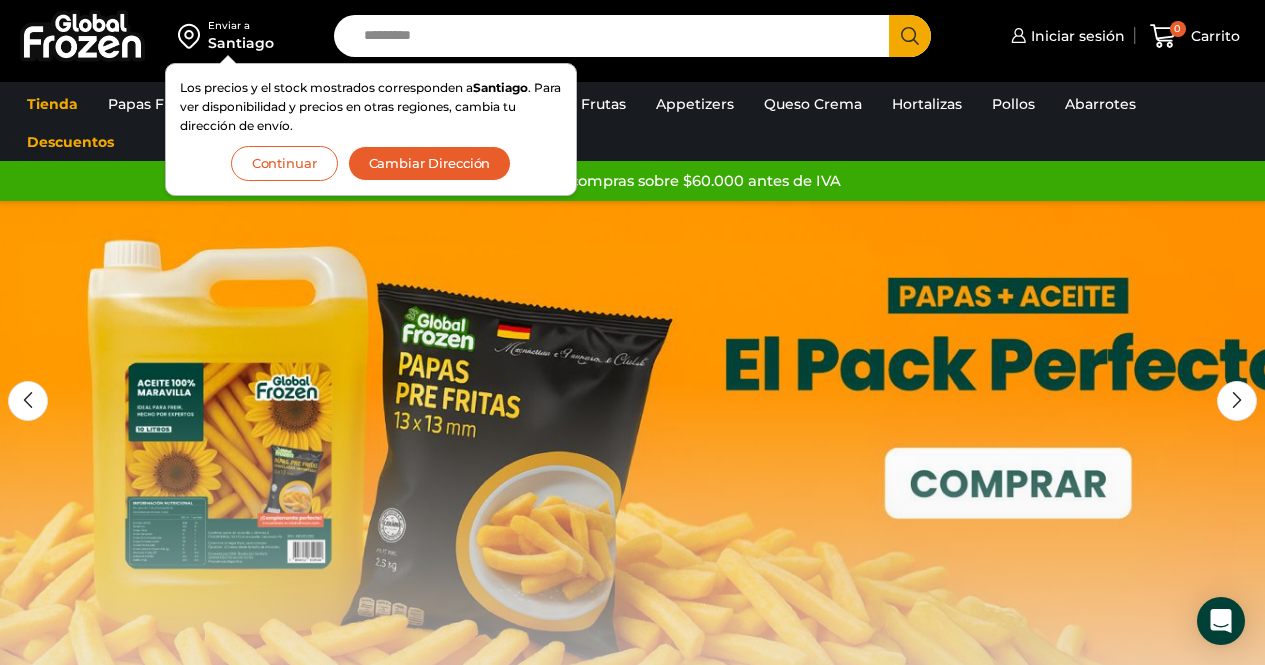 scroll, scrollTop: 0, scrollLeft: 0, axis: both 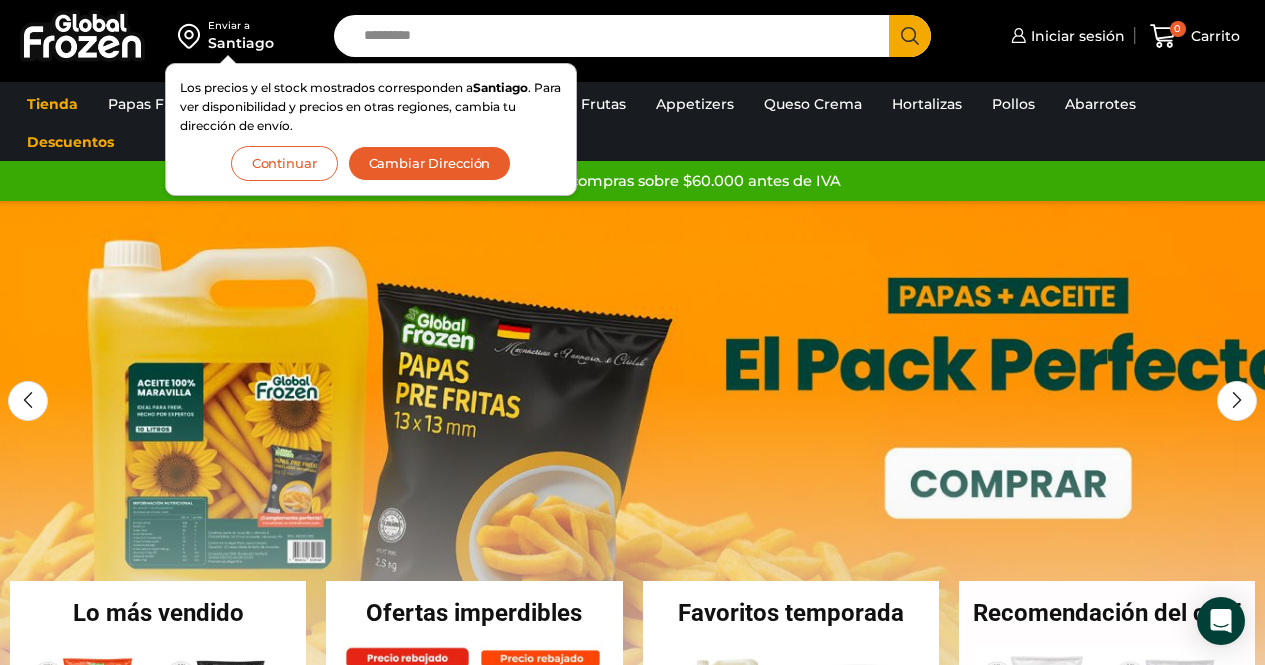 click on "Continuar" at bounding box center (284, 163) 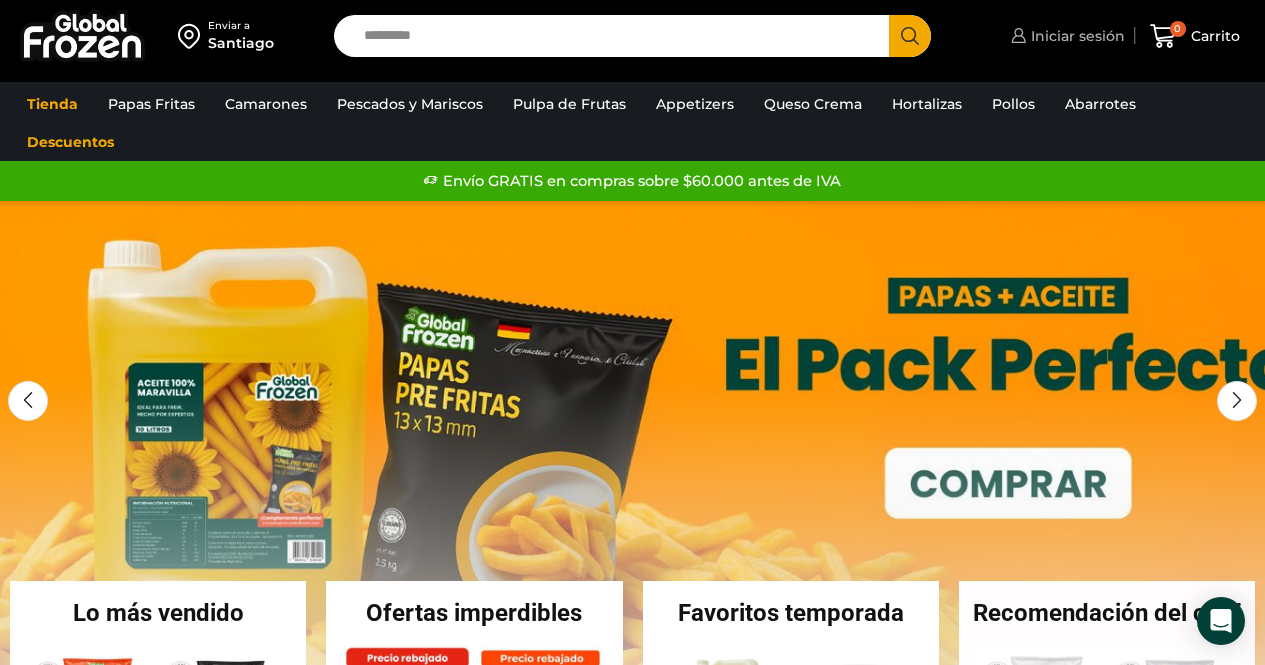 click on "Iniciar sesión" at bounding box center [1075, 36] 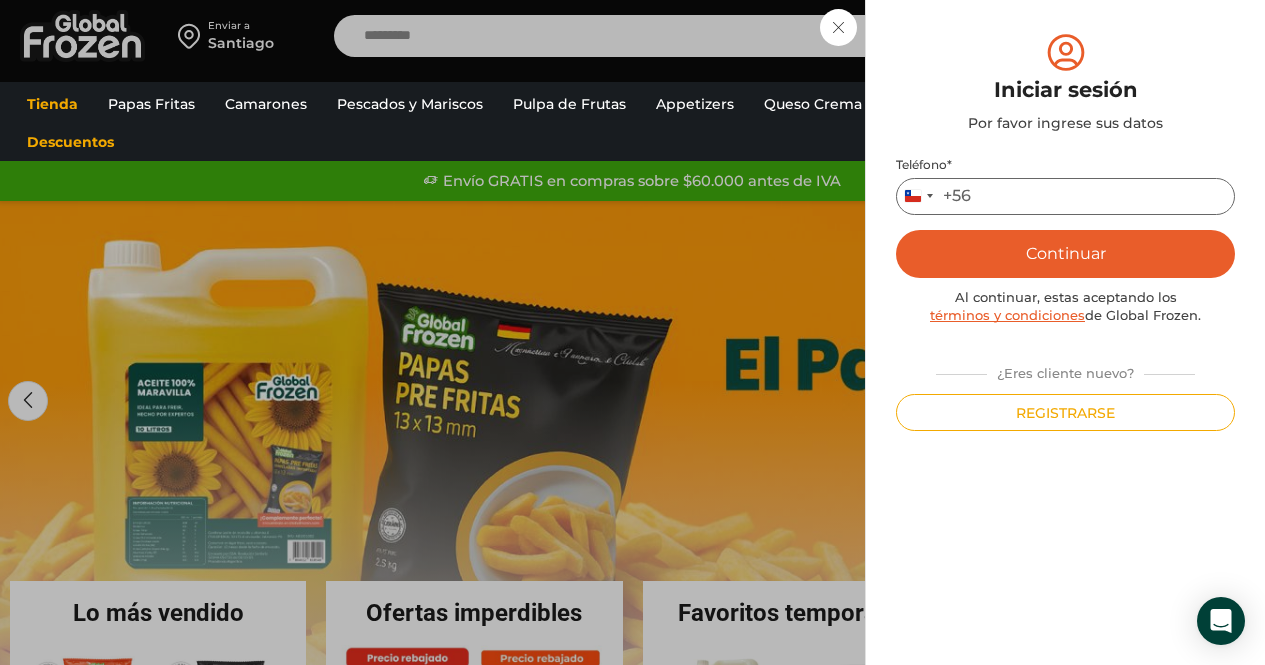 click on "Teléfono
*" at bounding box center [1065, 196] 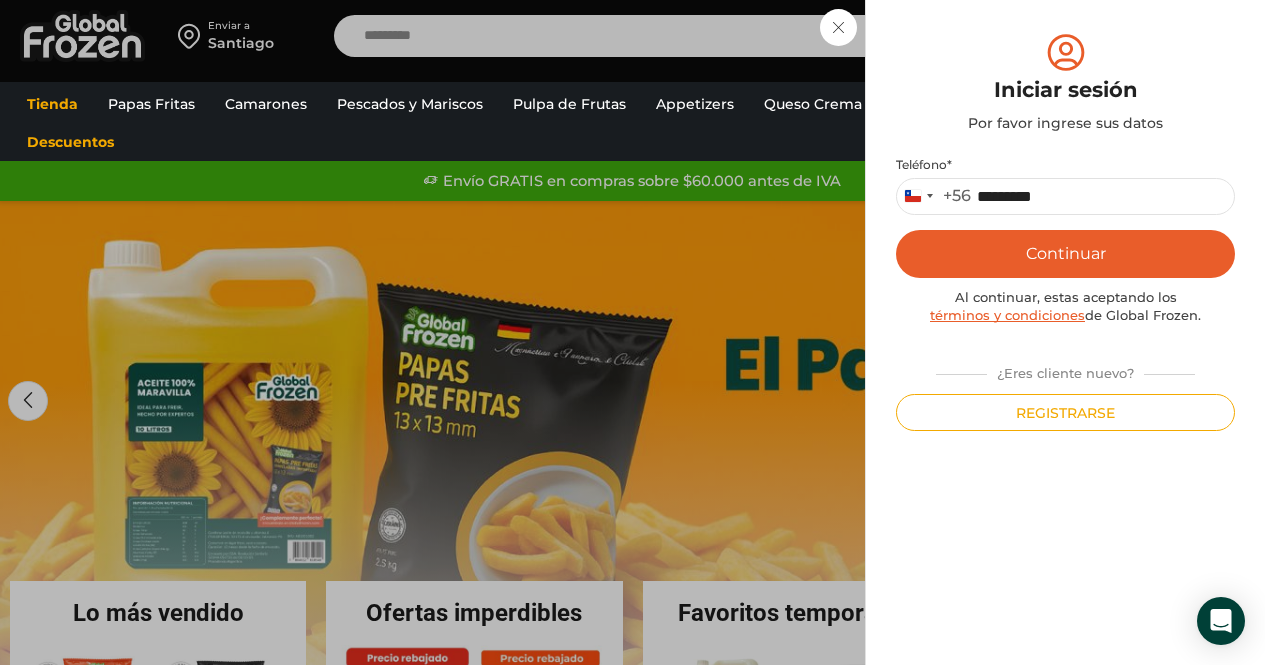 click on "Continuar" at bounding box center (1065, 254) 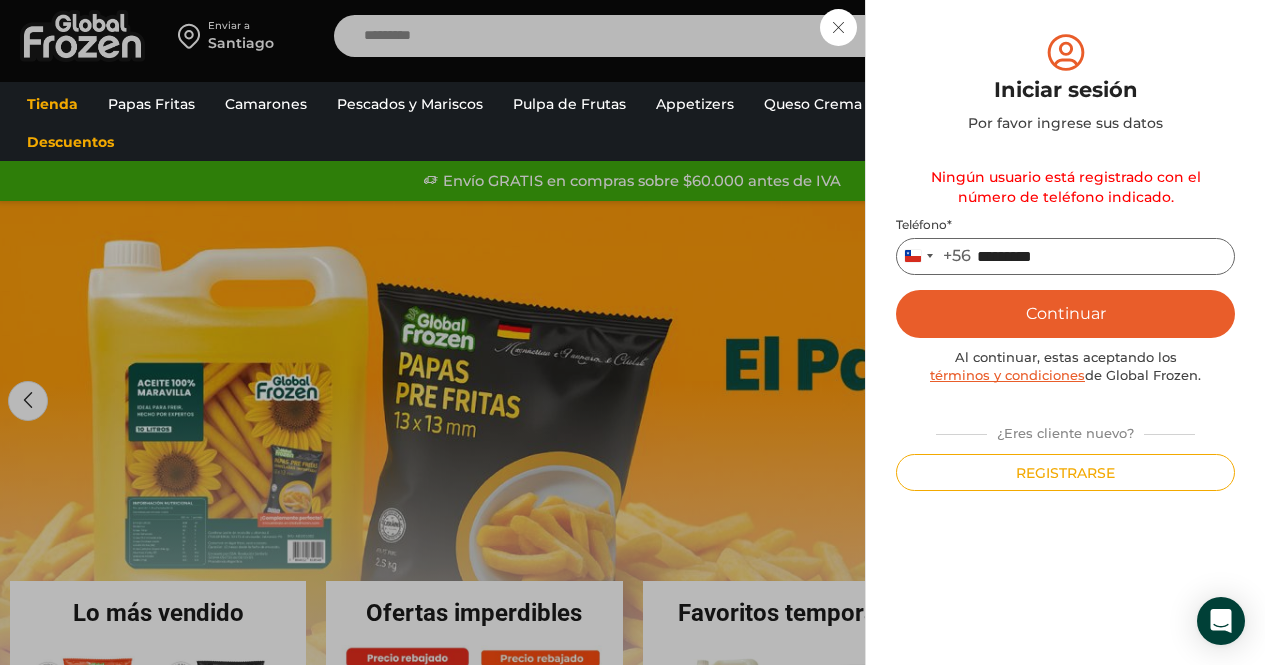 click on "*********" at bounding box center [1065, 256] 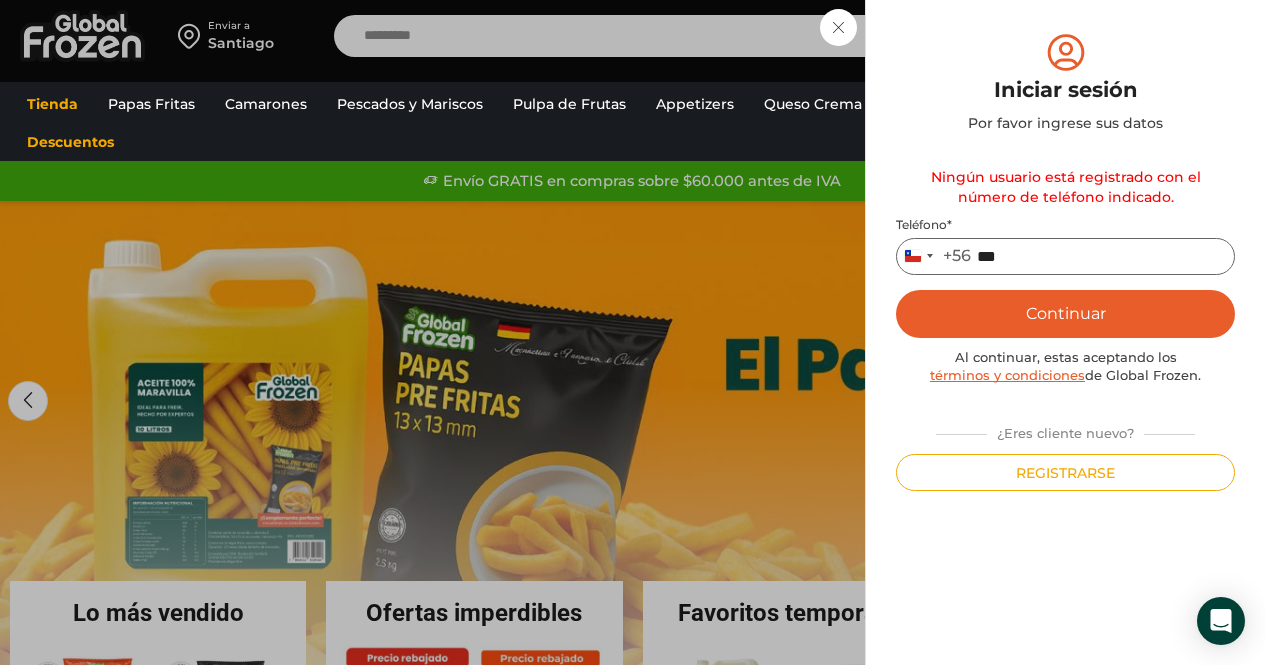type on "*********" 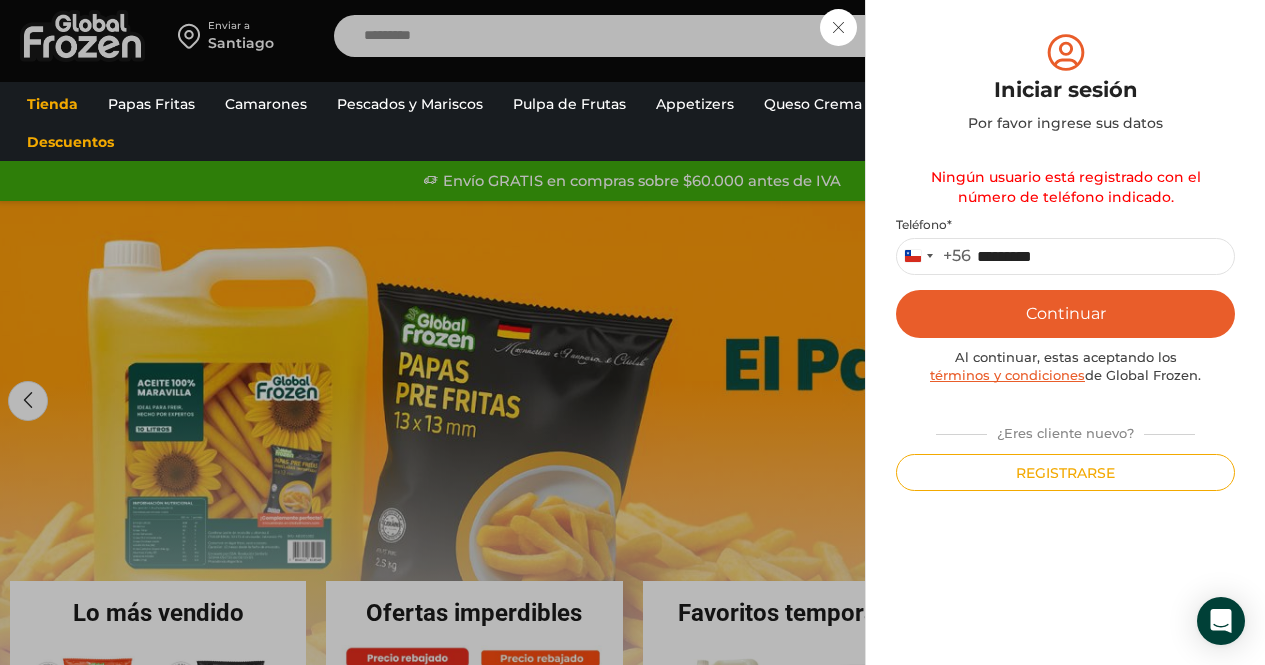 click on "Continuar" at bounding box center (1065, 314) 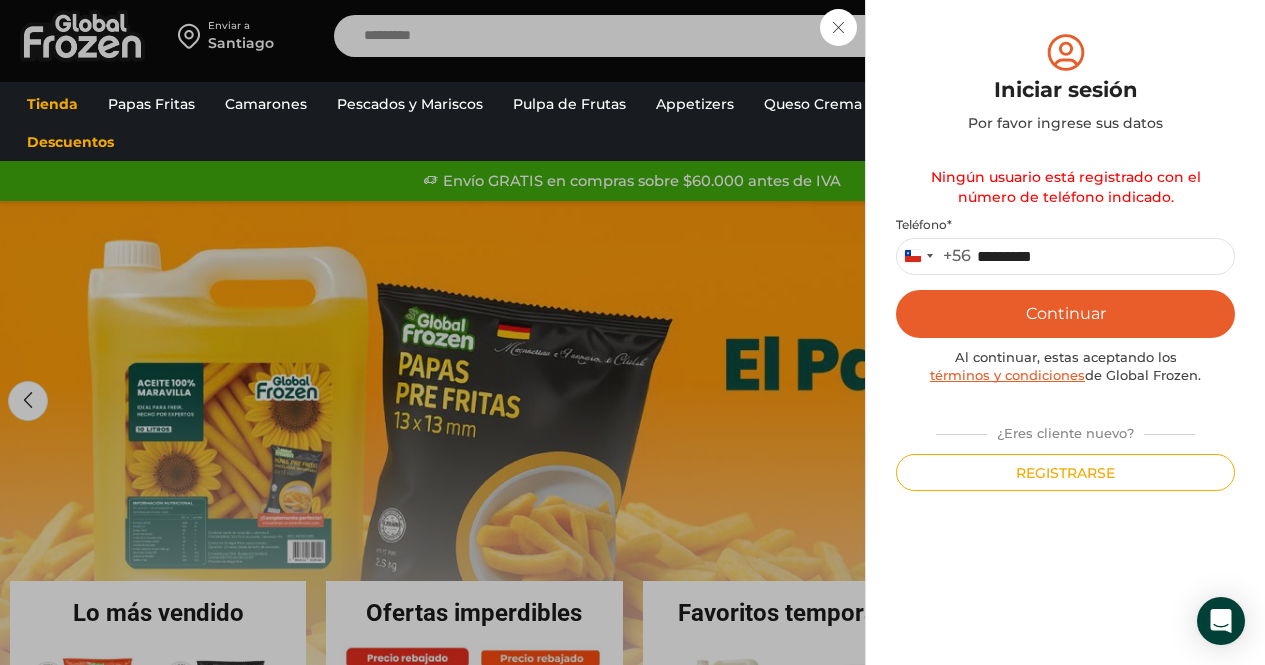 click on "Continuar" at bounding box center (1065, 314) 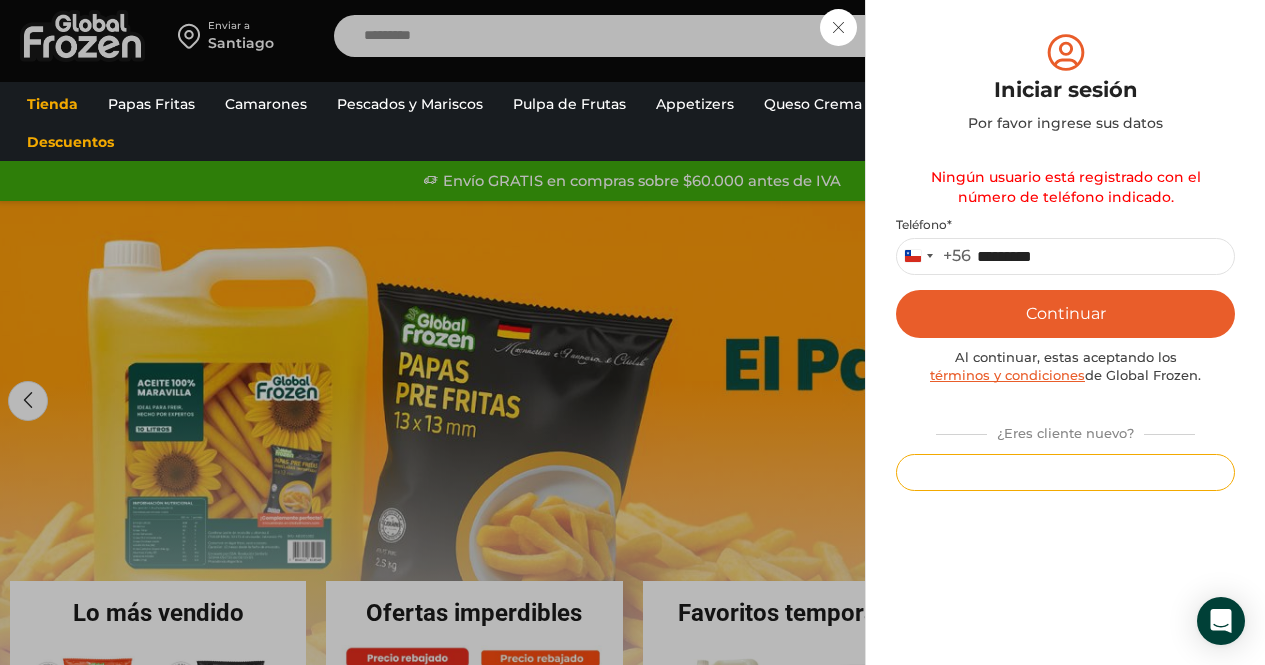 click on "Registrarse" at bounding box center [1065, 472] 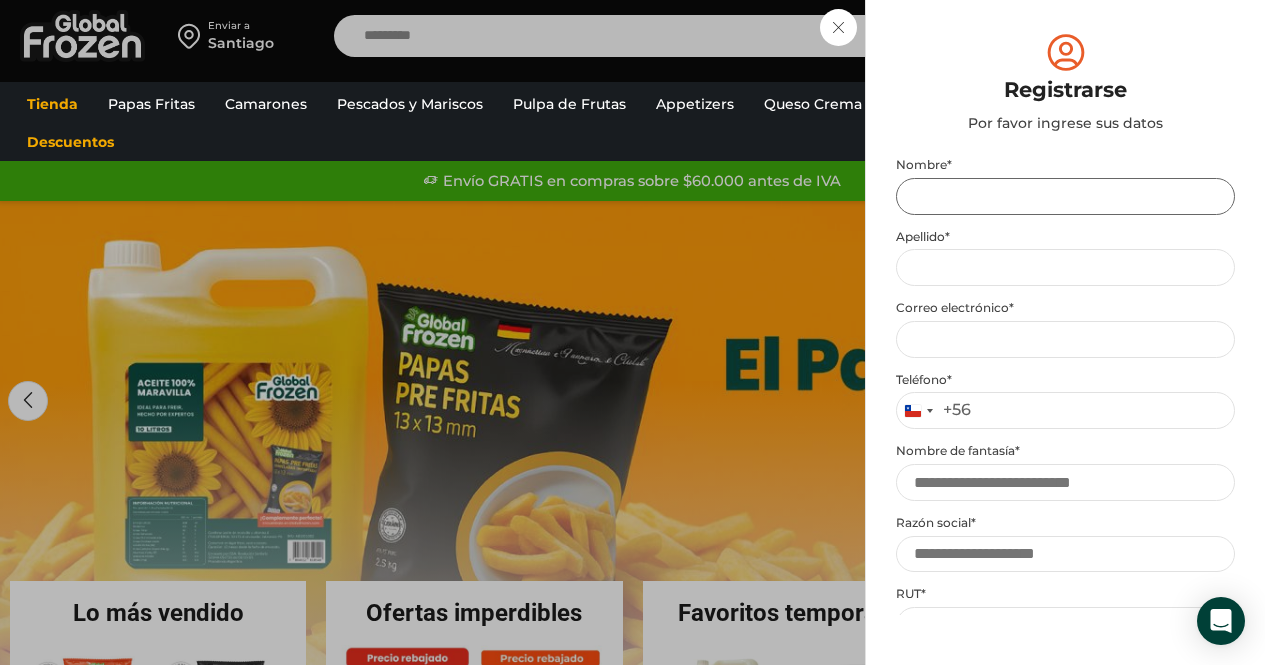 click on "Nombre  *" at bounding box center (1065, 196) 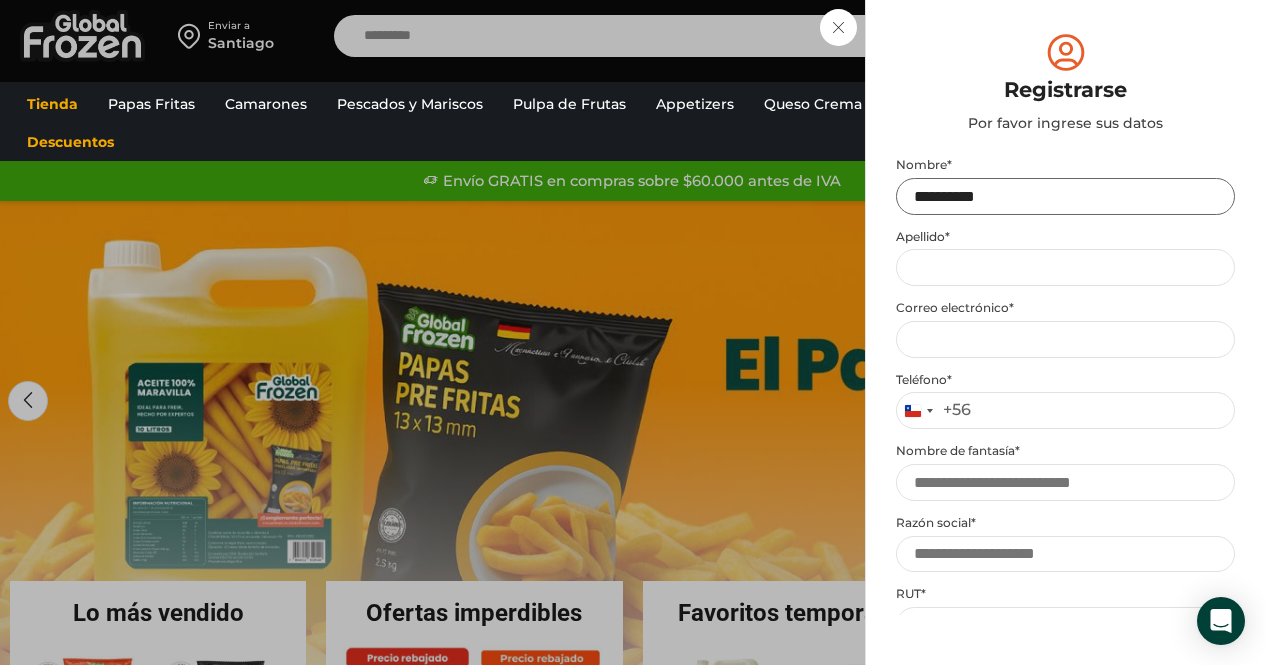 type on "*********" 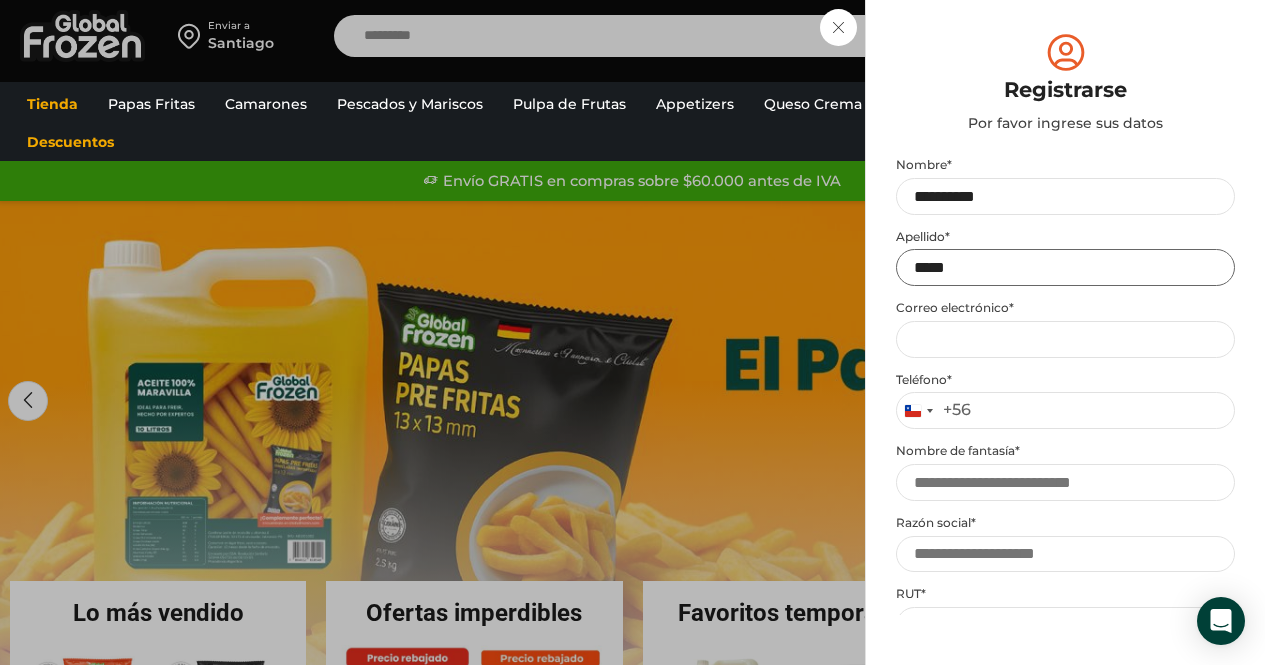 type on "*****" 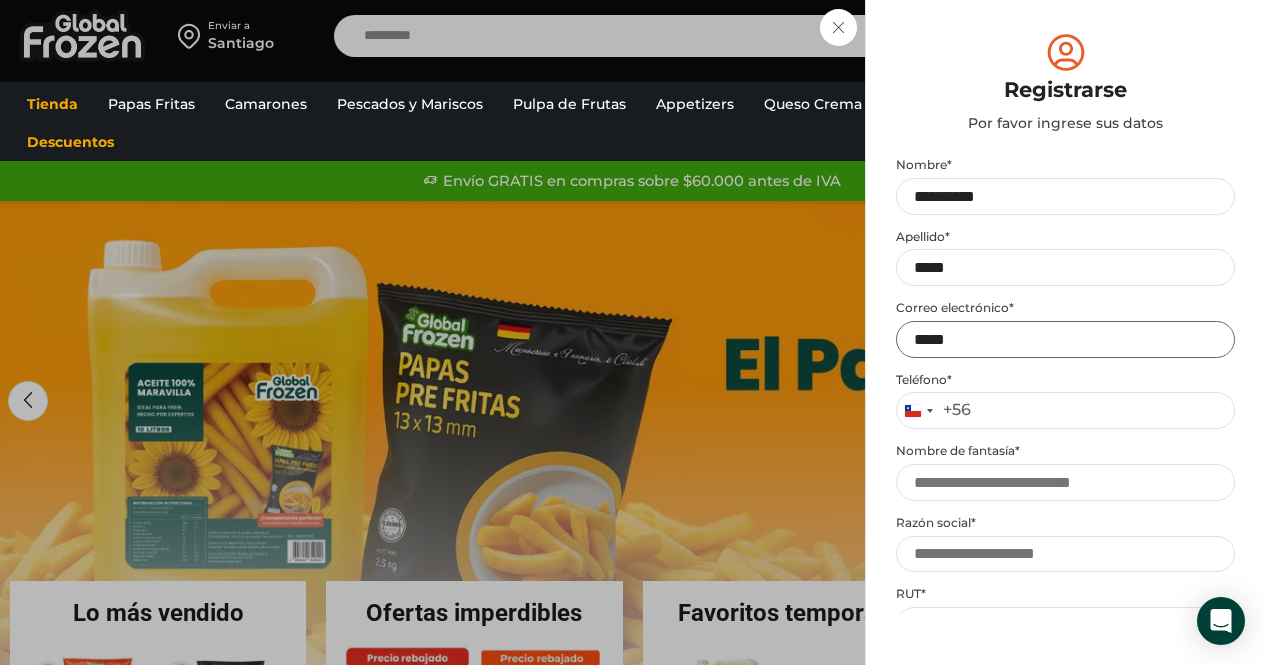 type on "**********" 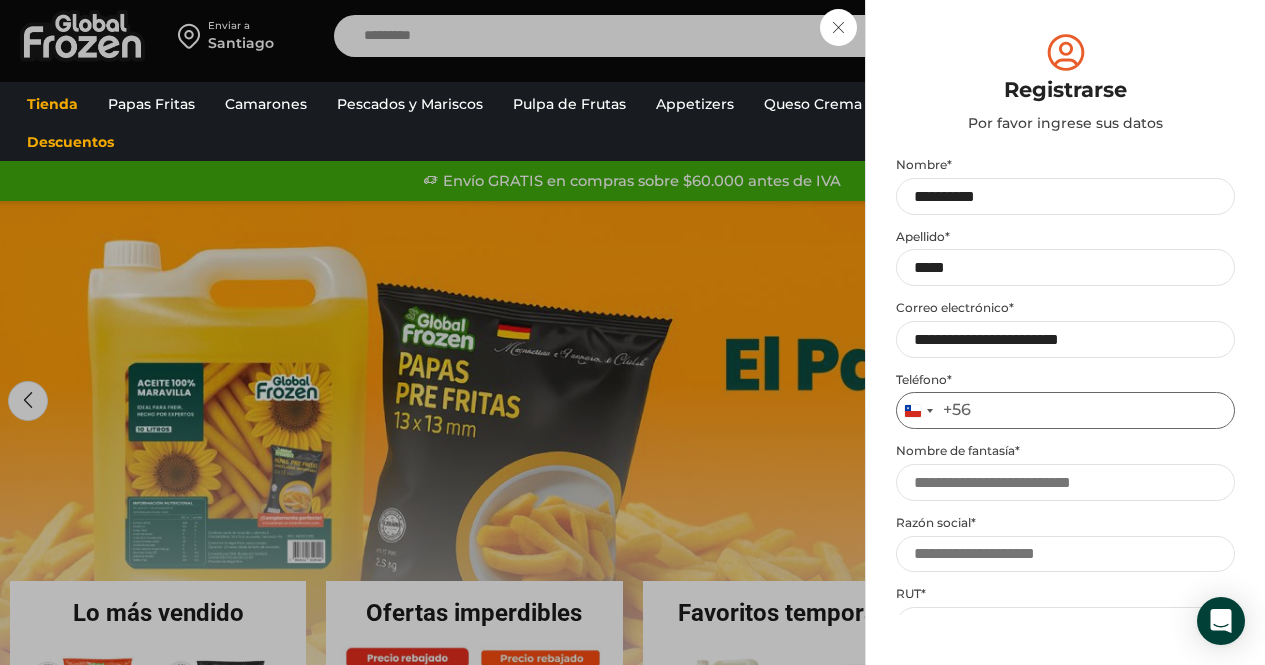 type on "*********" 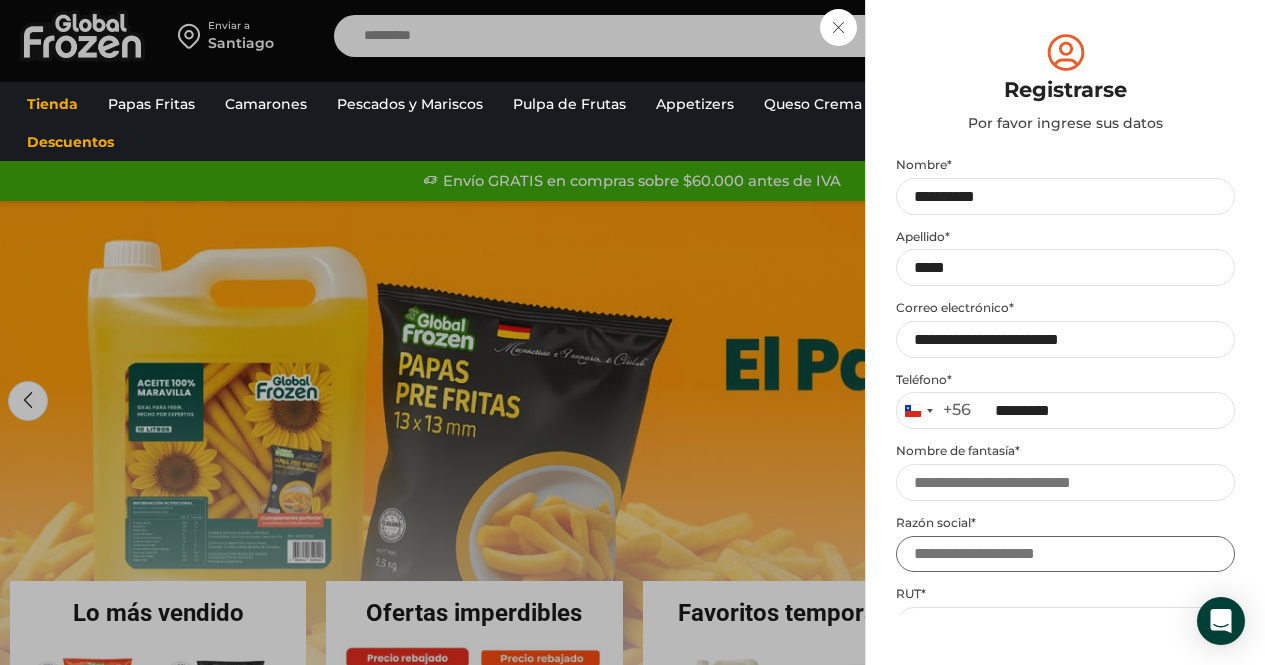 type on "**********" 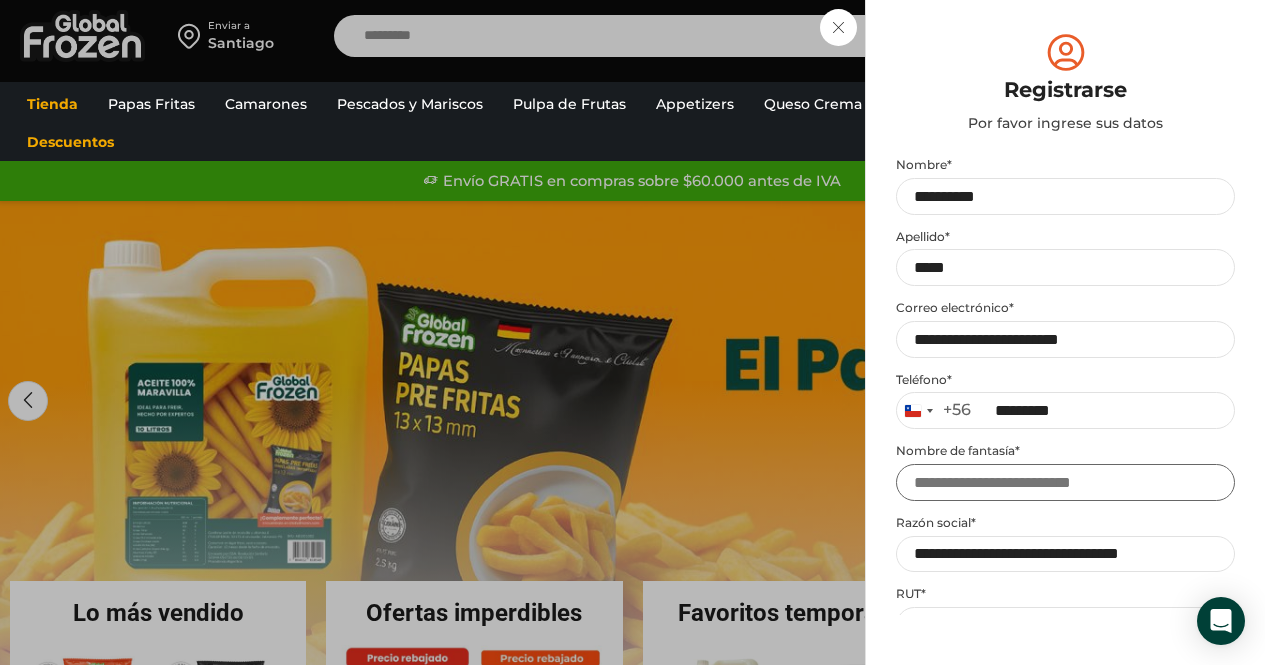 click on "Nombre de fantasía  *" at bounding box center [1065, 482] 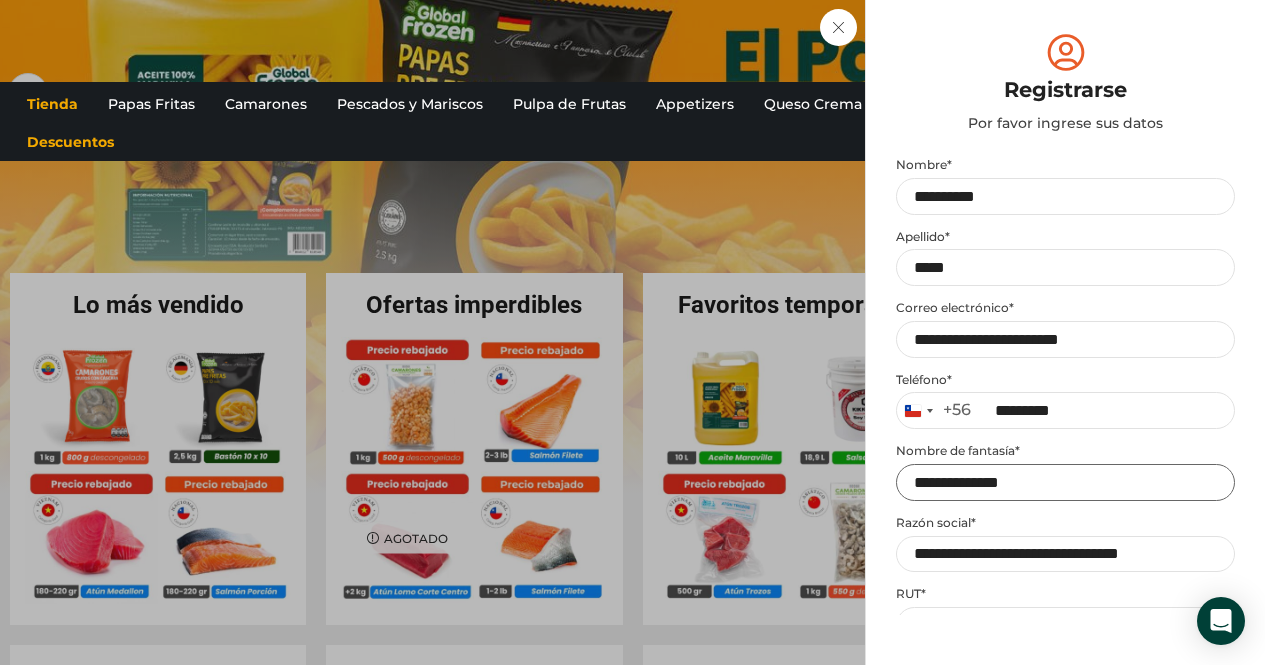 scroll, scrollTop: 317, scrollLeft: 0, axis: vertical 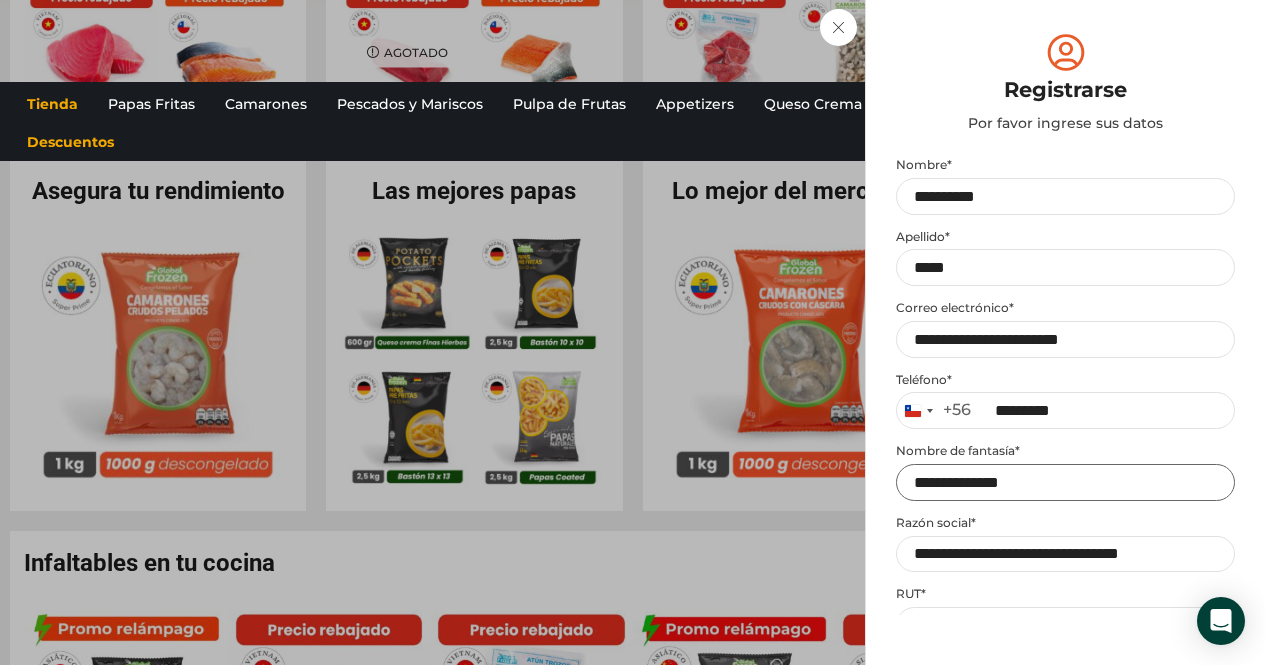 type on "**********" 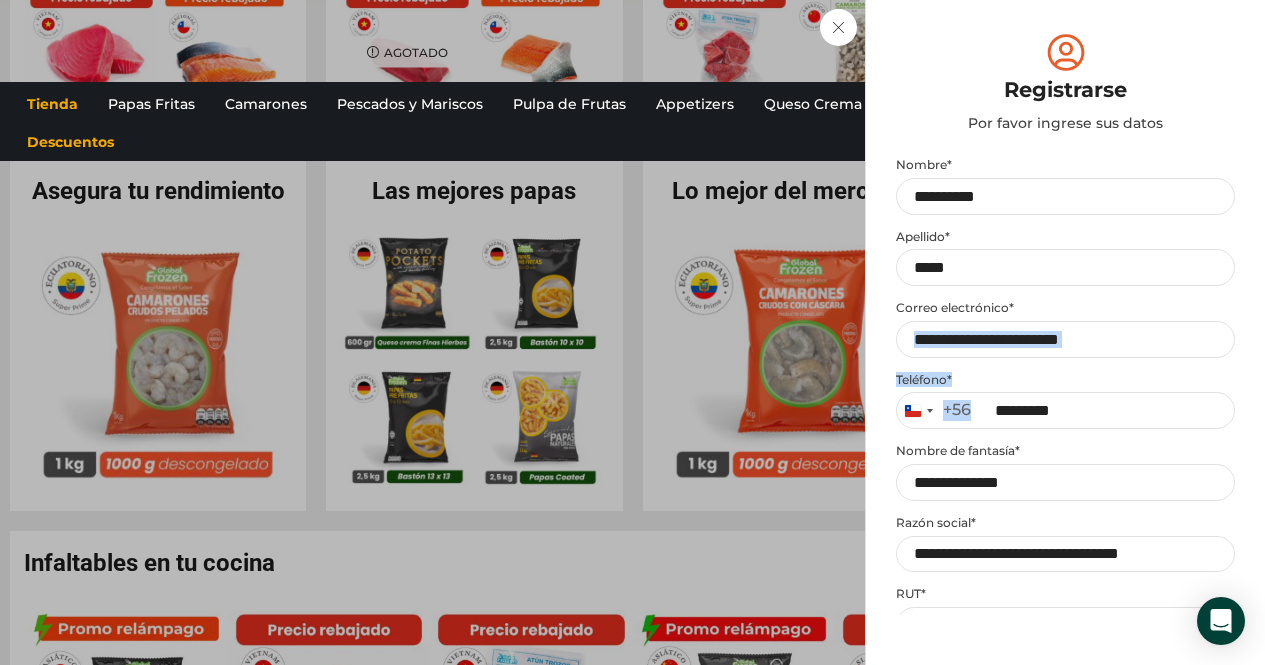 drag, startPoint x: 1231, startPoint y: 314, endPoint x: 1241, endPoint y: 409, distance: 95.524864 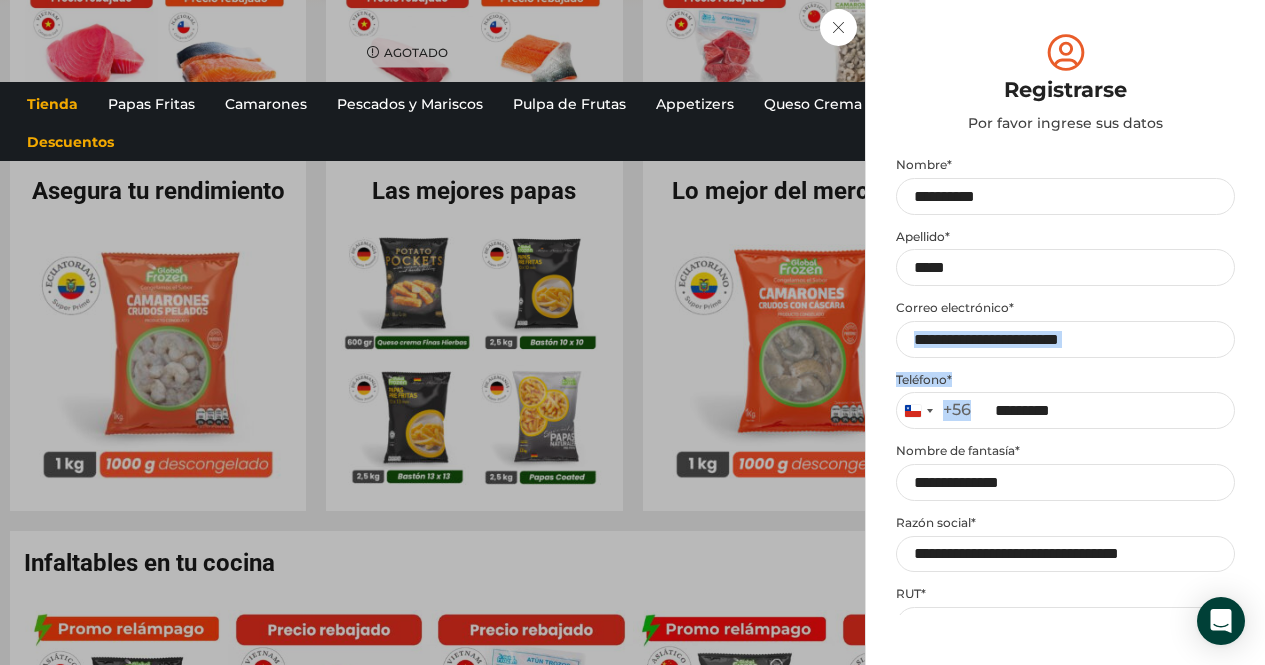 click on "Mi cuenta
Login
Register
Iniciar sesión
Por favor ingrese sus datos
Iniciar sesión
Se envió un mensaje de WhatsApp con el código de verificación a tu teléfono
Ningún usuario está registrado con el número de teléfono indicado.
Teléfono
*
Chile +56 +56 Argentina +54 Chile +56 *********
." at bounding box center (1065, 332) 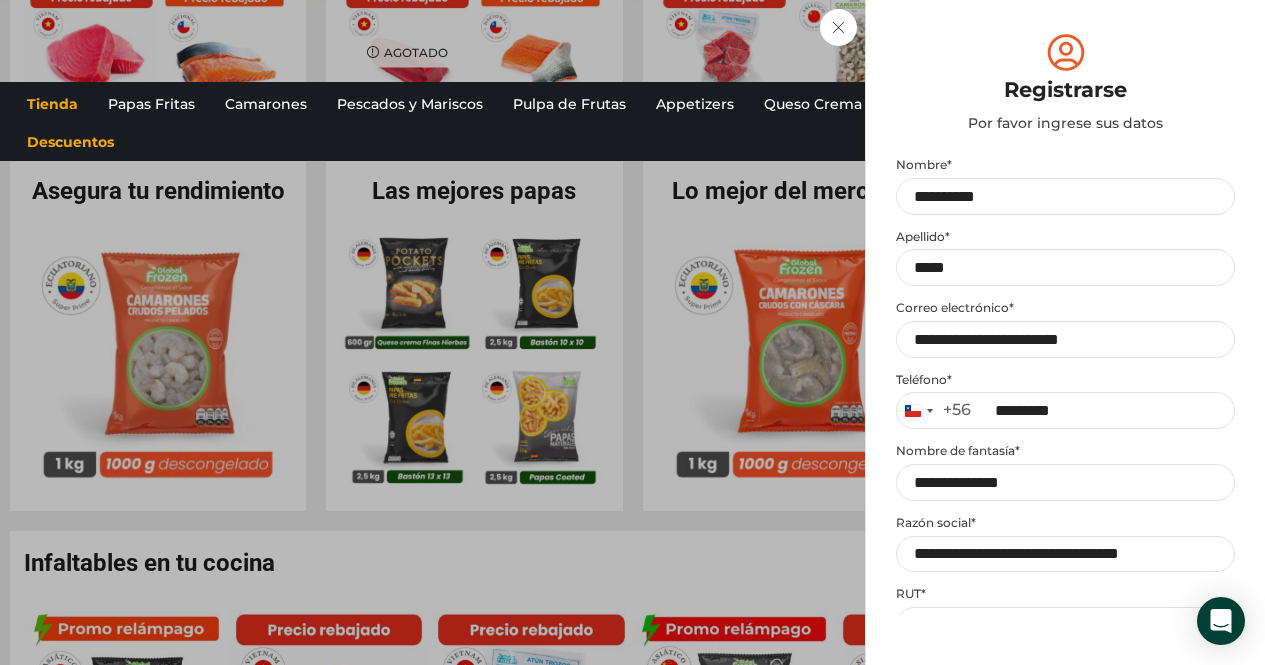 click on "RUT  *" at bounding box center (1065, 594) 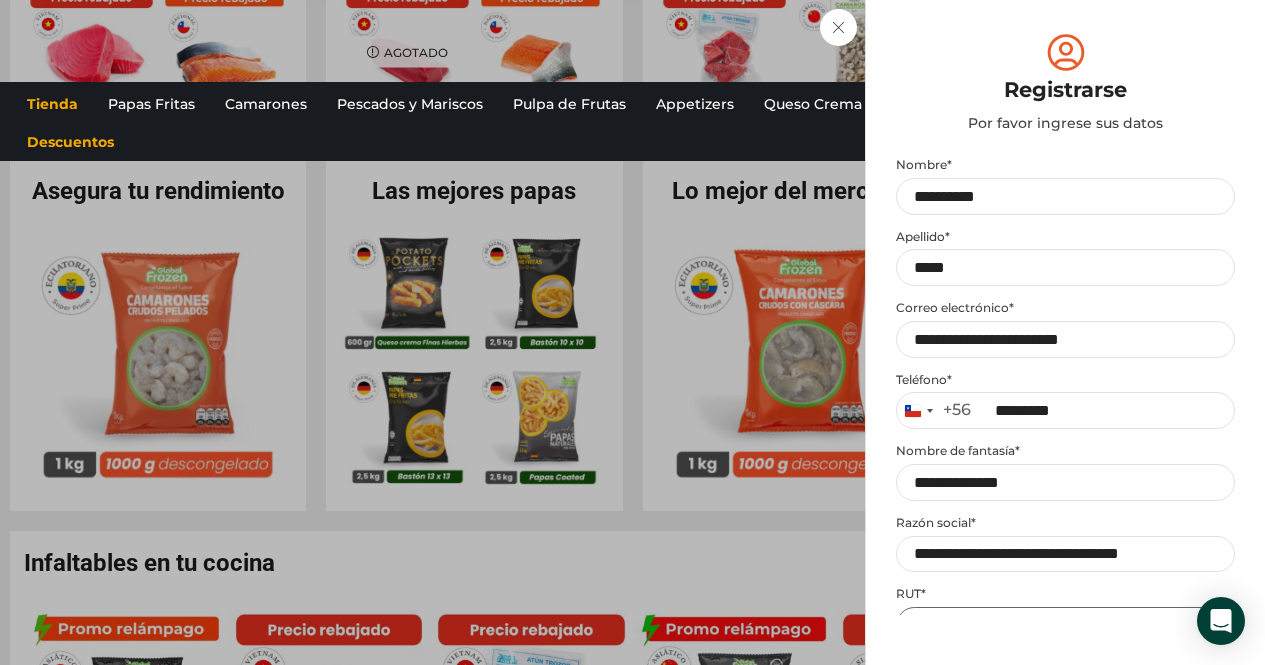 click on "RUT  *" at bounding box center [1065, 625] 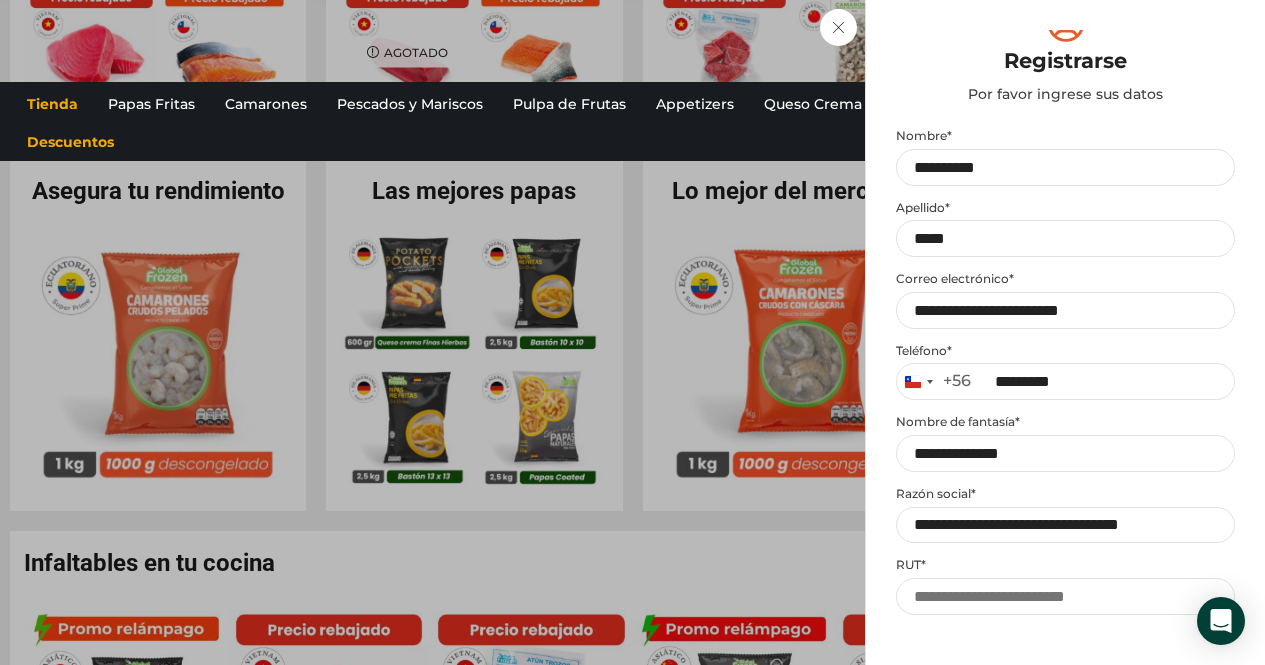 scroll, scrollTop: 318, scrollLeft: 0, axis: vertical 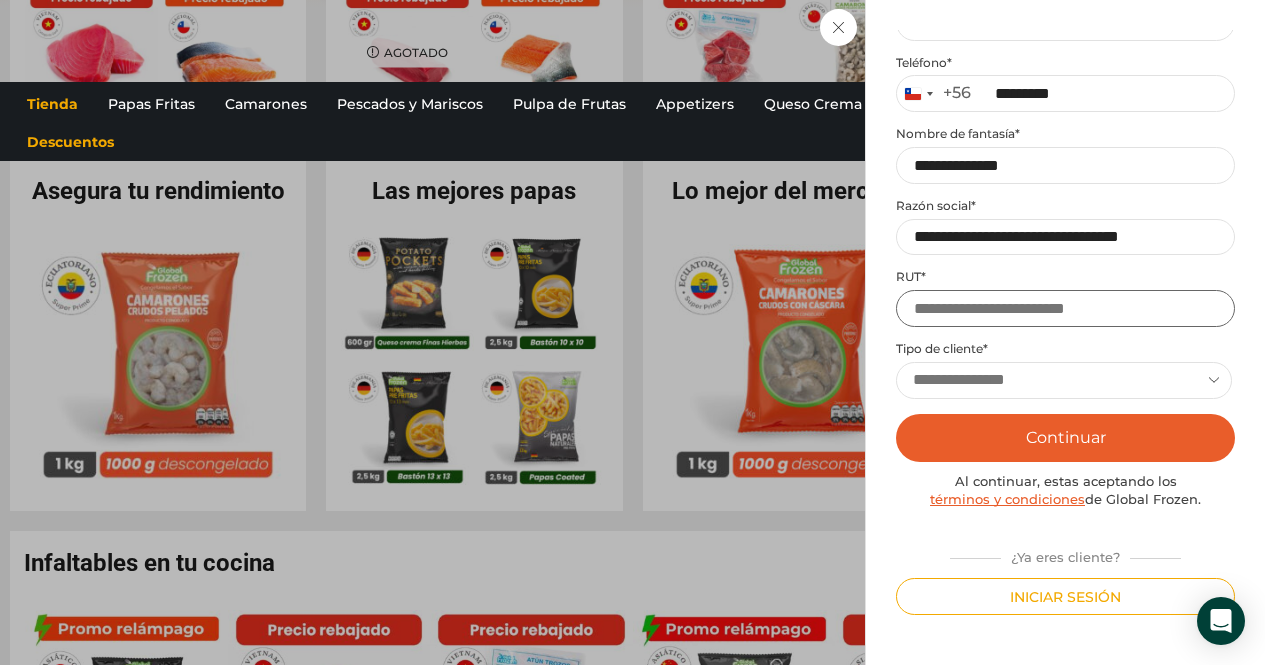 click on "RUT  *" at bounding box center (1065, 308) 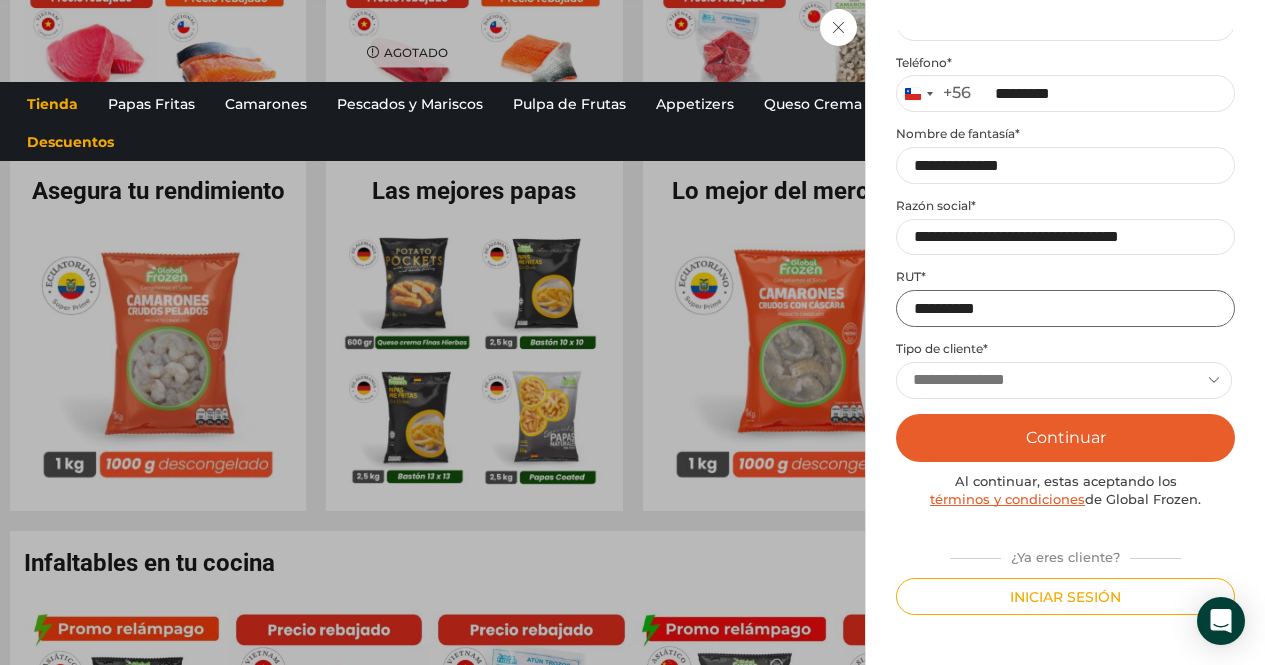 type on "**********" 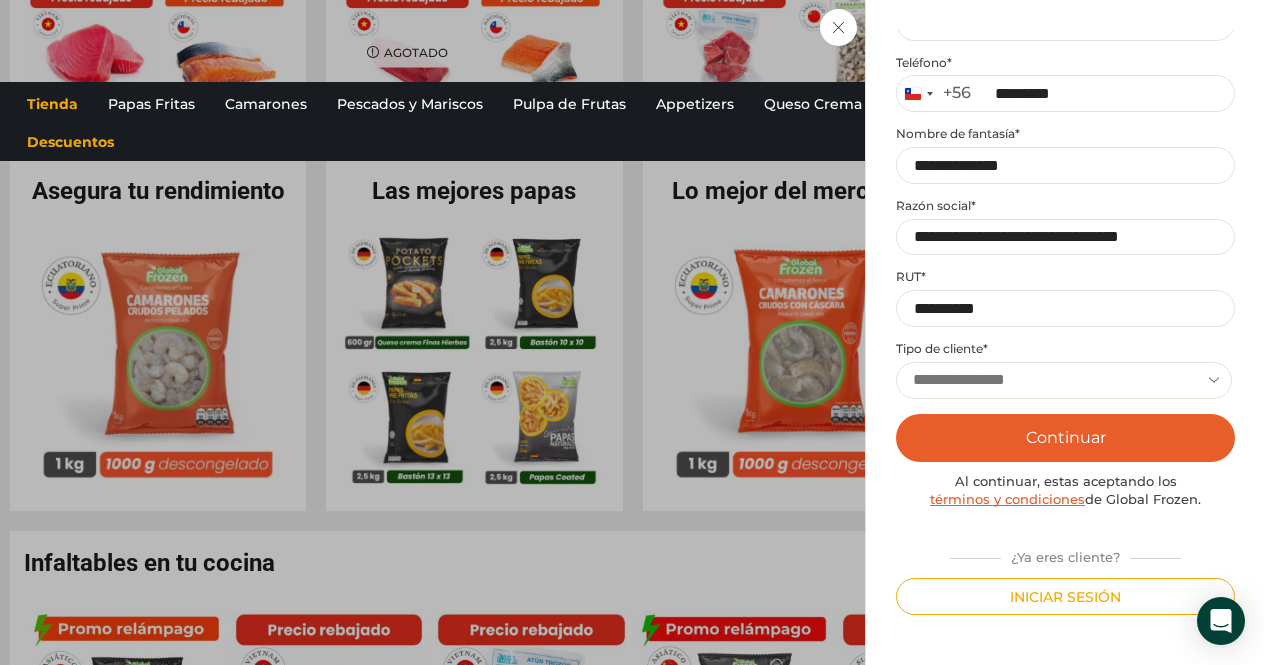 click on "**********" at bounding box center (1064, 380) 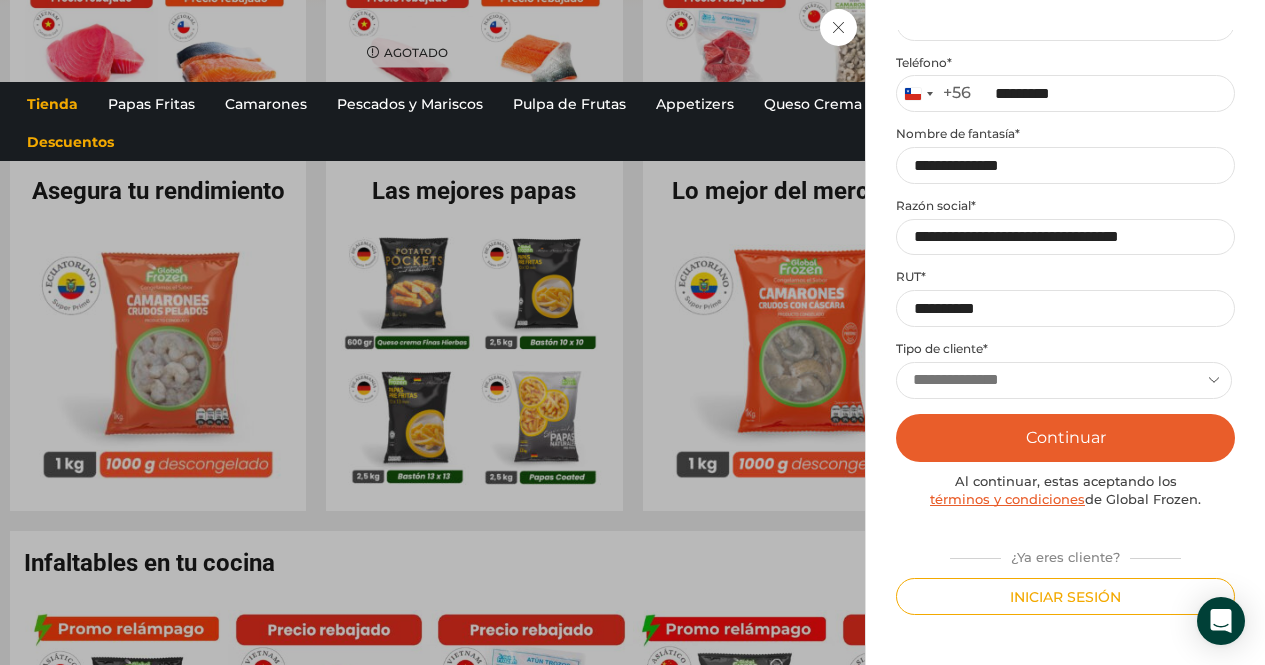 click on "**********" at bounding box center (1064, 380) 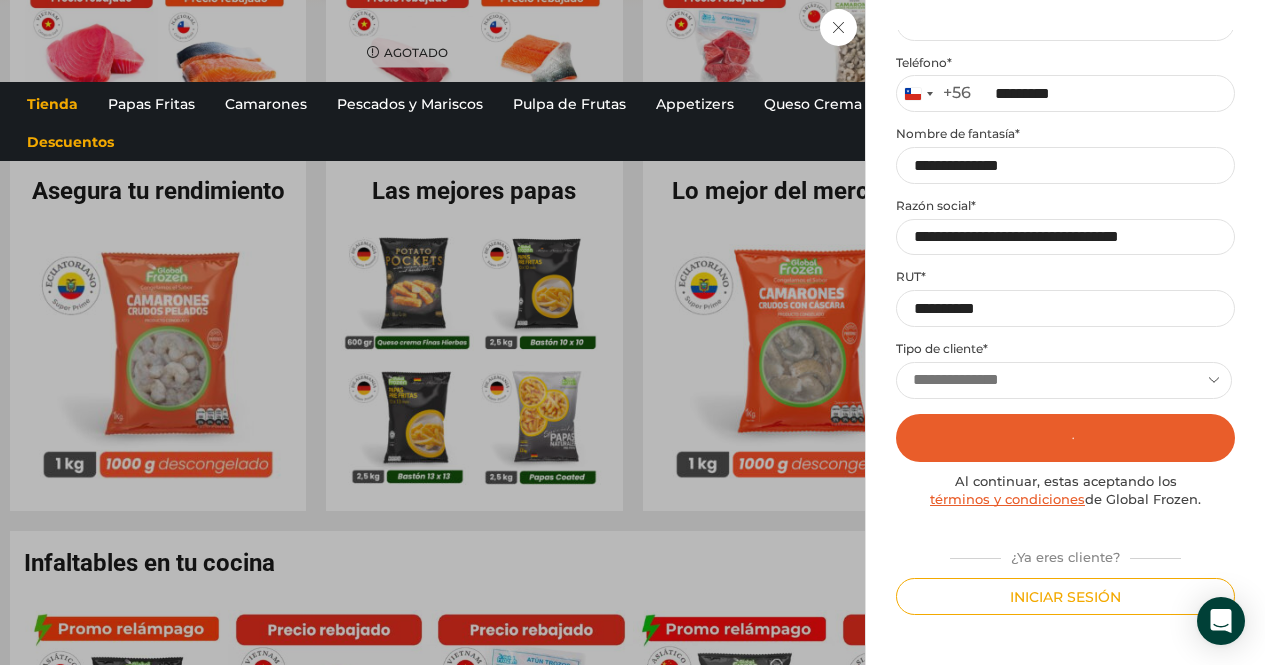 scroll, scrollTop: 0, scrollLeft: 0, axis: both 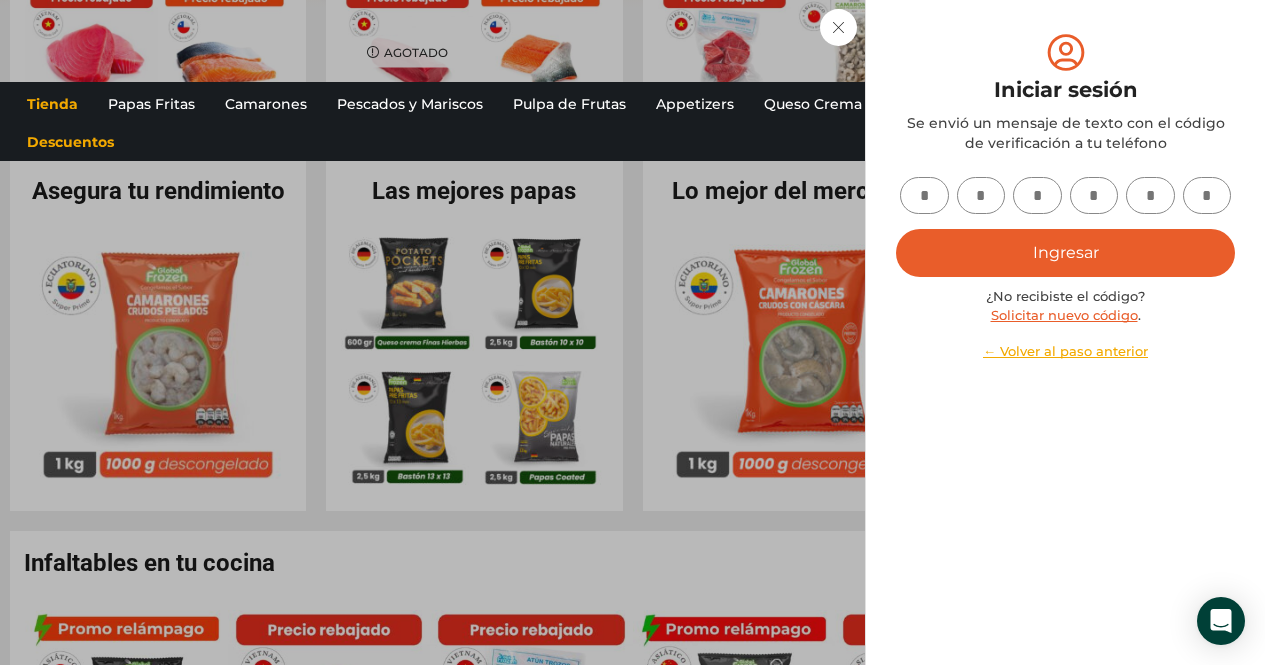 click at bounding box center [924, 195] 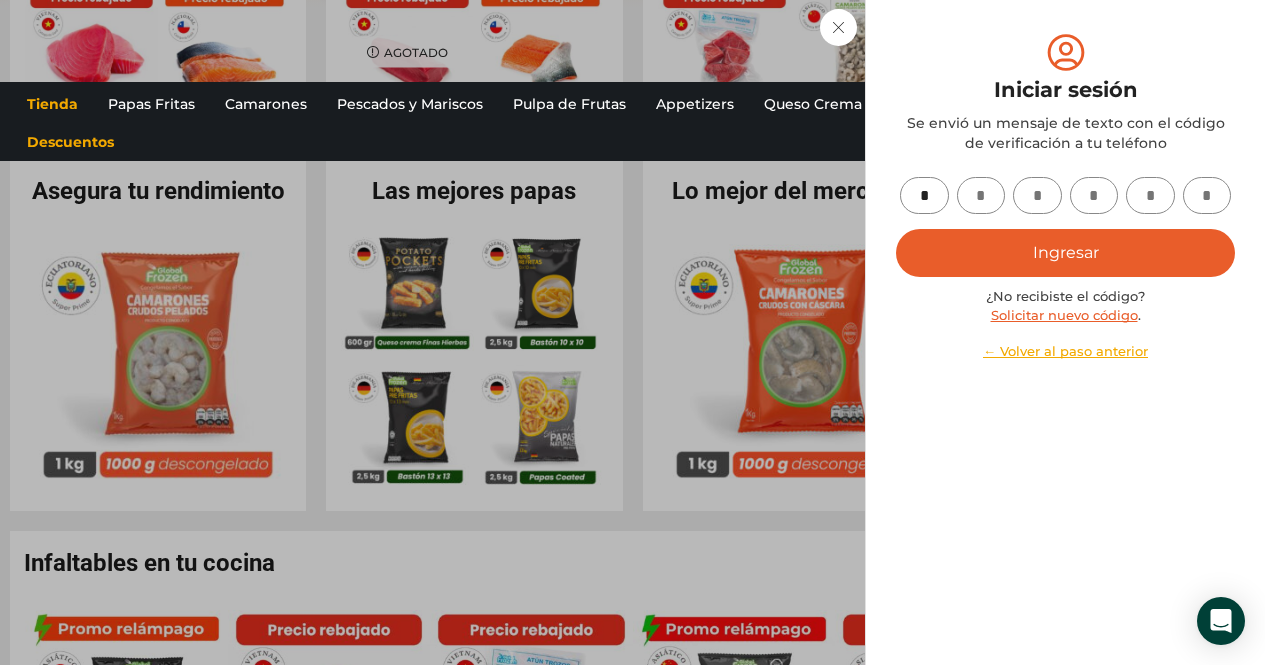 type on "*" 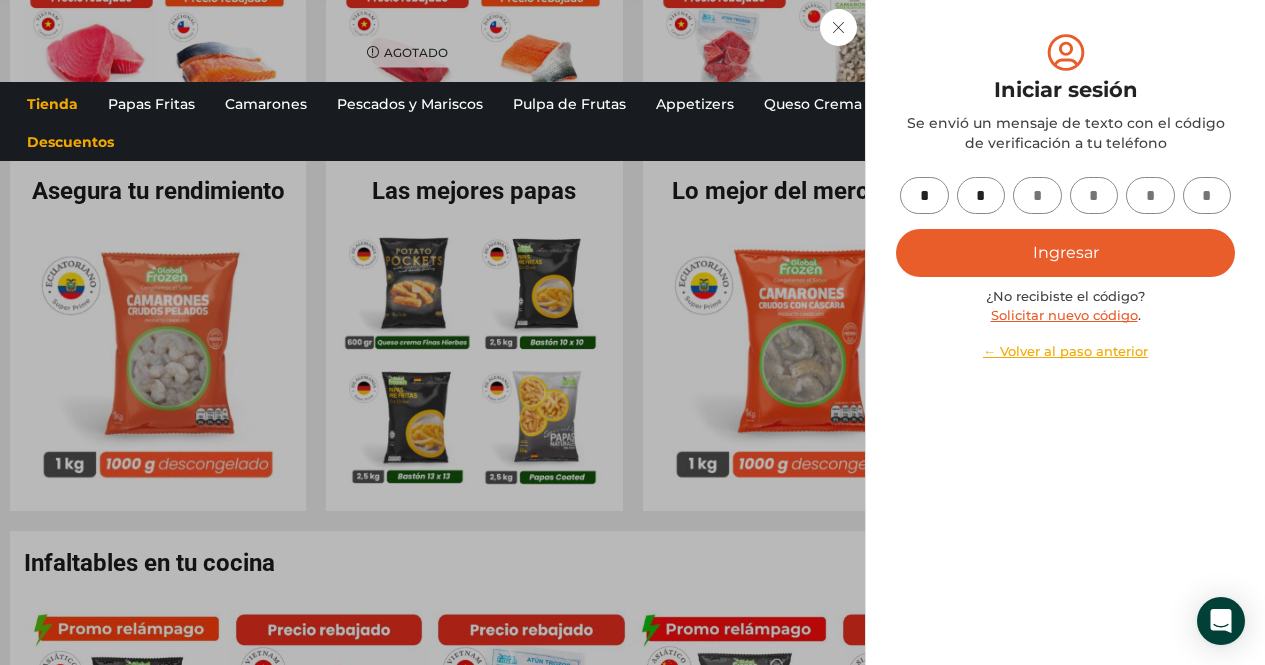 type on "*" 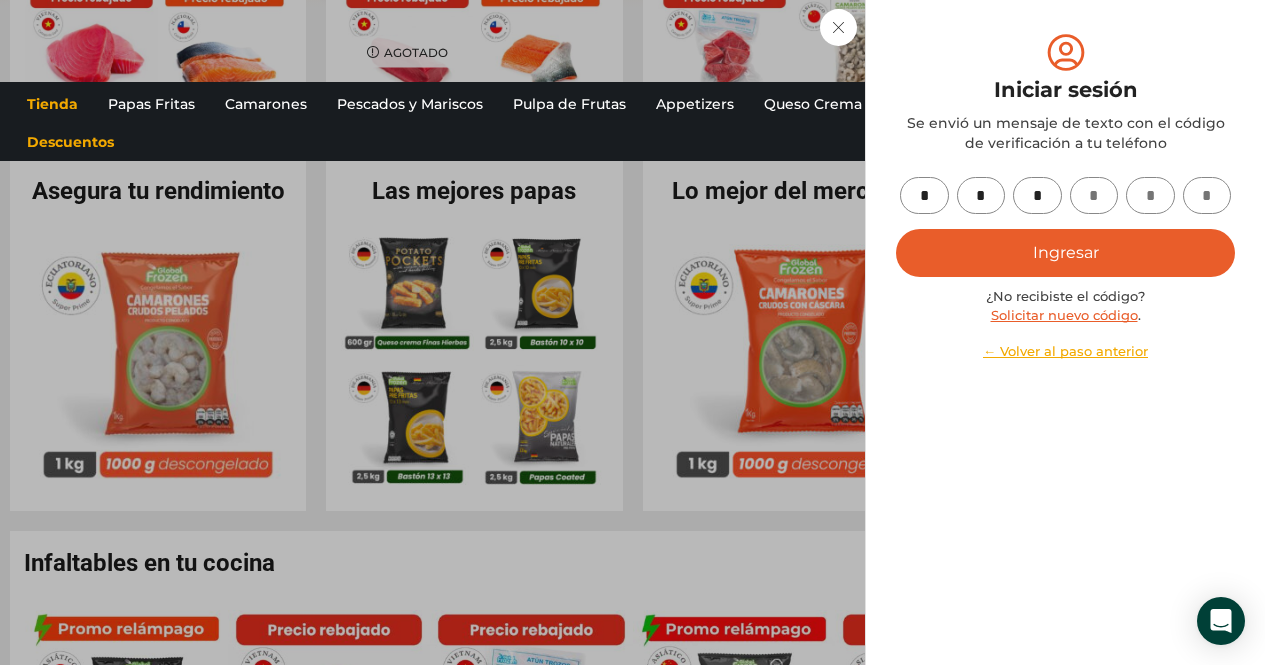 type on "*" 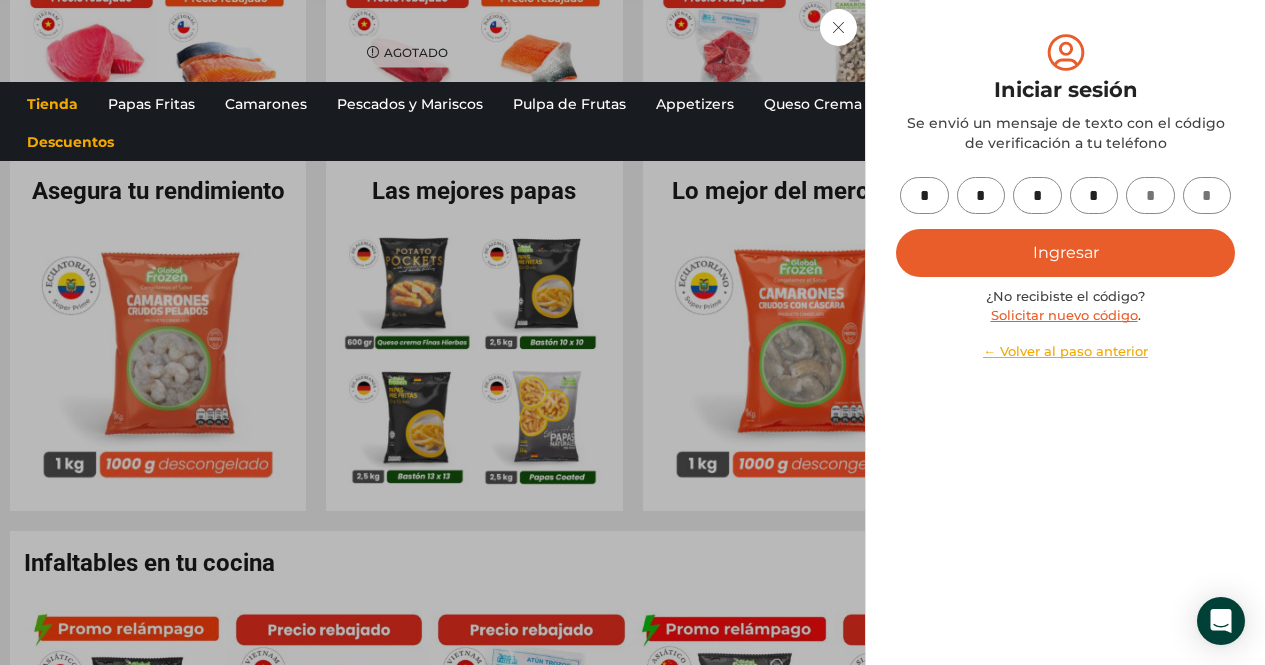 type on "*" 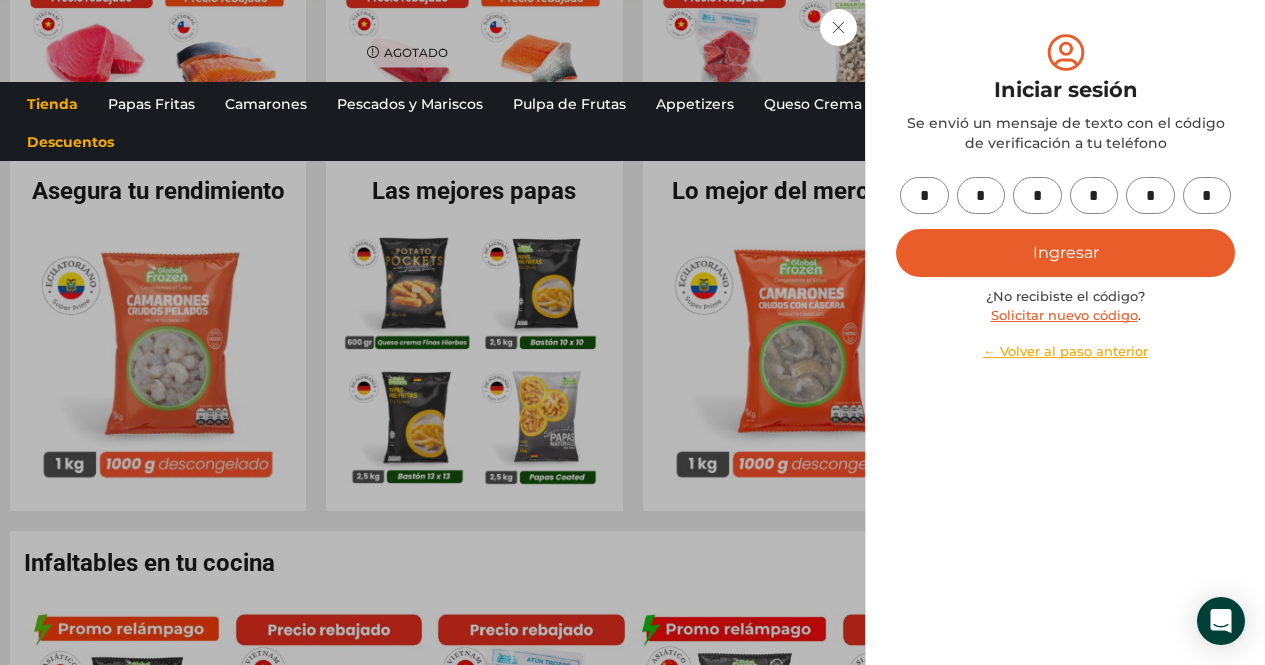 type on "*" 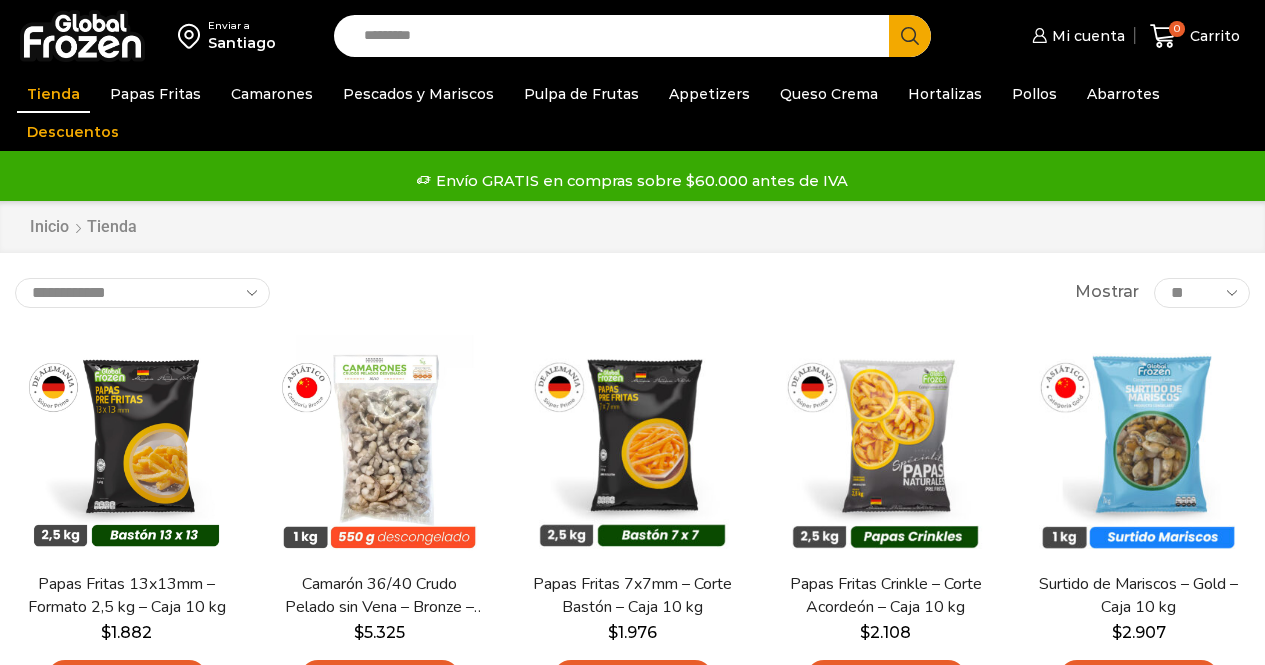 scroll, scrollTop: 0, scrollLeft: 0, axis: both 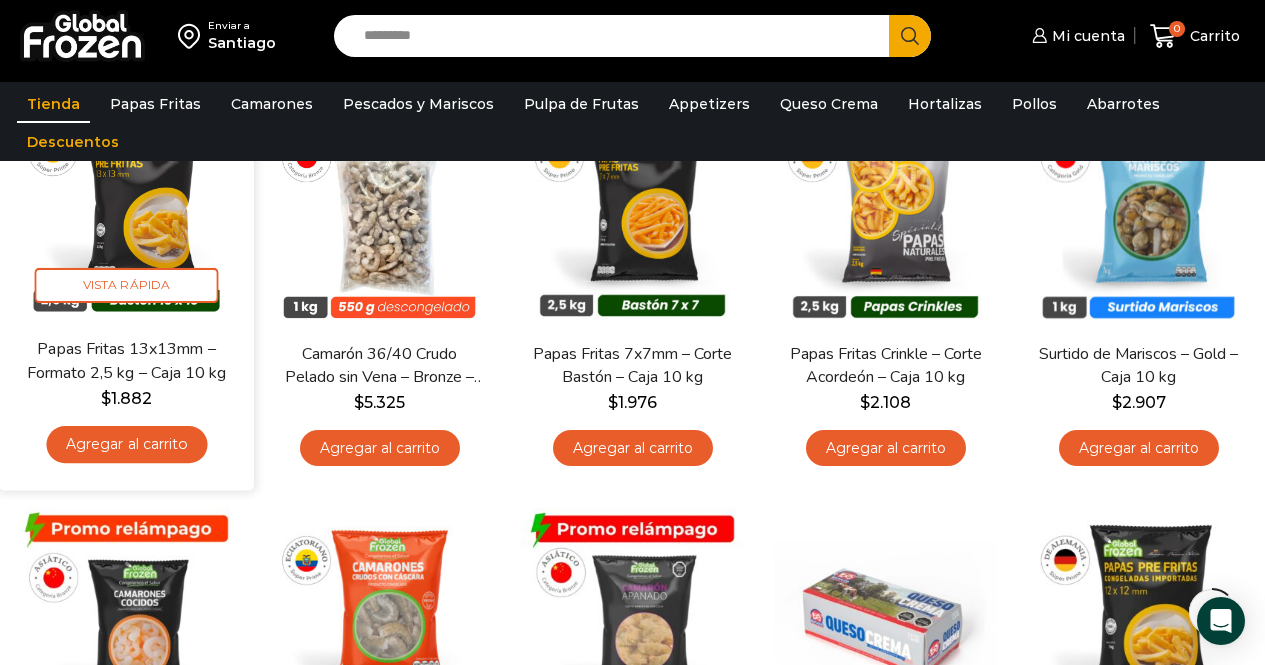 click on "Agregar al carrito" at bounding box center (126, 444) 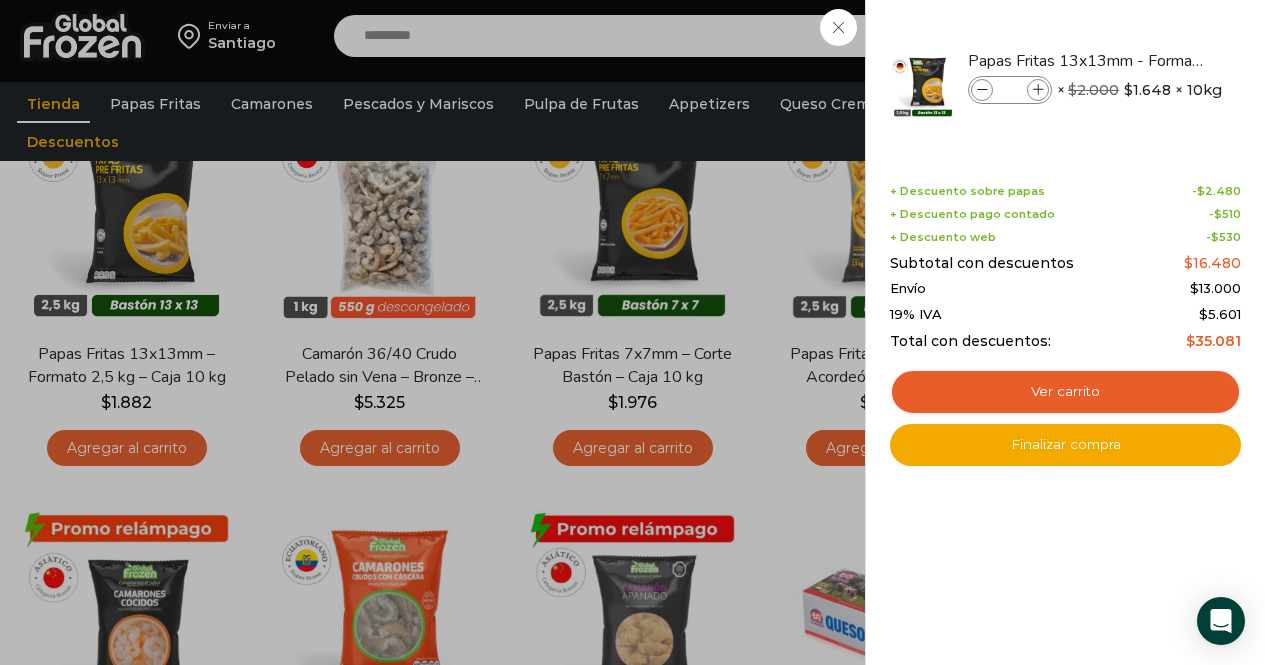 click on "1
Carrito
1
1
Shopping Cart
*" at bounding box center [1195, 36] 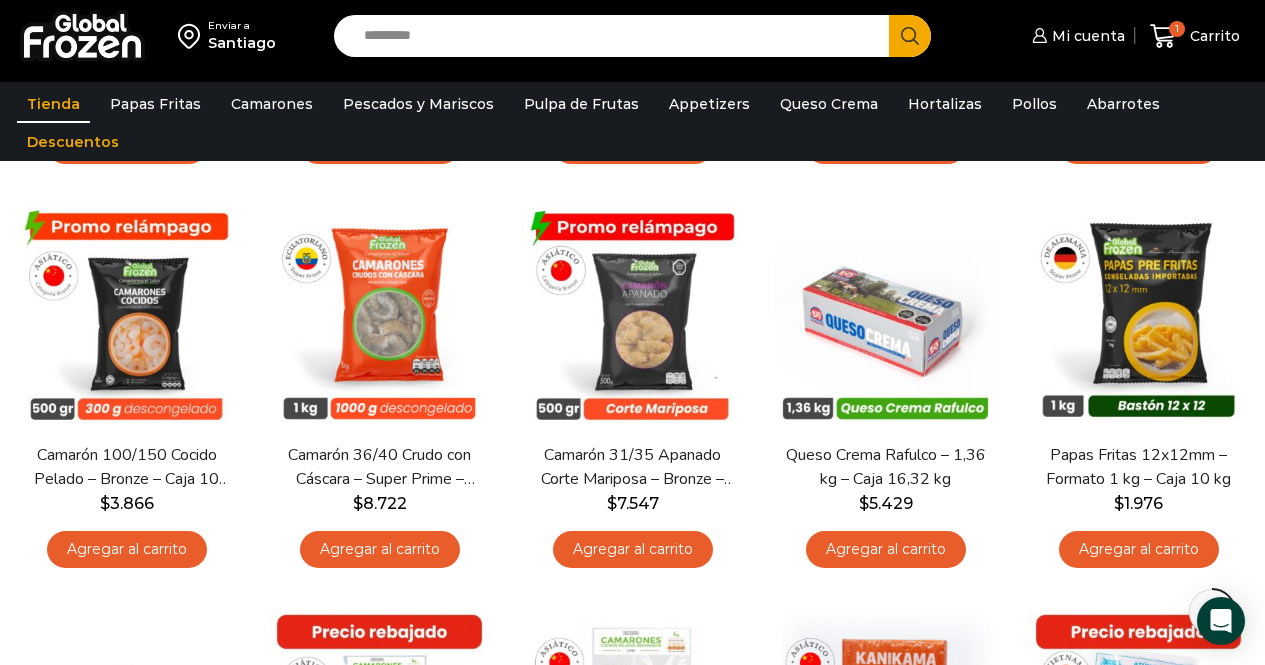 scroll, scrollTop: 546, scrollLeft: 0, axis: vertical 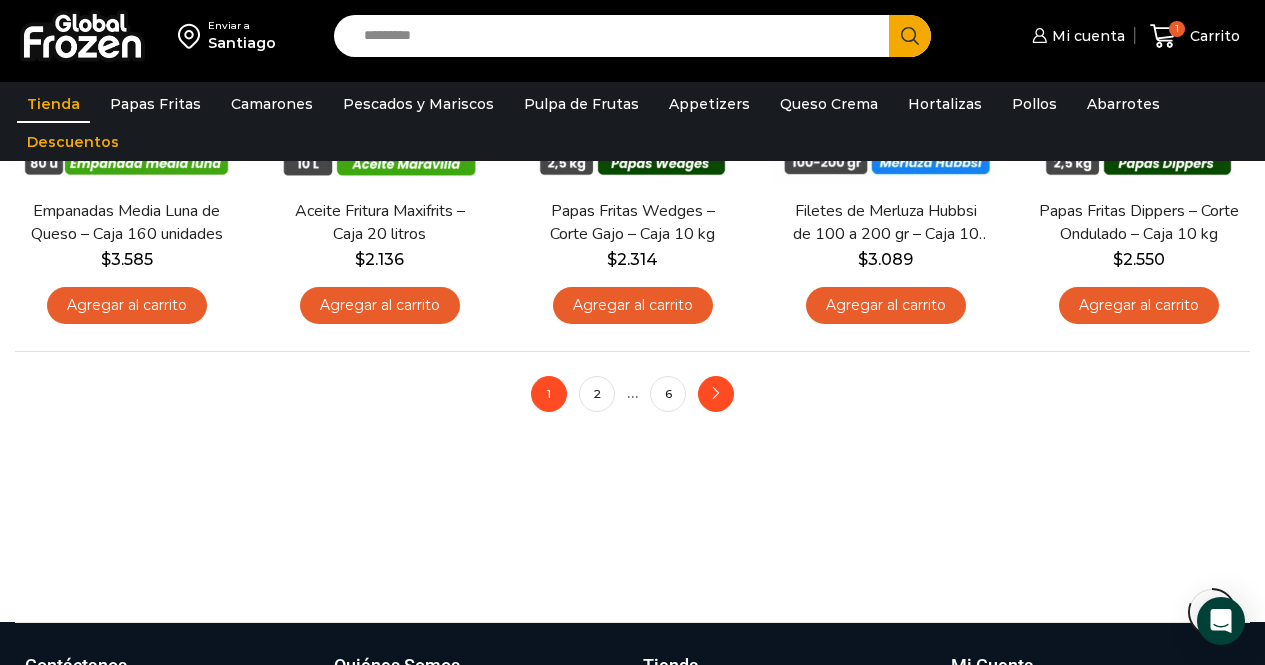 click on "next" at bounding box center [716, 394] 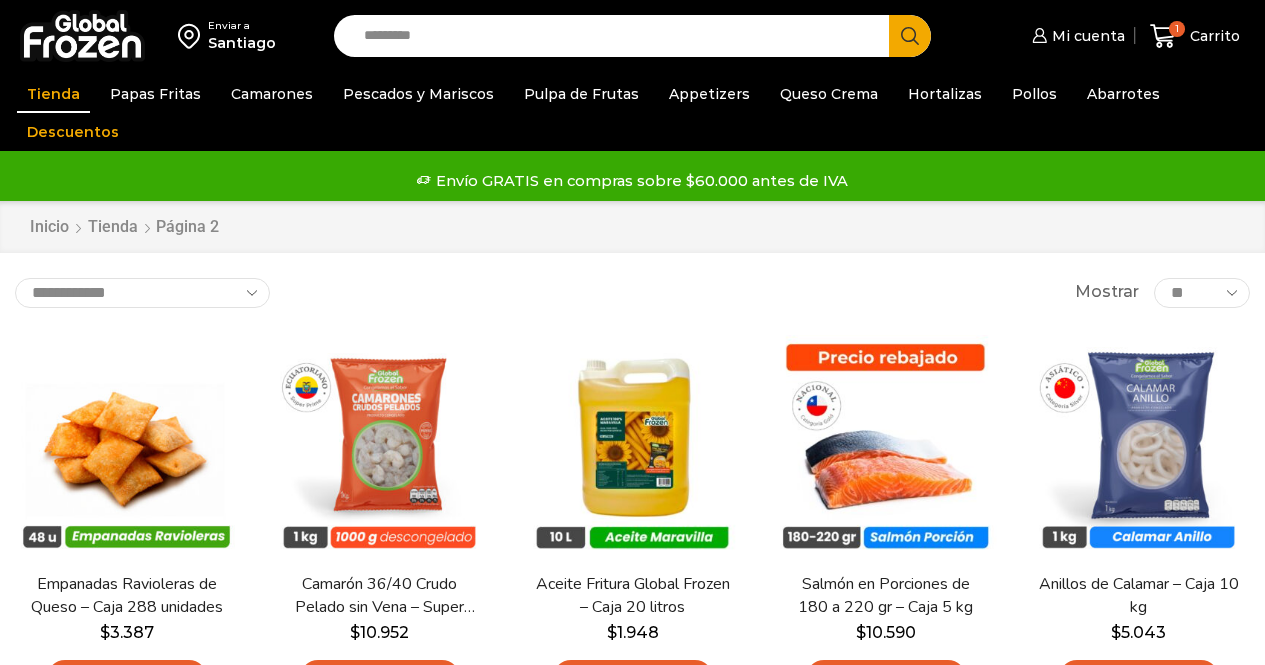 scroll, scrollTop: 0, scrollLeft: 0, axis: both 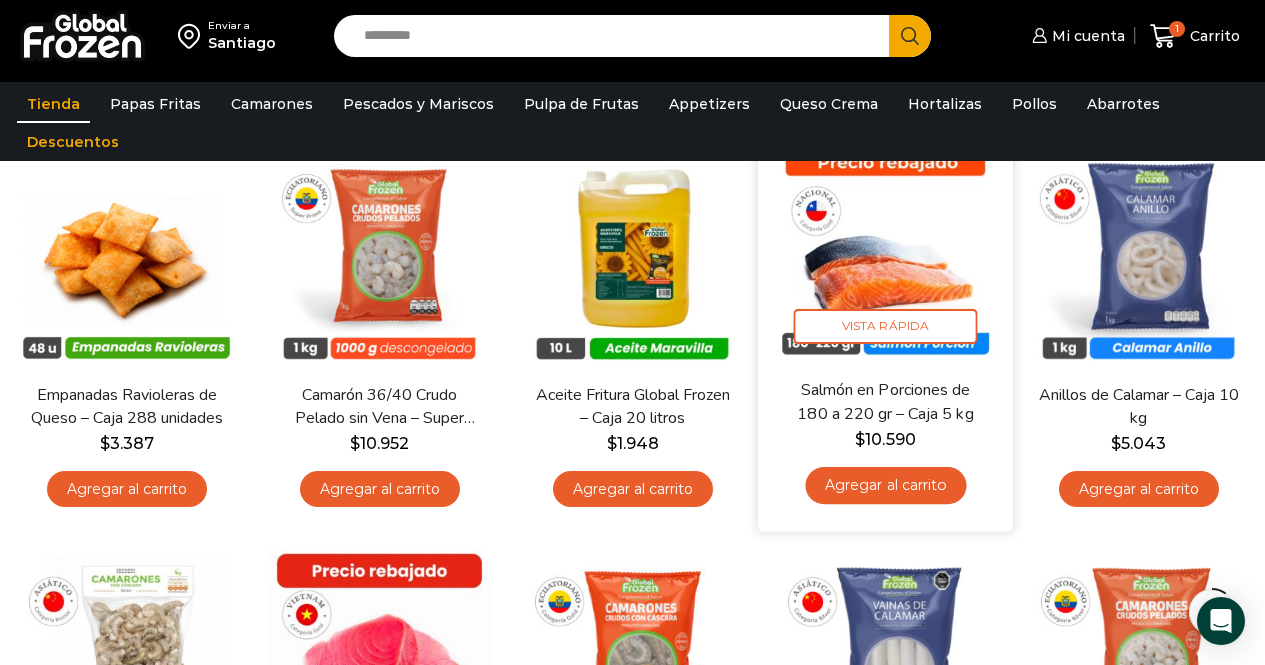 click on "Agregar al carrito" at bounding box center [885, 485] 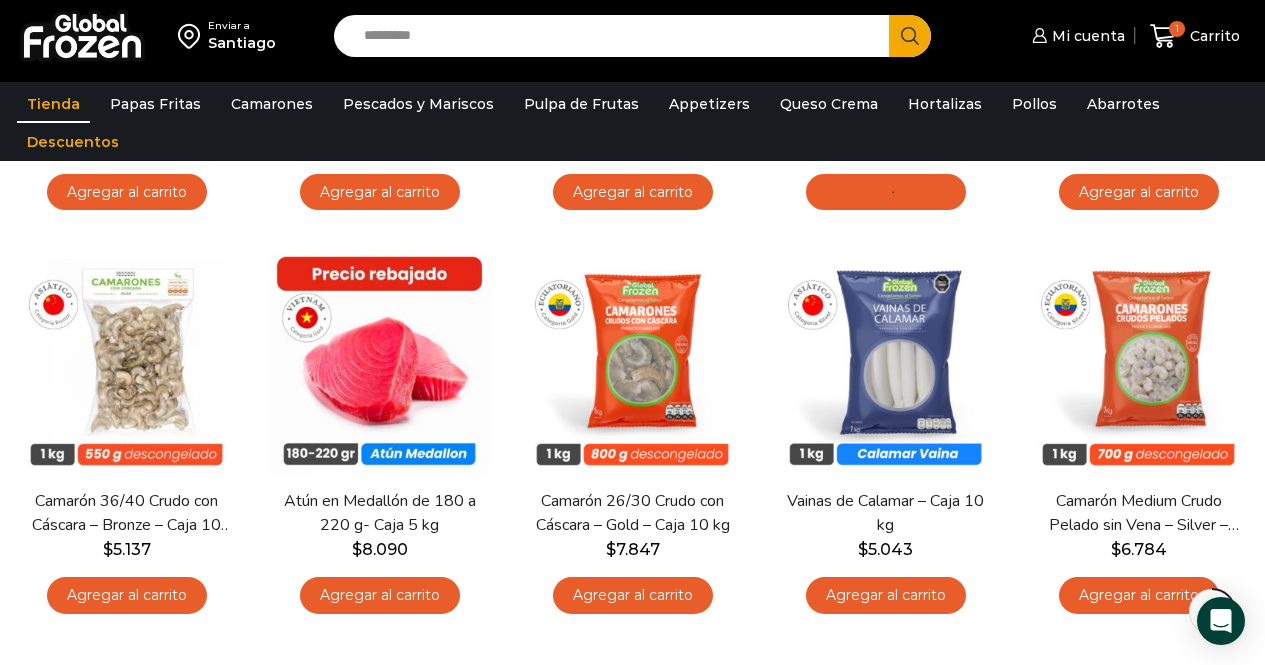 scroll, scrollTop: 511, scrollLeft: 0, axis: vertical 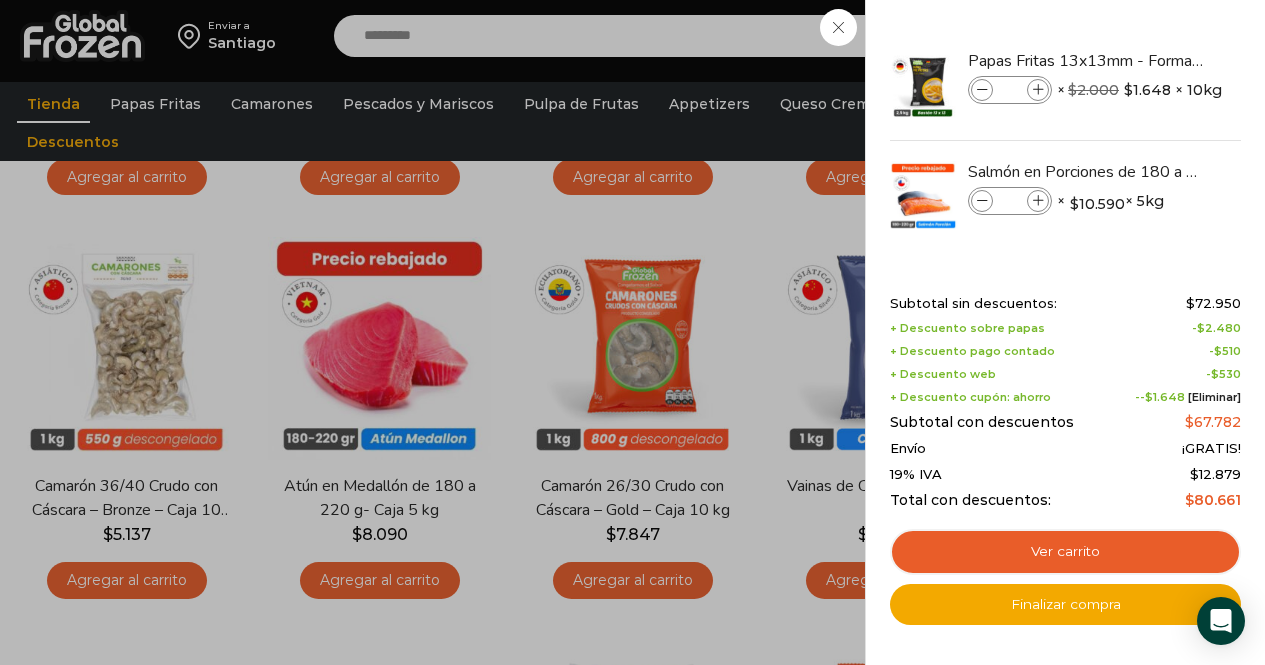 click on "2
Carrito
2
2
Shopping Cart
*" at bounding box center (1195, 36) 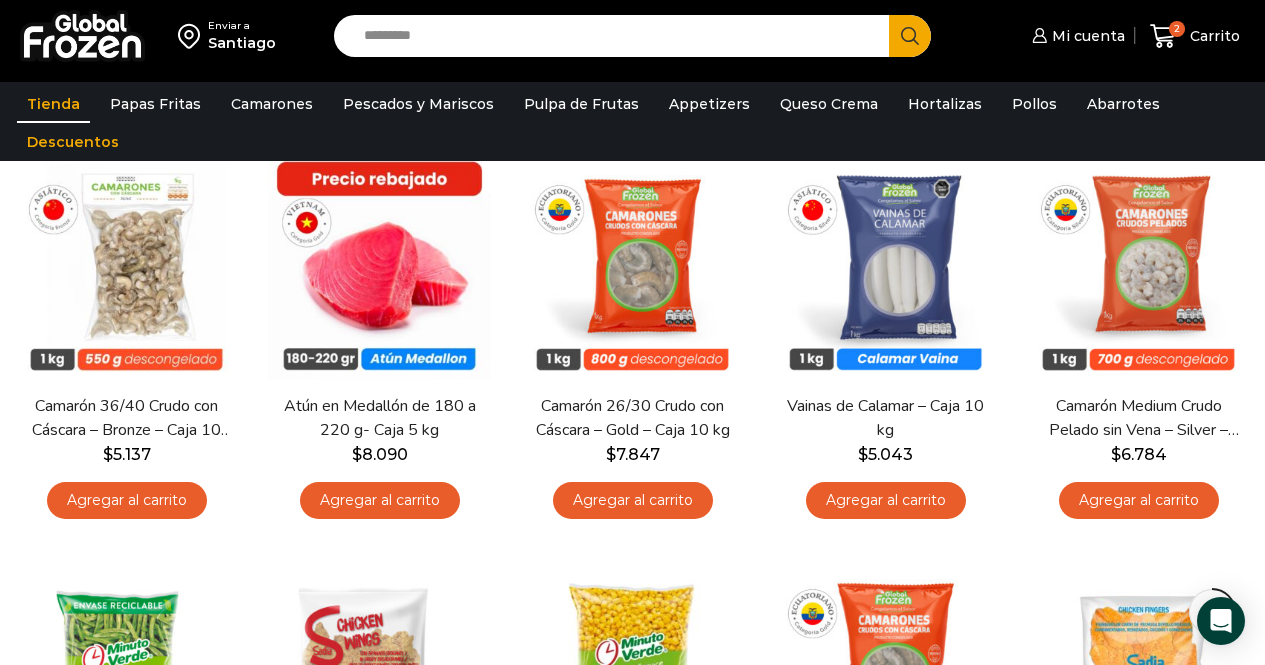 scroll, scrollTop: 612, scrollLeft: 0, axis: vertical 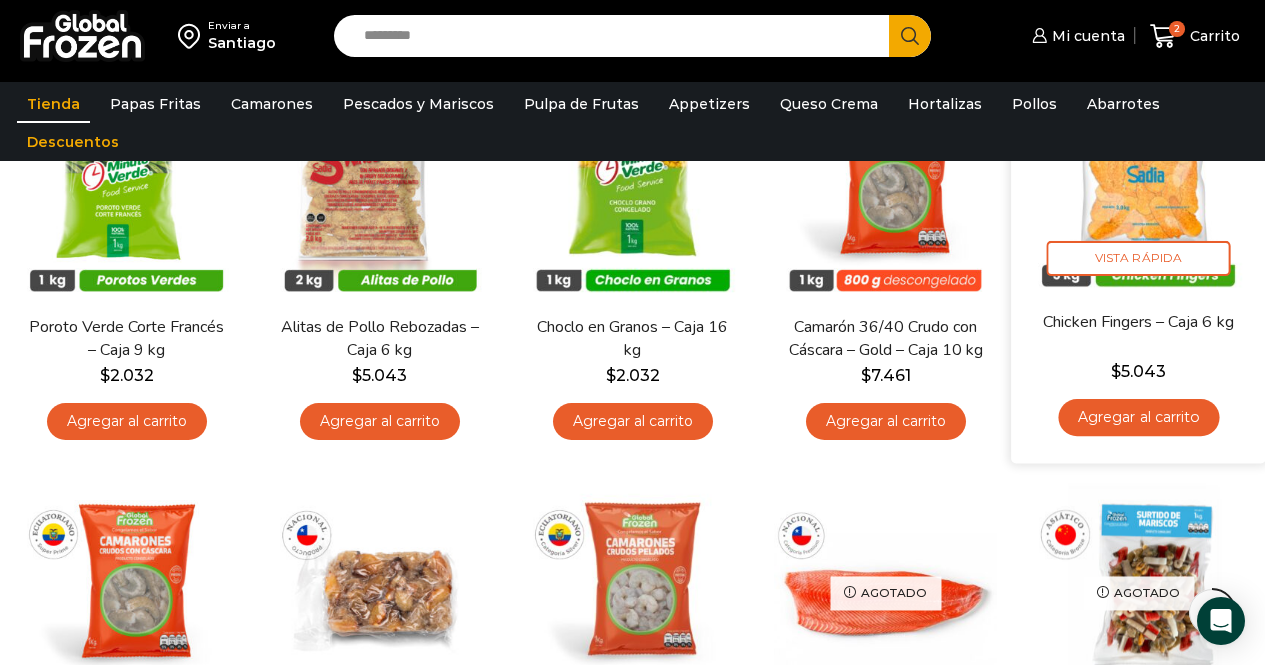 click on "Agregar al carrito" at bounding box center (1138, 417) 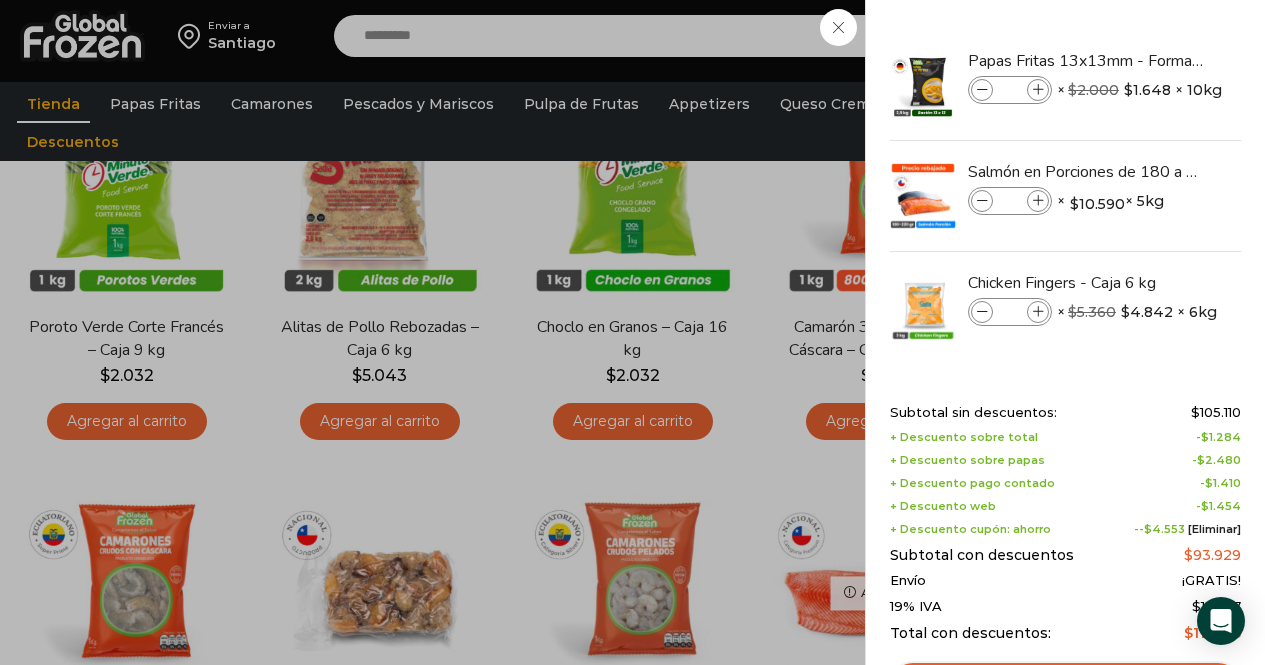 click on "3
Carrito
3
3
Shopping Cart
*" at bounding box center [1195, 36] 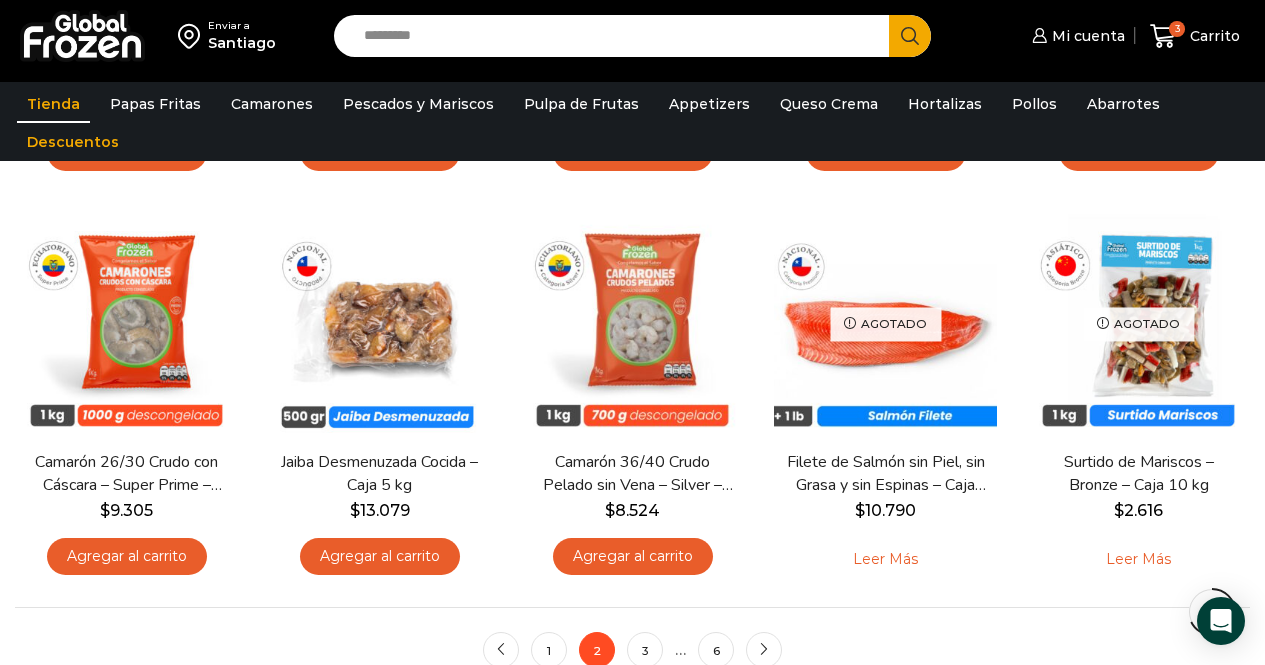 scroll, scrollTop: 1358, scrollLeft: 0, axis: vertical 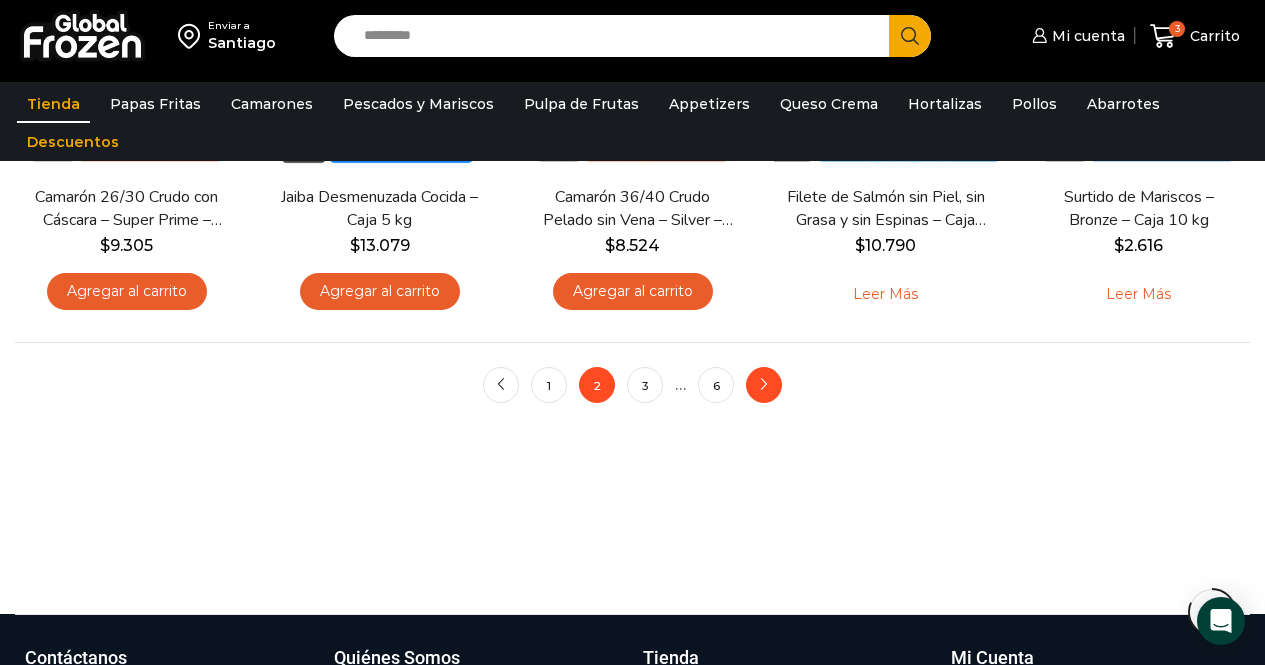 click on "next" at bounding box center (764, 385) 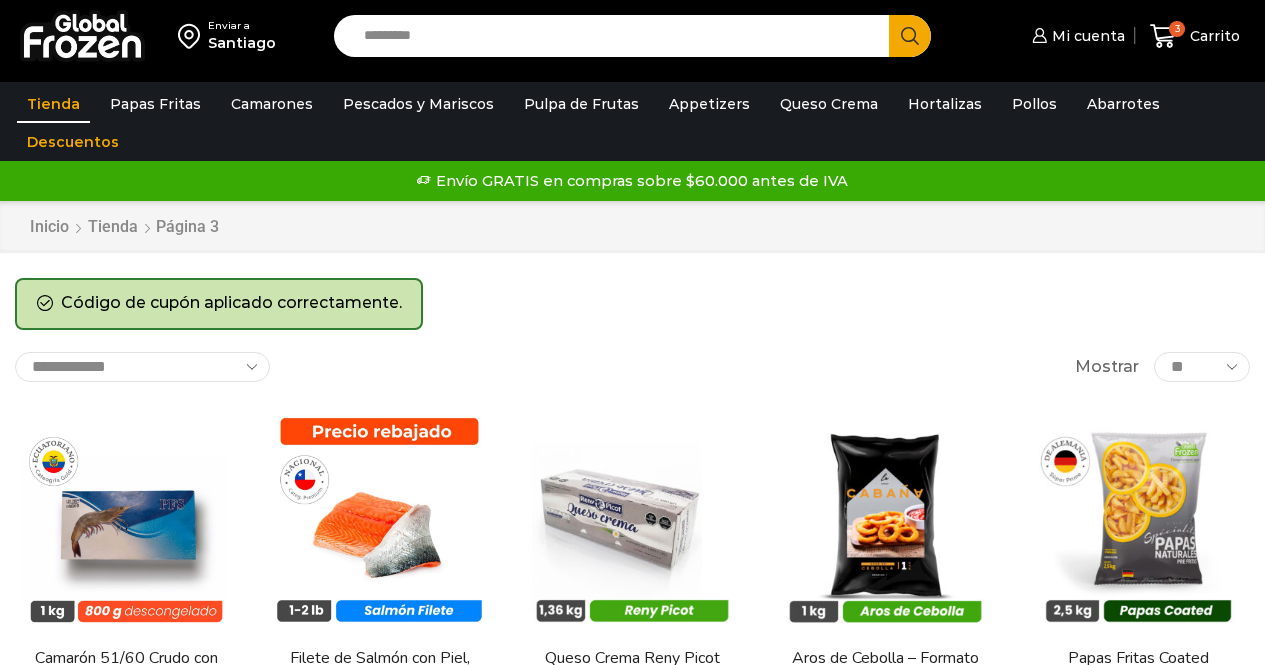 scroll, scrollTop: 0, scrollLeft: 0, axis: both 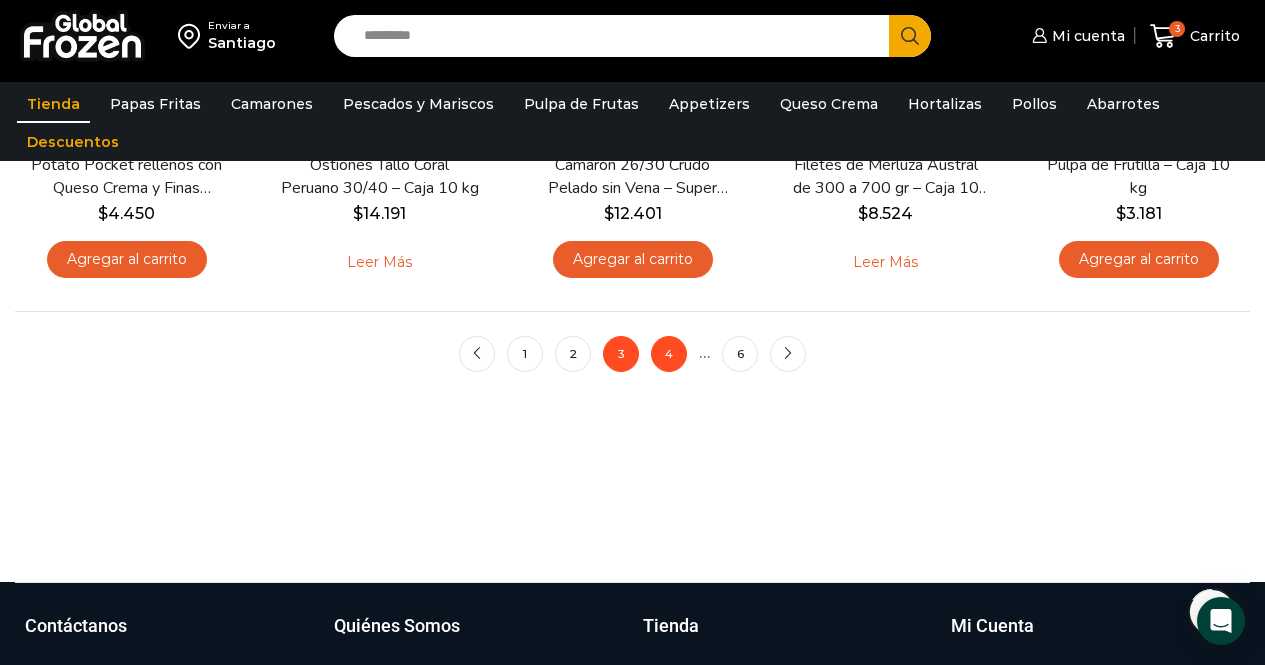 click on "4" at bounding box center [669, 354] 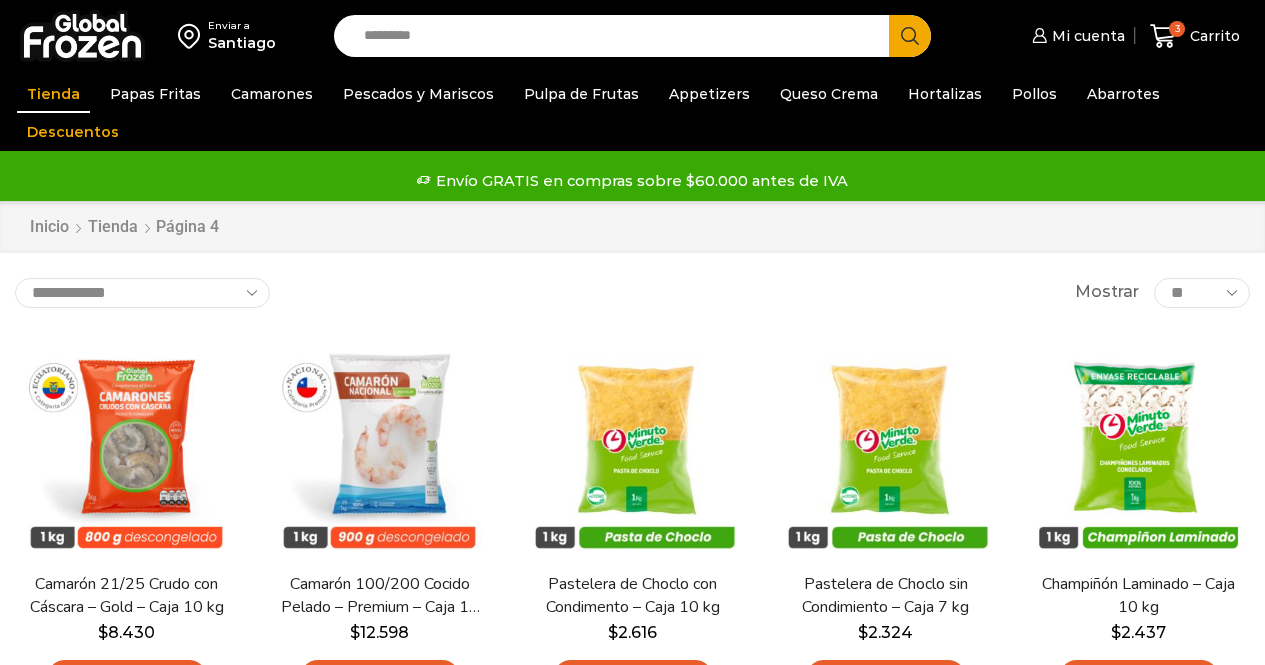 scroll, scrollTop: 0, scrollLeft: 0, axis: both 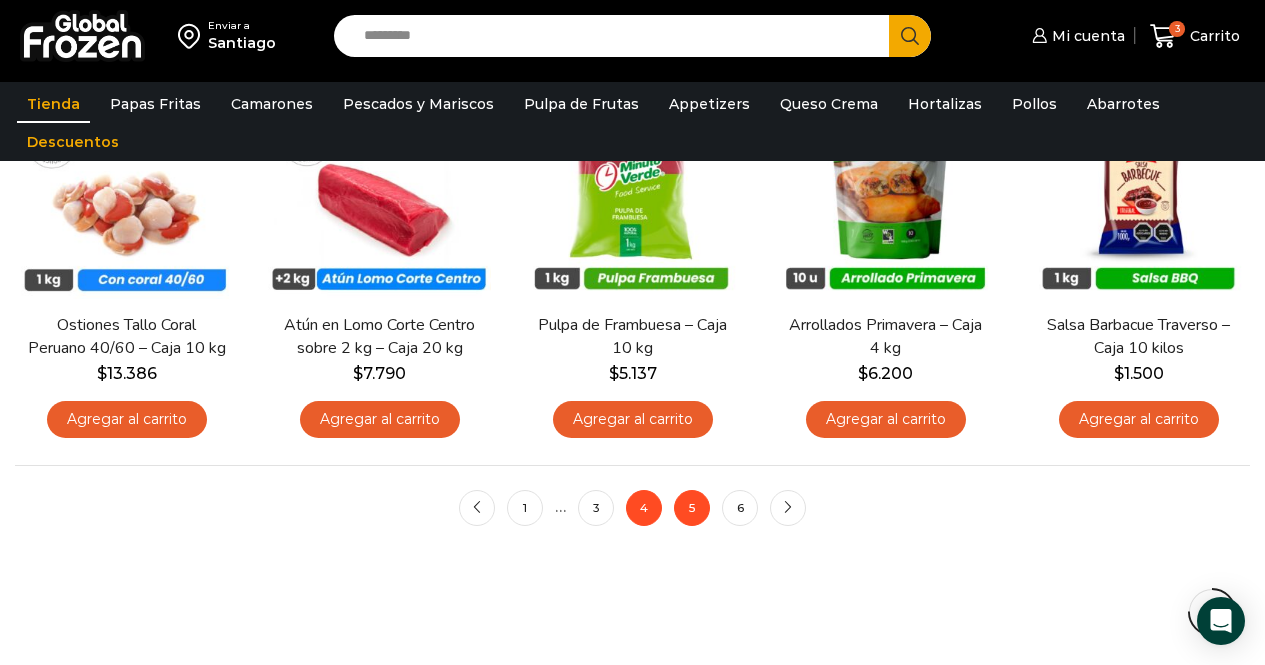 click on "5" at bounding box center [692, 508] 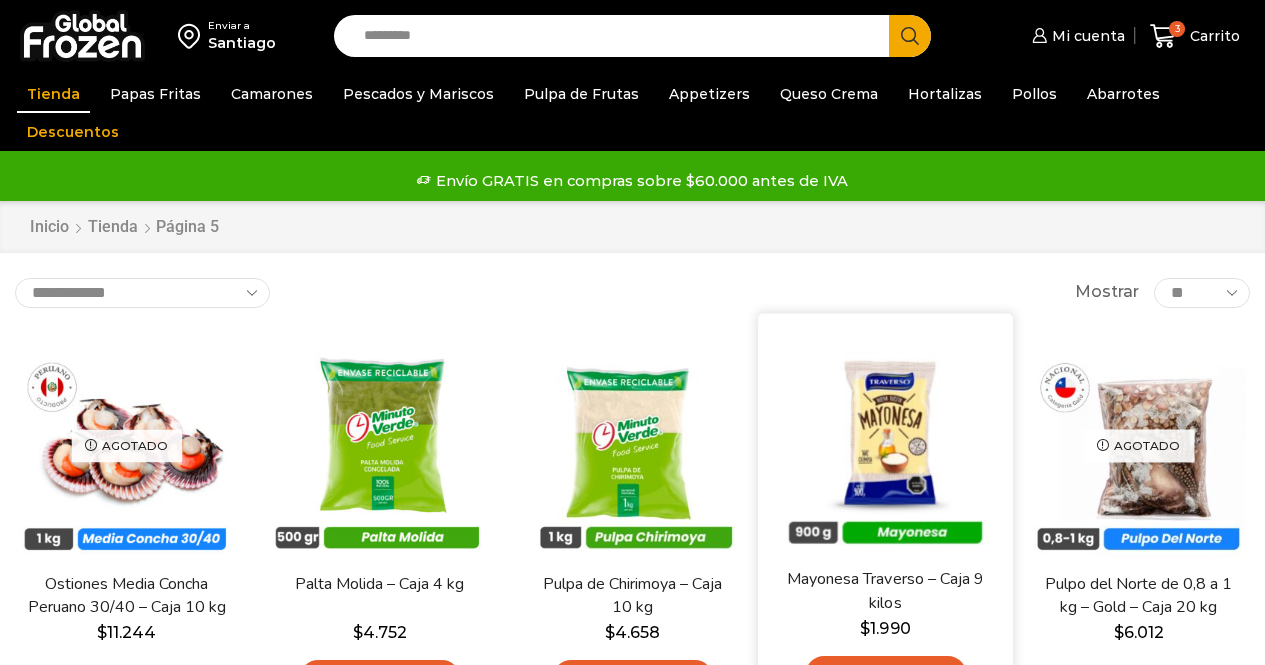 scroll, scrollTop: 0, scrollLeft: 0, axis: both 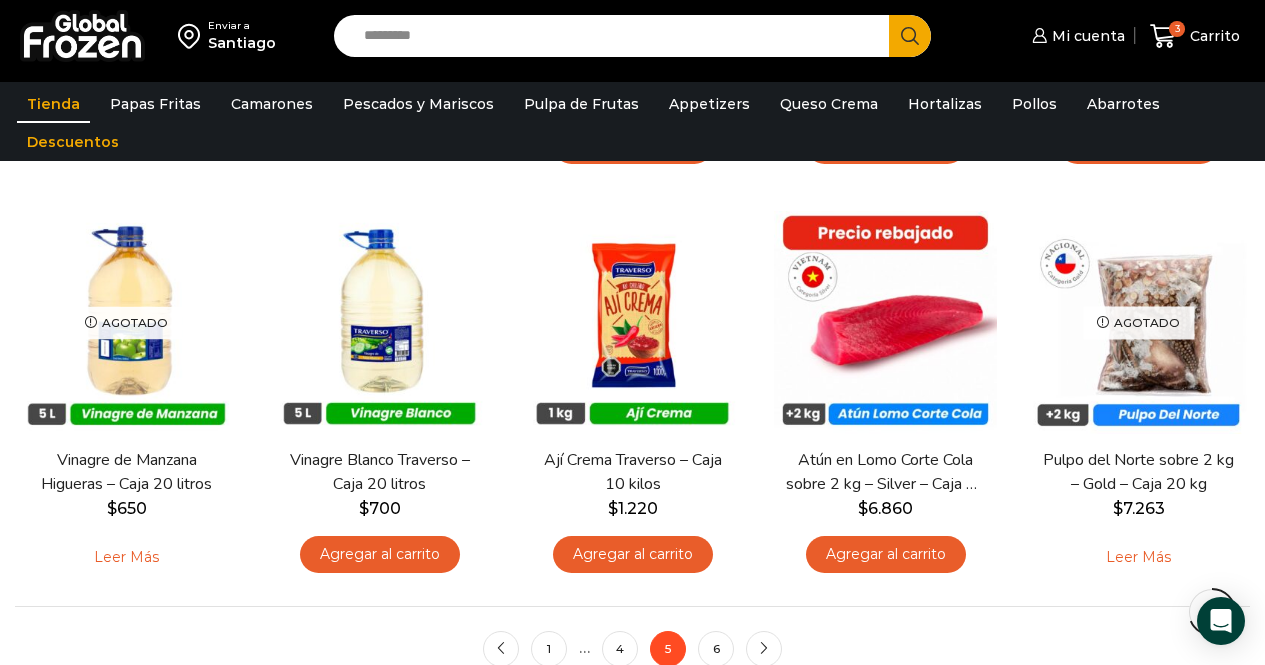 click on "Search input" at bounding box center [617, 36] 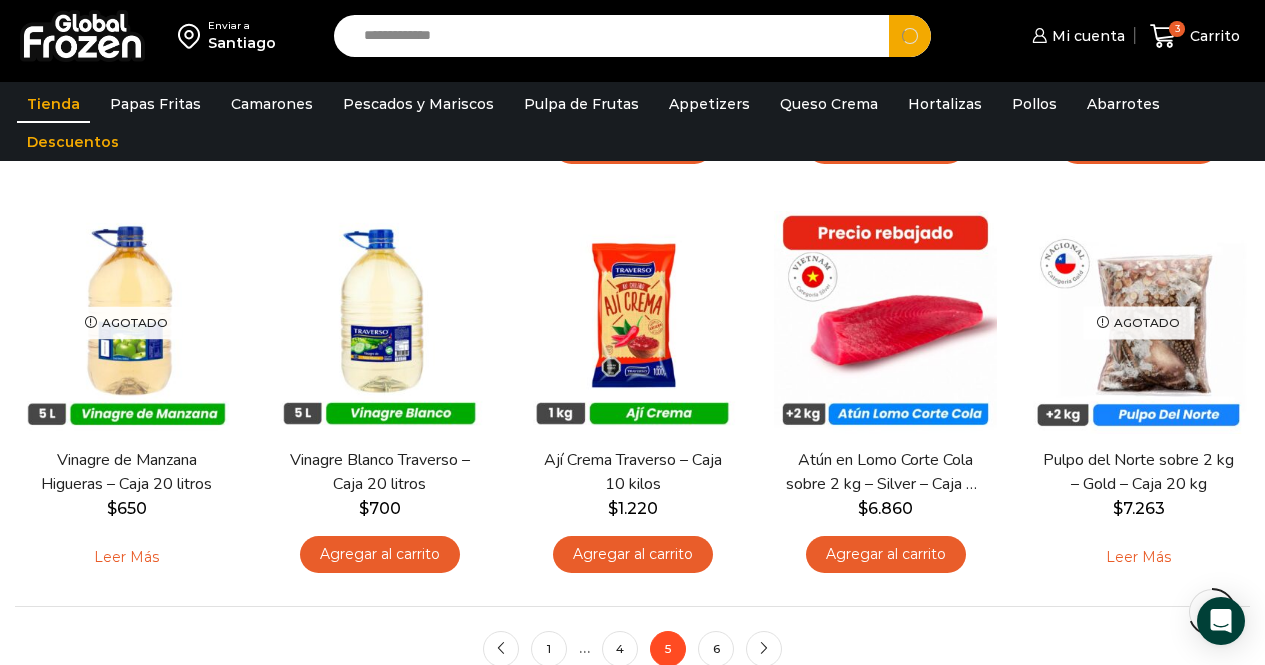 type on "**********" 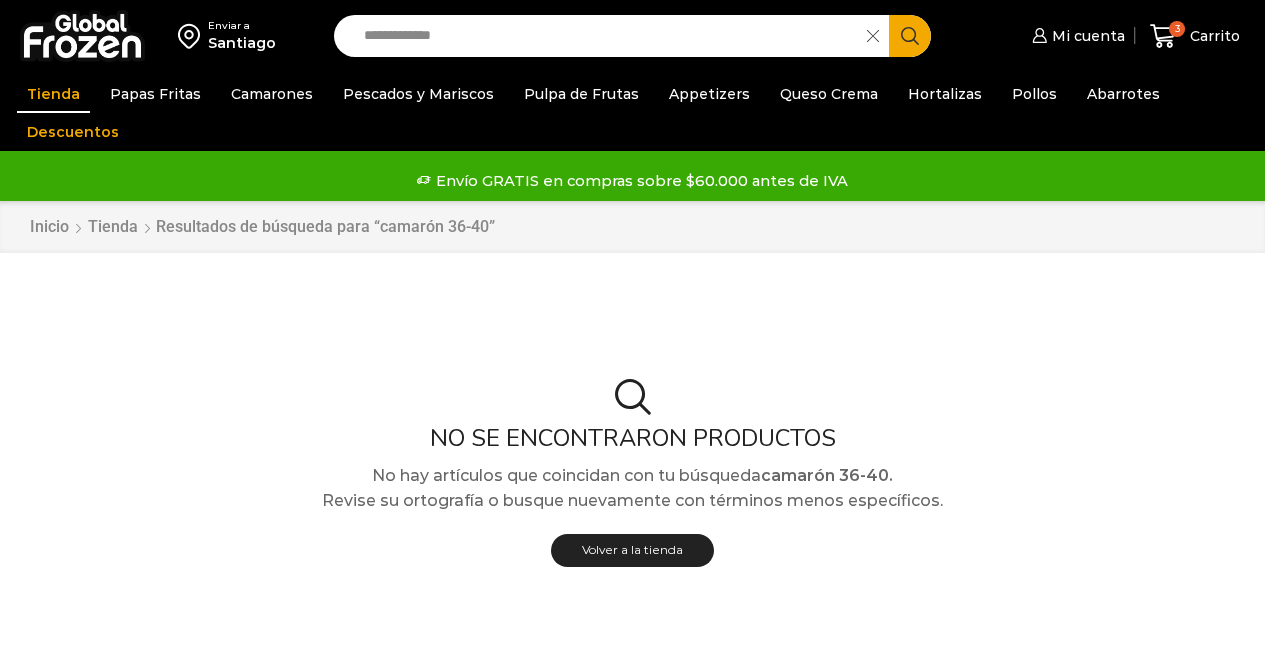 scroll, scrollTop: 0, scrollLeft: 0, axis: both 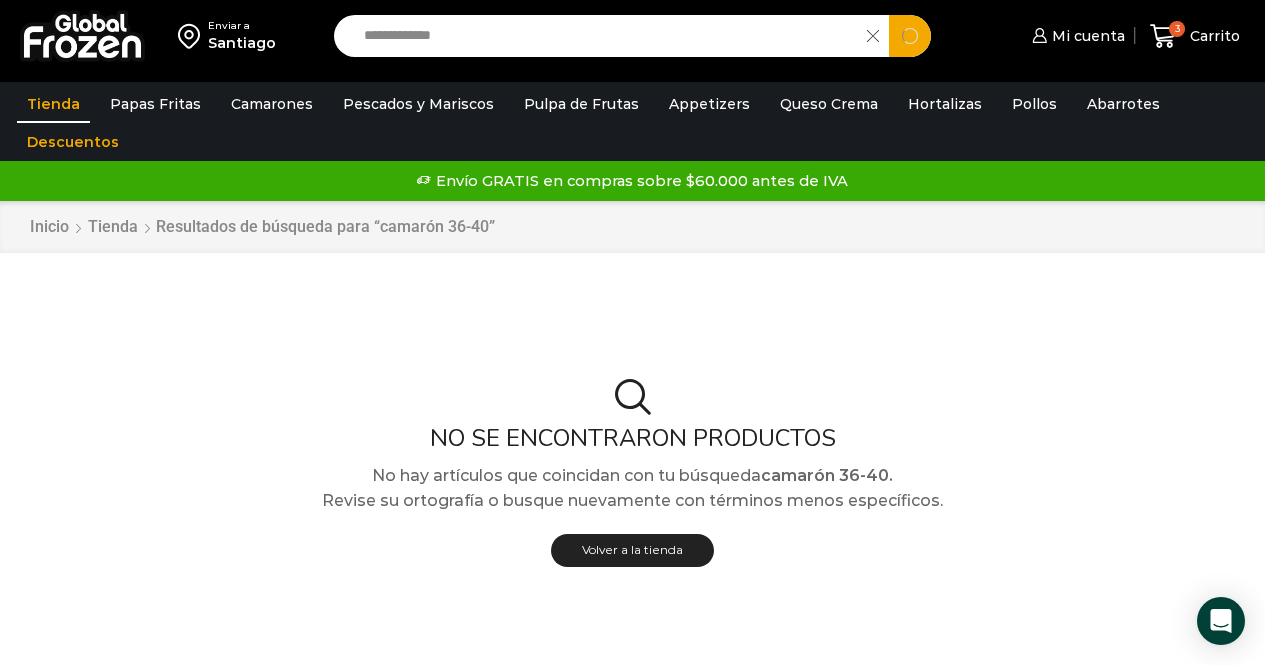 click on "**********" at bounding box center (606, 36) 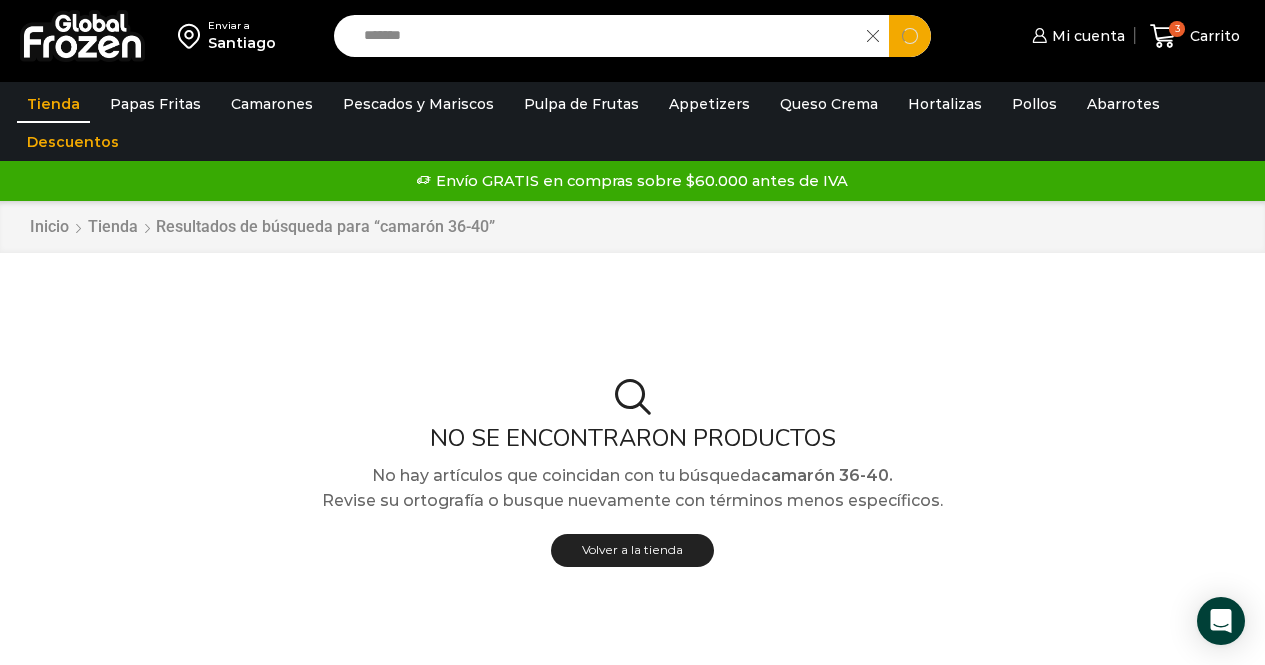 type on "*******" 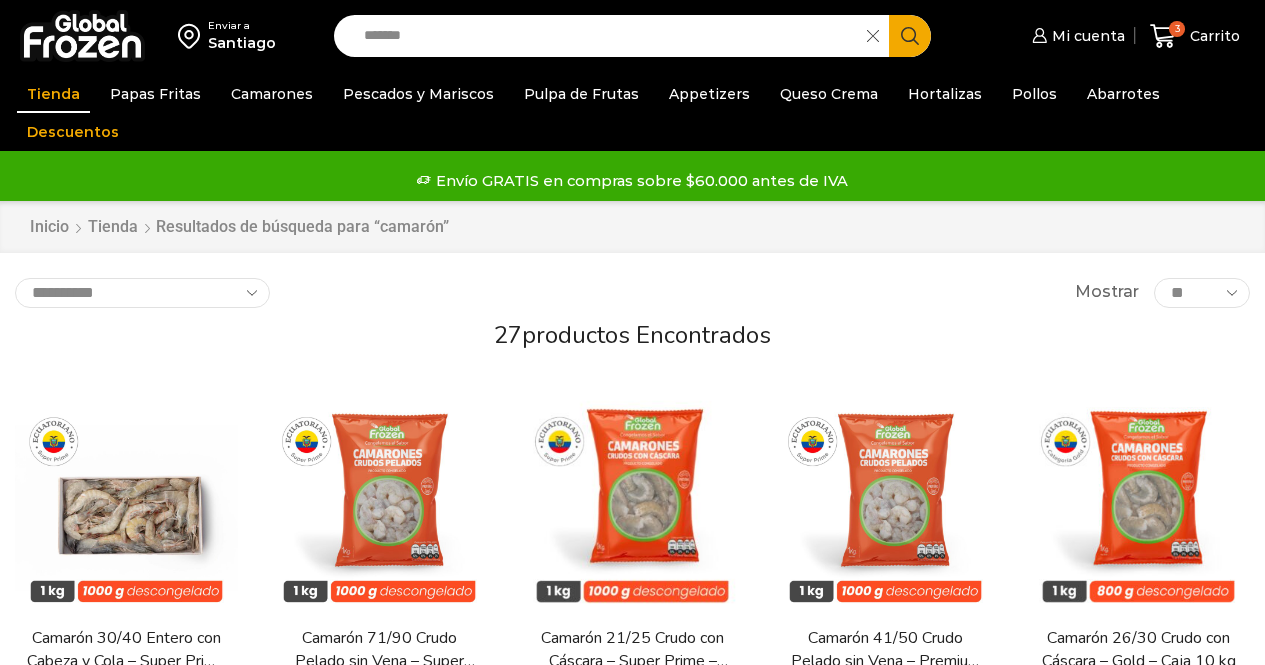scroll, scrollTop: 0, scrollLeft: 0, axis: both 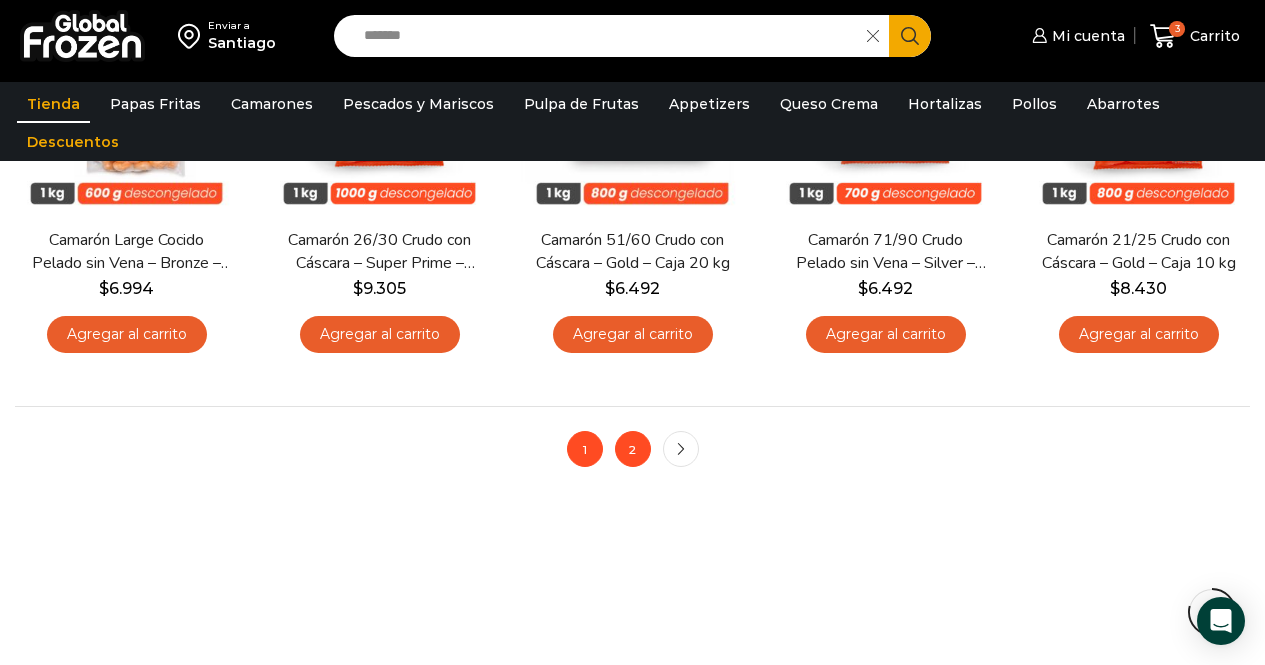 click on "2" at bounding box center (633, 449) 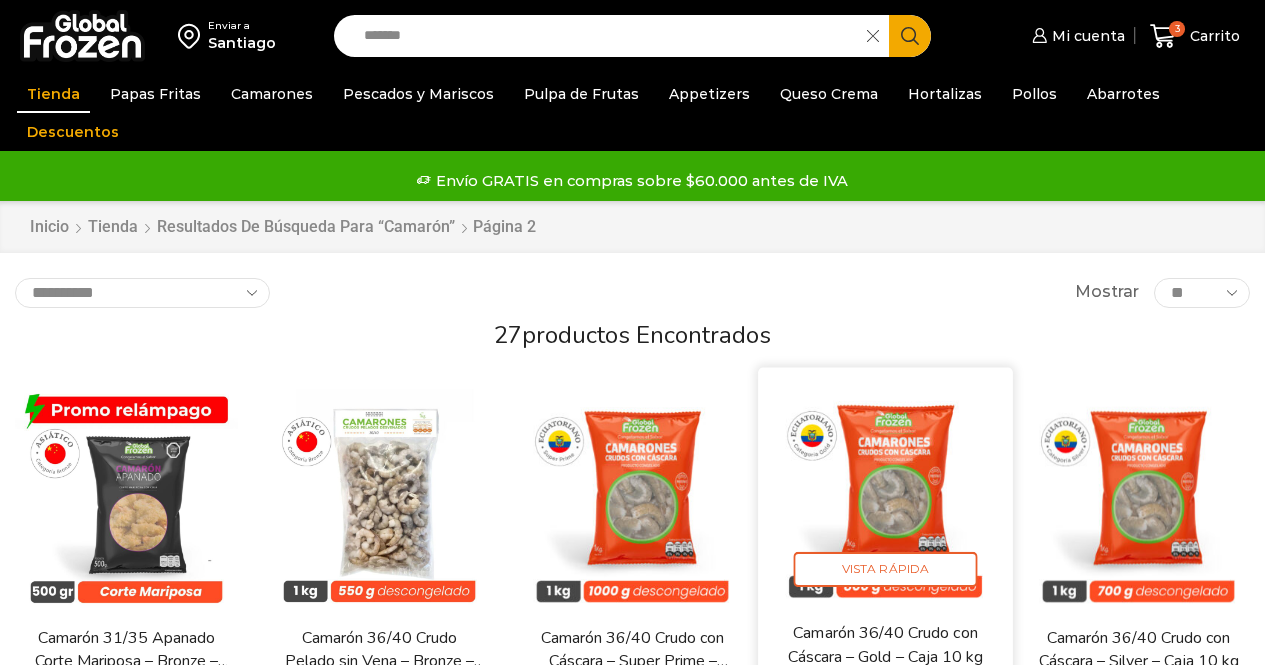 scroll, scrollTop: 0, scrollLeft: 0, axis: both 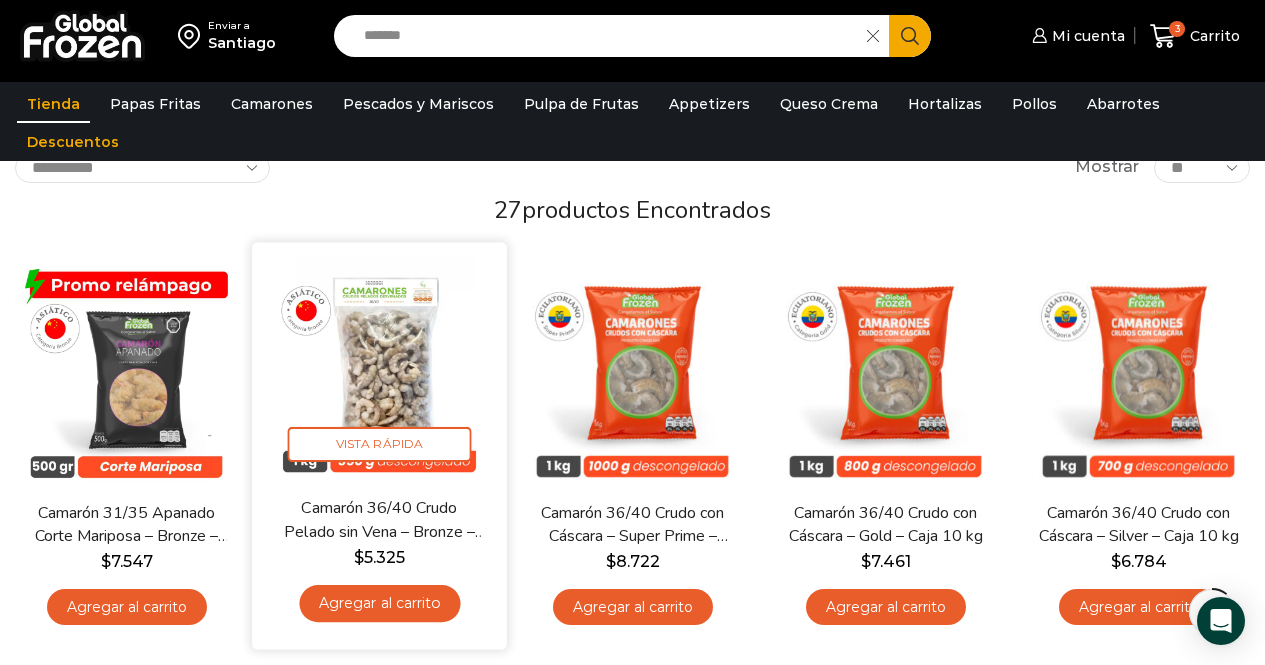 click at bounding box center [379, 369] 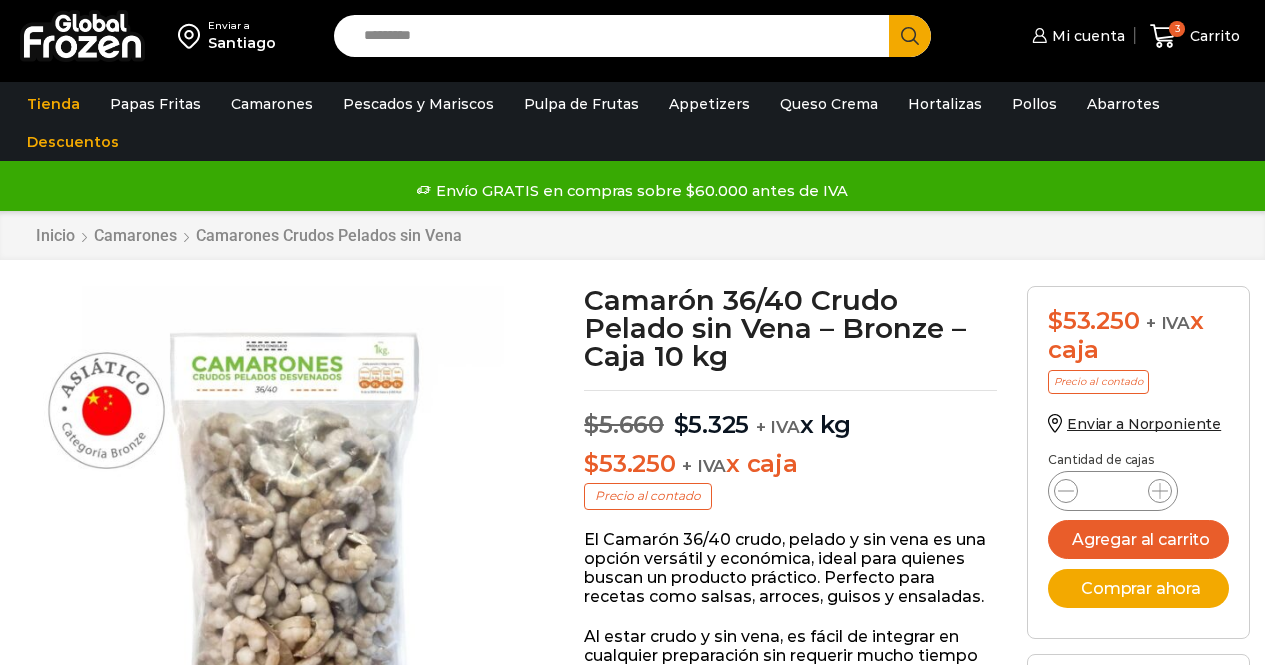 scroll, scrollTop: 1, scrollLeft: 0, axis: vertical 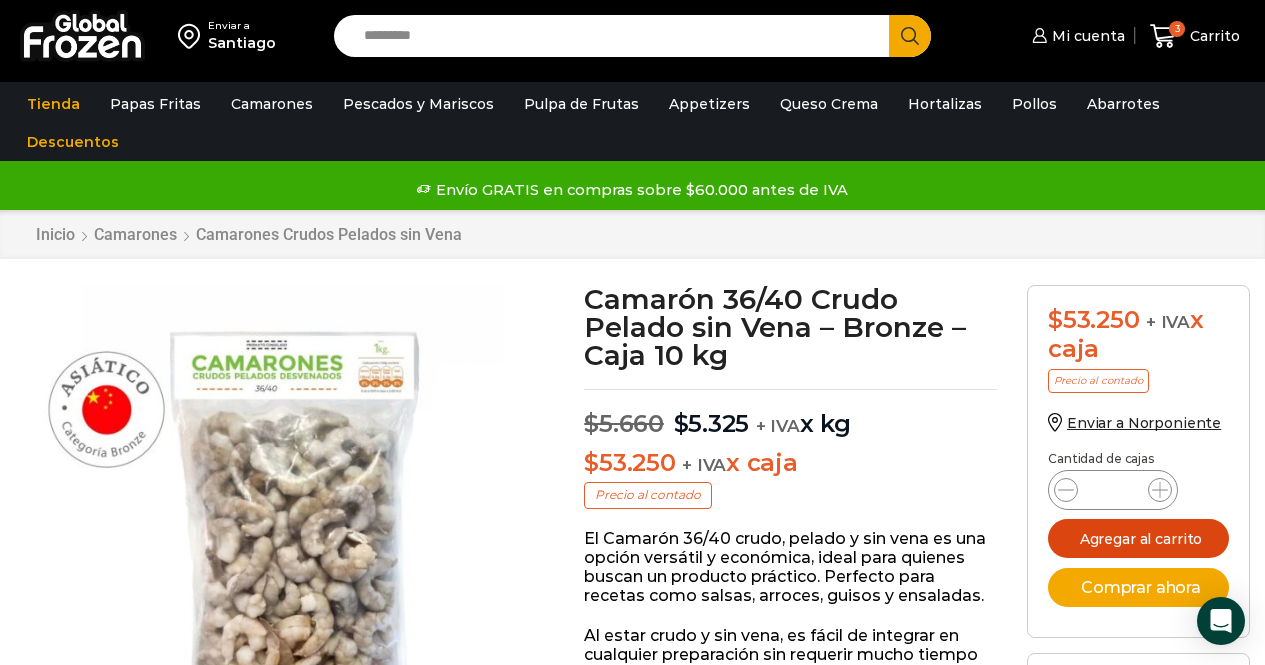 click on "Agregar al carrito" at bounding box center [1138, 538] 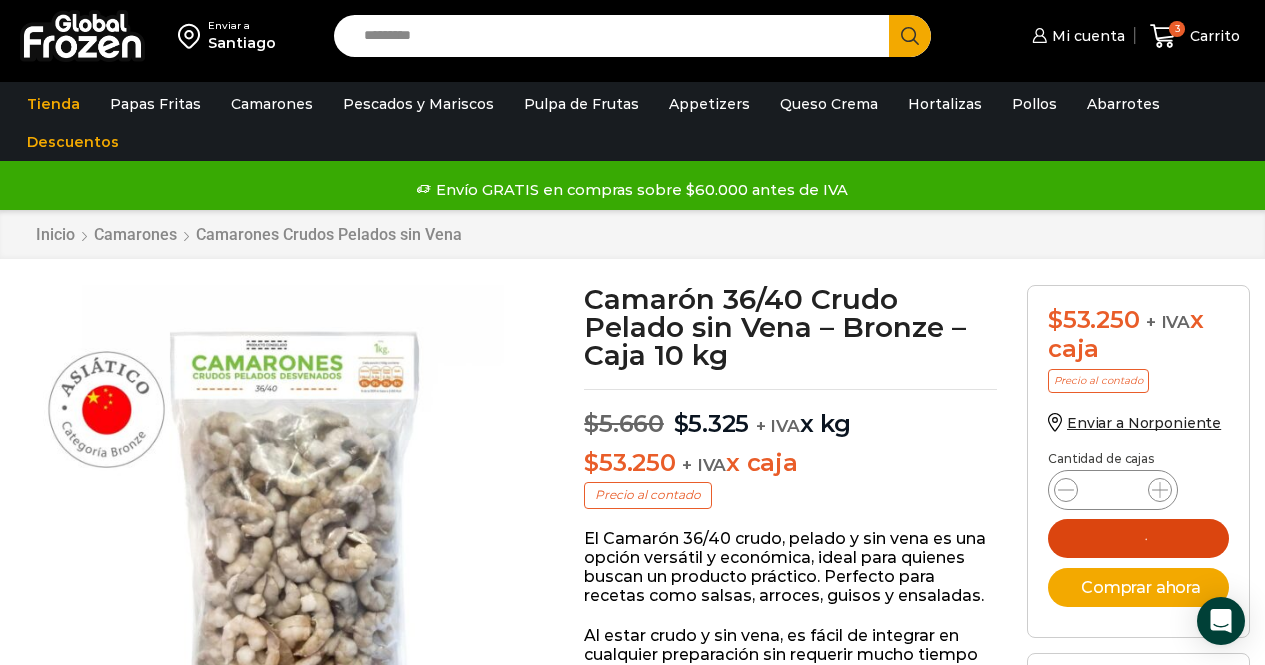 drag, startPoint x: 1161, startPoint y: 537, endPoint x: 1239, endPoint y: 112, distance: 432.09836 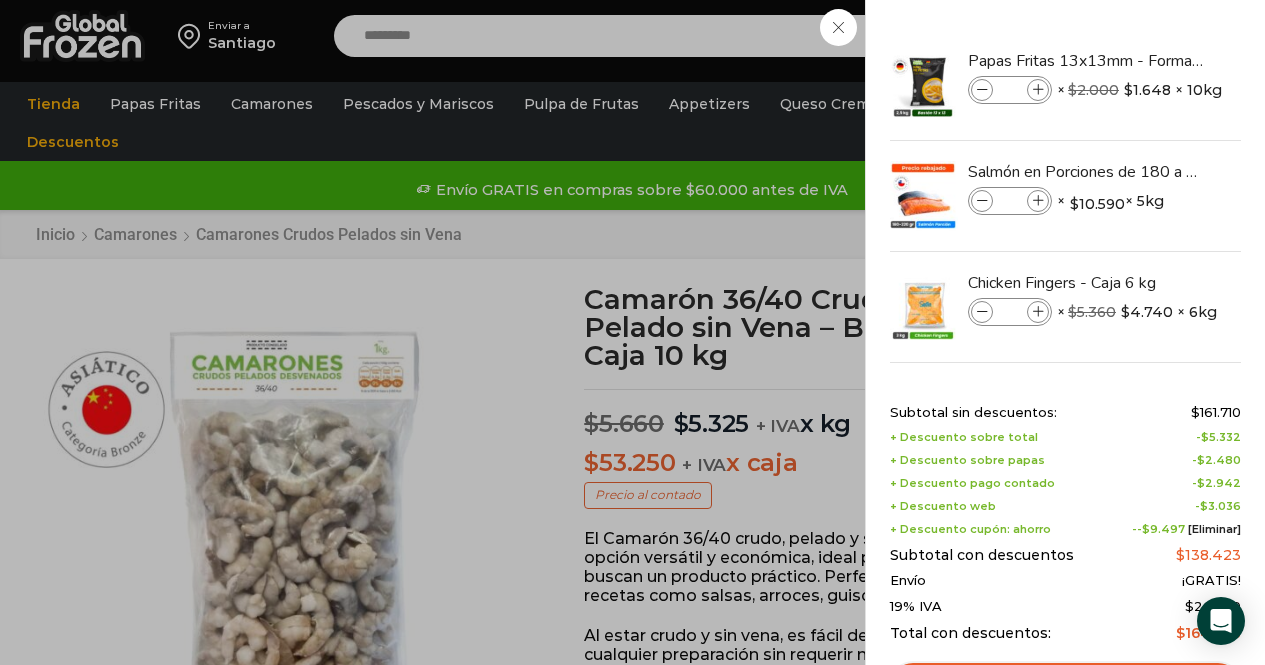 scroll, scrollTop: 161, scrollLeft: 0, axis: vertical 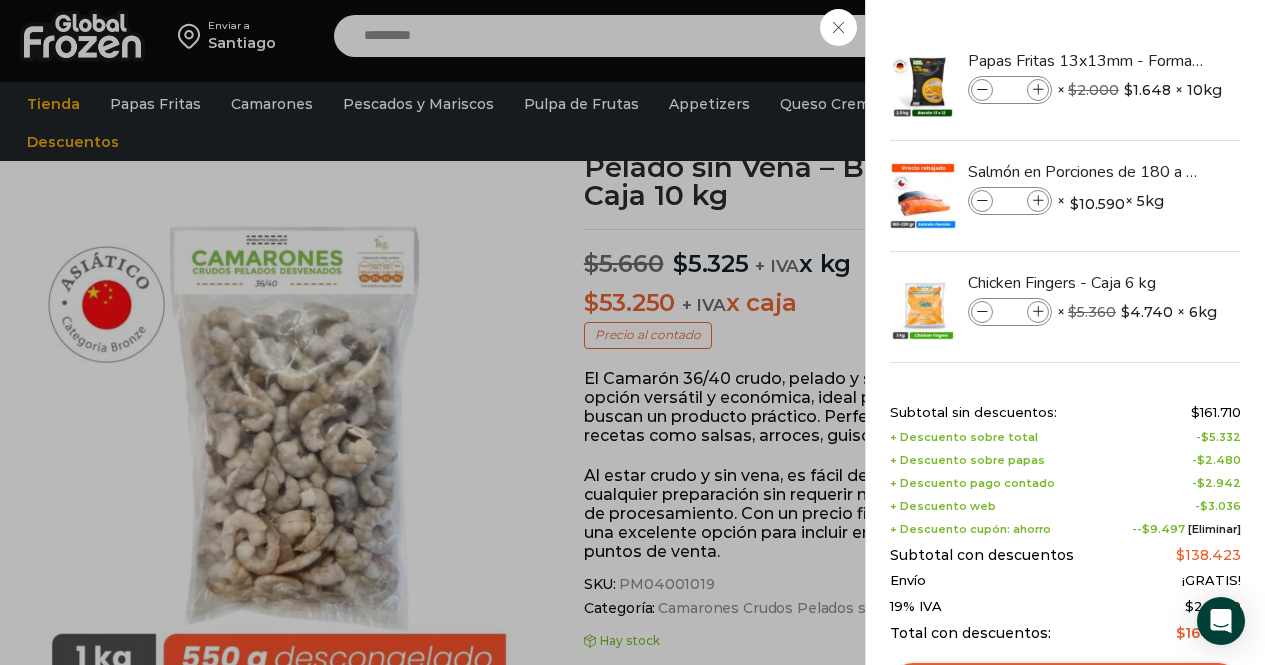 drag, startPoint x: 1237, startPoint y: 201, endPoint x: 1245, endPoint y: 302, distance: 101.31634 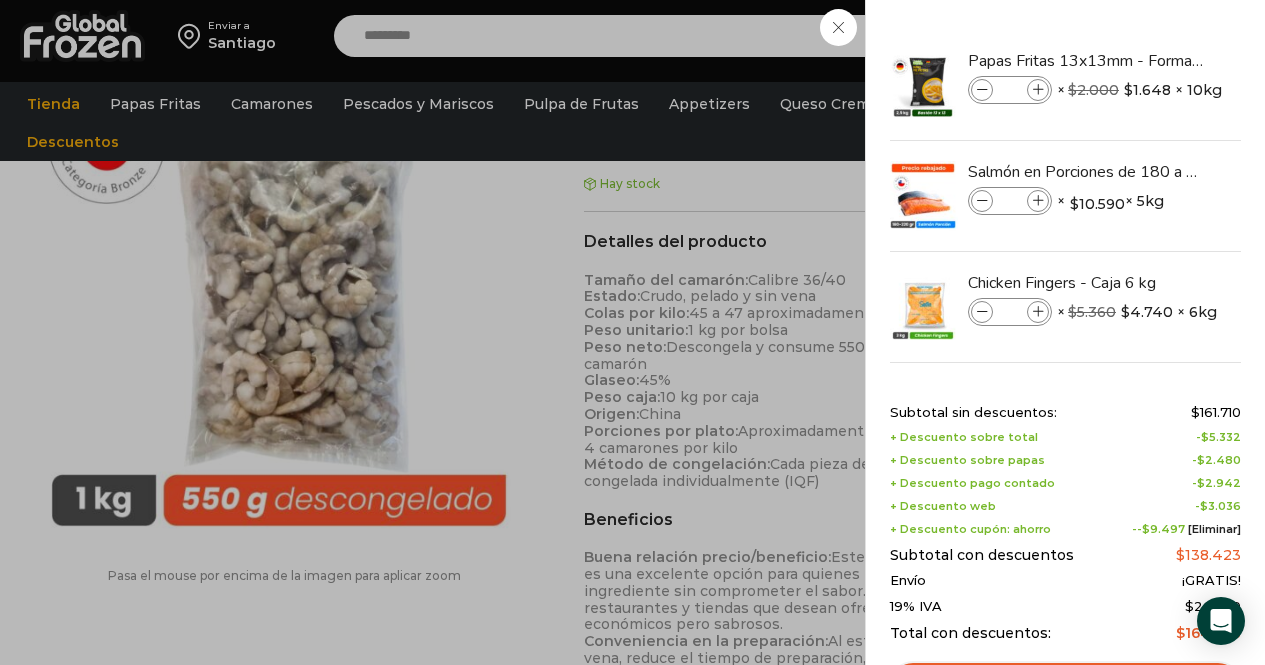 scroll, scrollTop: 949, scrollLeft: 0, axis: vertical 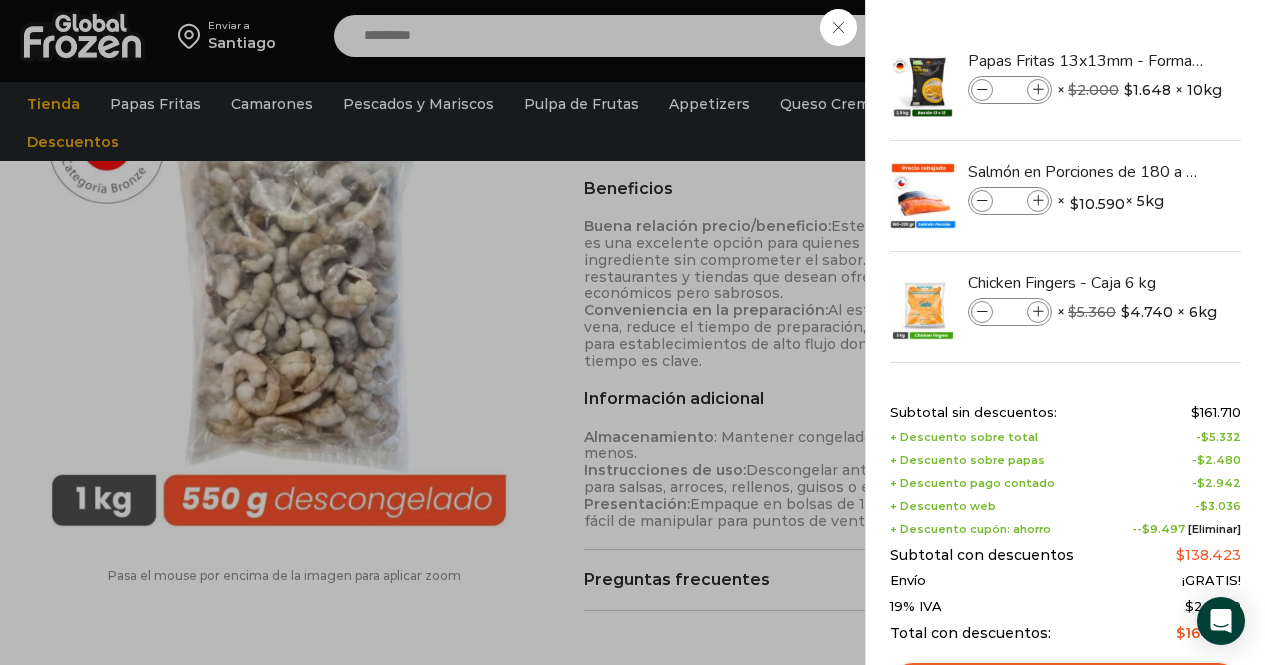 click on "Total con descuentos: $ 164.723" at bounding box center (1065, 633) 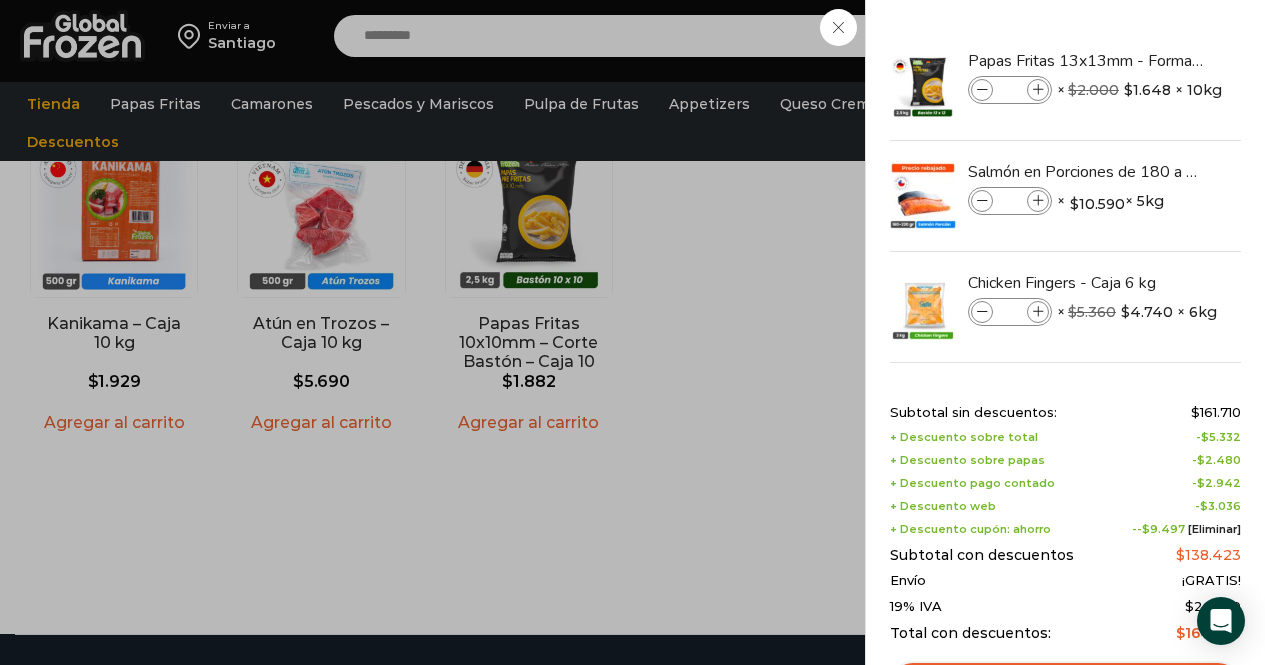 scroll, scrollTop: 2082, scrollLeft: 0, axis: vertical 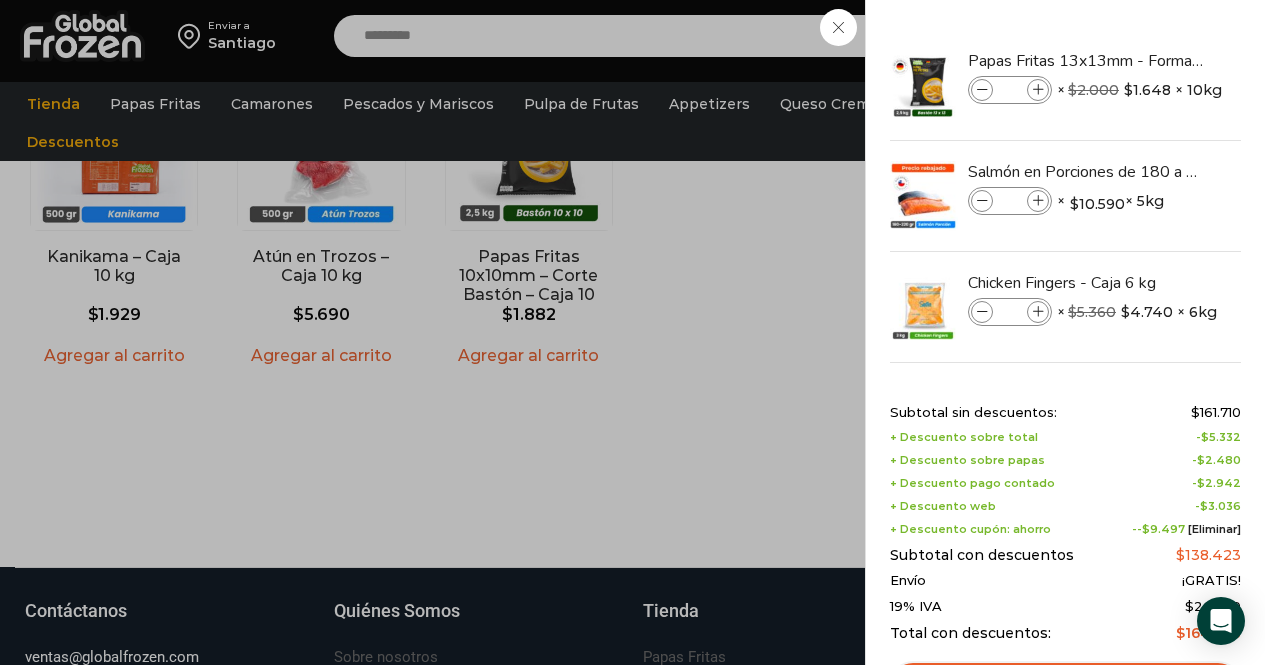 click on "Shopping cart                     (4)
Subtotal sin descuentos: $ 161.710
+ Descuento sobre total - $ 5.332
+ Descuento sobre papas - $ 2.480
+ Descuento pago contado - $ 2.942
+ Descuento web - $ 3.036
+ Descuento cupón: ahorro -- $ 9.497   [Eliminar]
Subtotal con descuentos $ 138.423
Envío ¡GRATIS!
19% IVA $ 26.300
Total con descuentos: $ 164.723" at bounding box center (1065, 533) 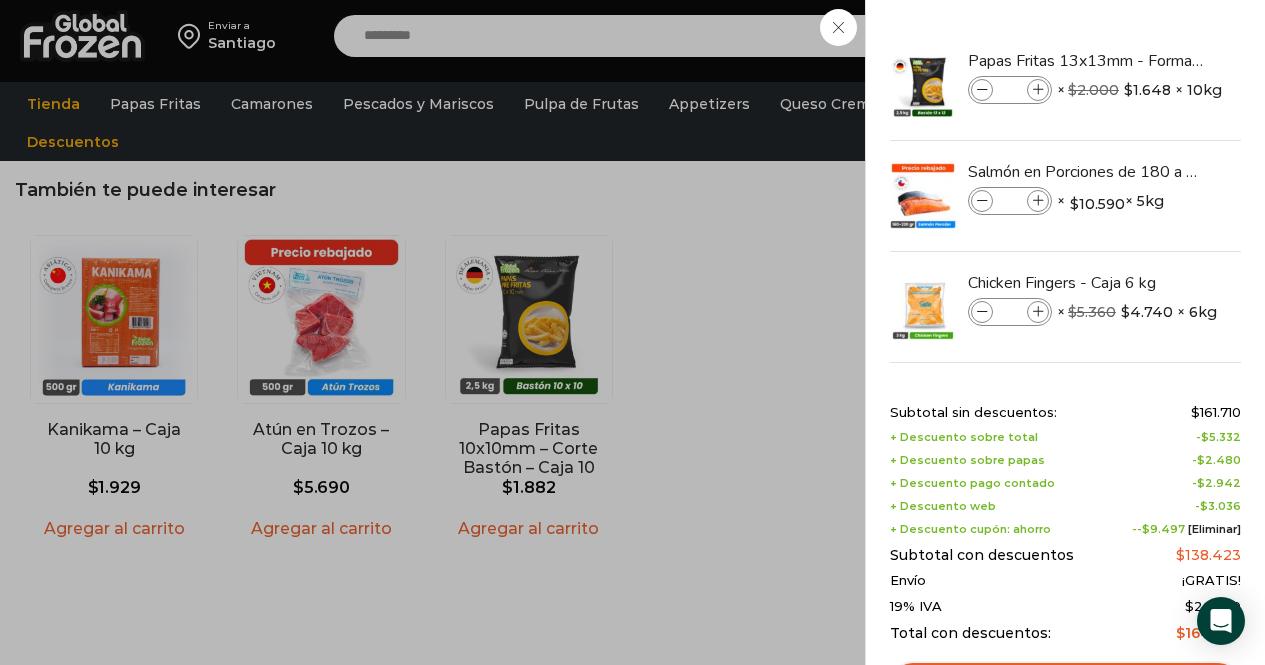 scroll, scrollTop: 1880, scrollLeft: 0, axis: vertical 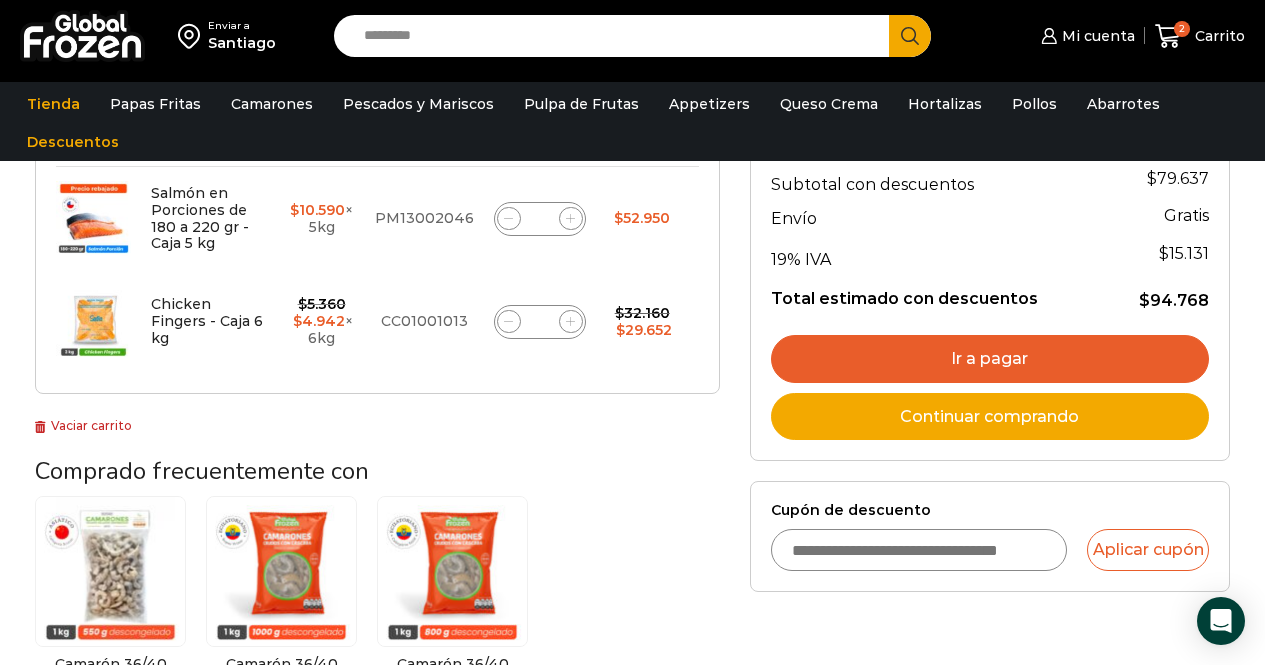 click on "Cupón de descuento" at bounding box center [919, 550] 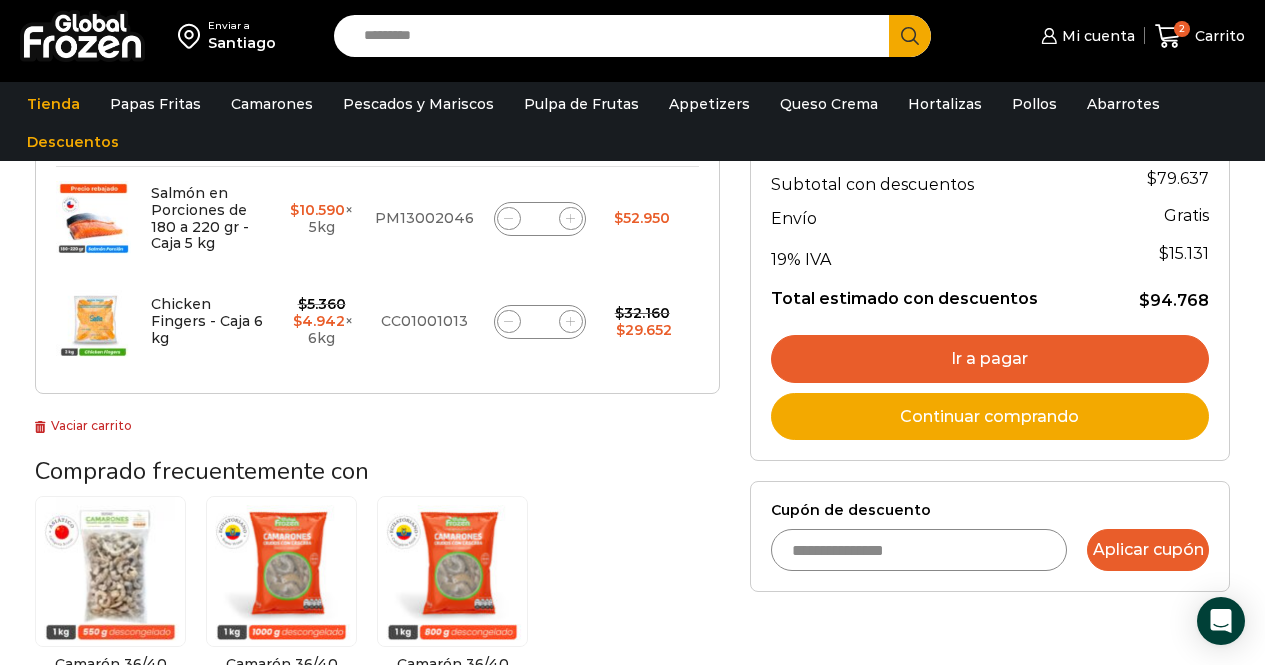type on "**********" 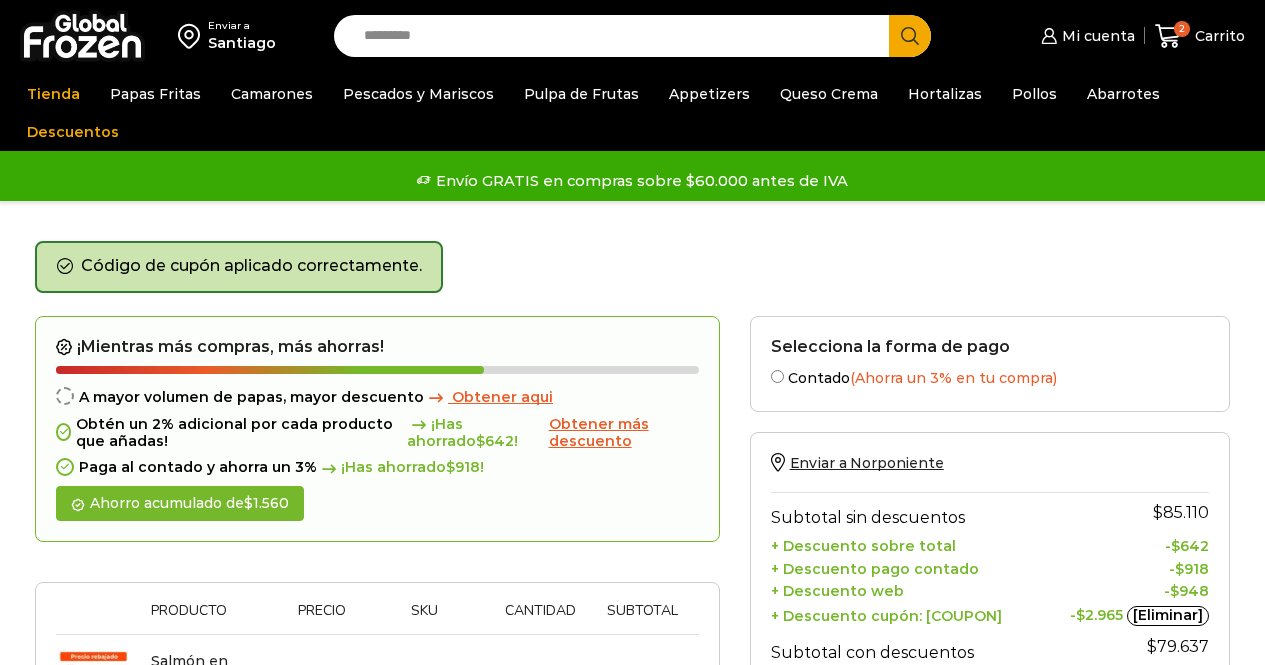 scroll, scrollTop: 0, scrollLeft: 0, axis: both 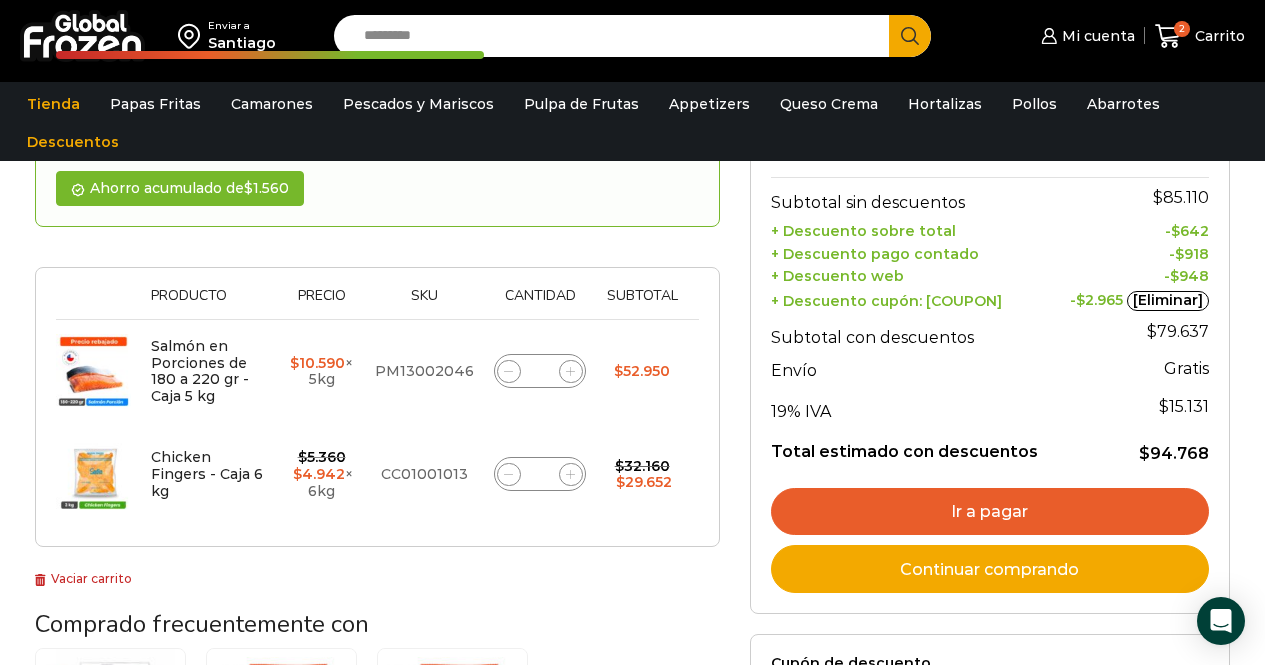 click 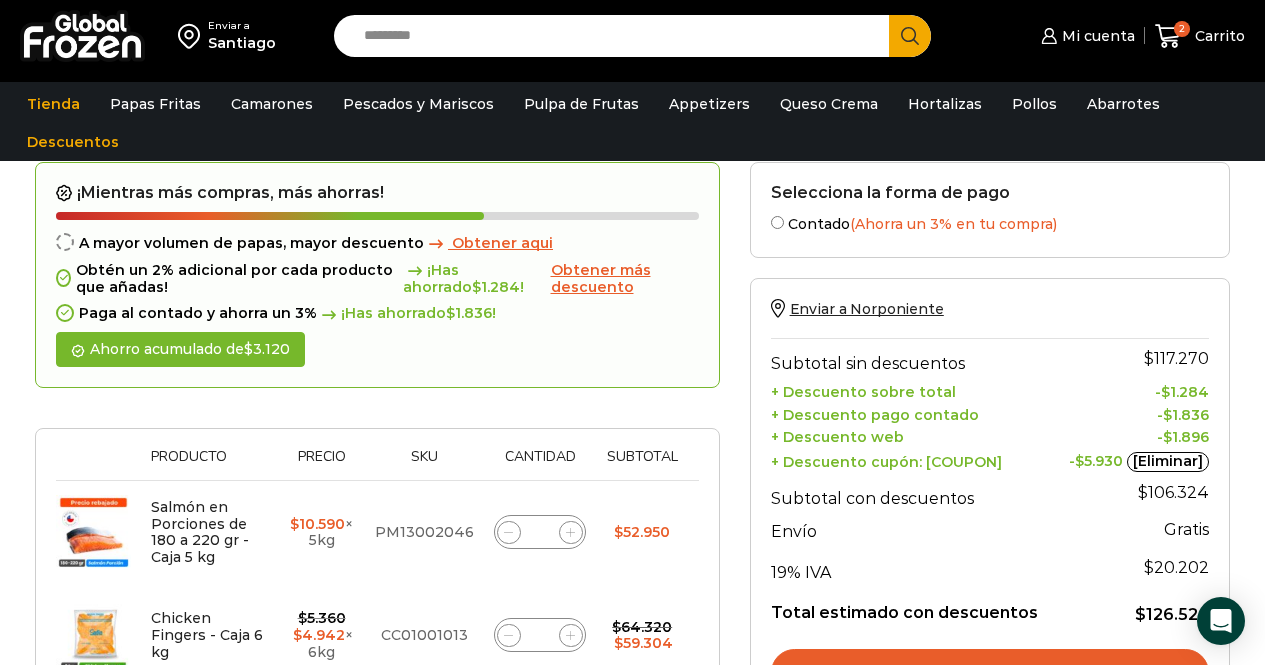 scroll, scrollTop: 151, scrollLeft: 0, axis: vertical 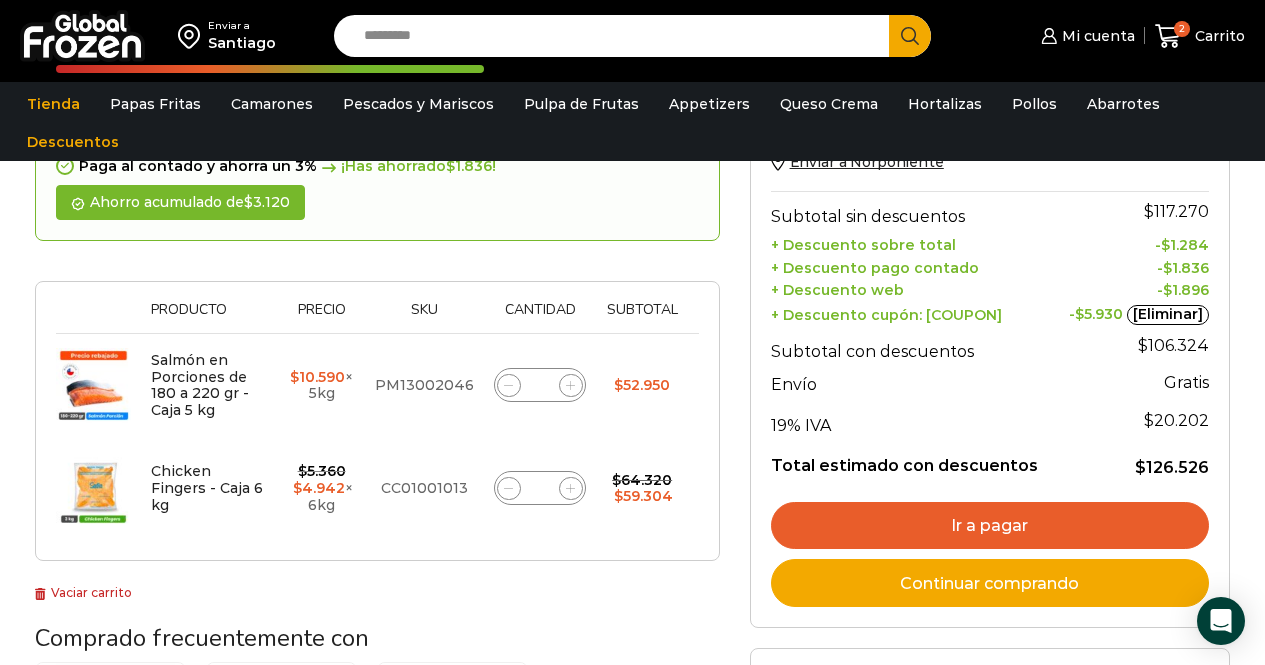 click 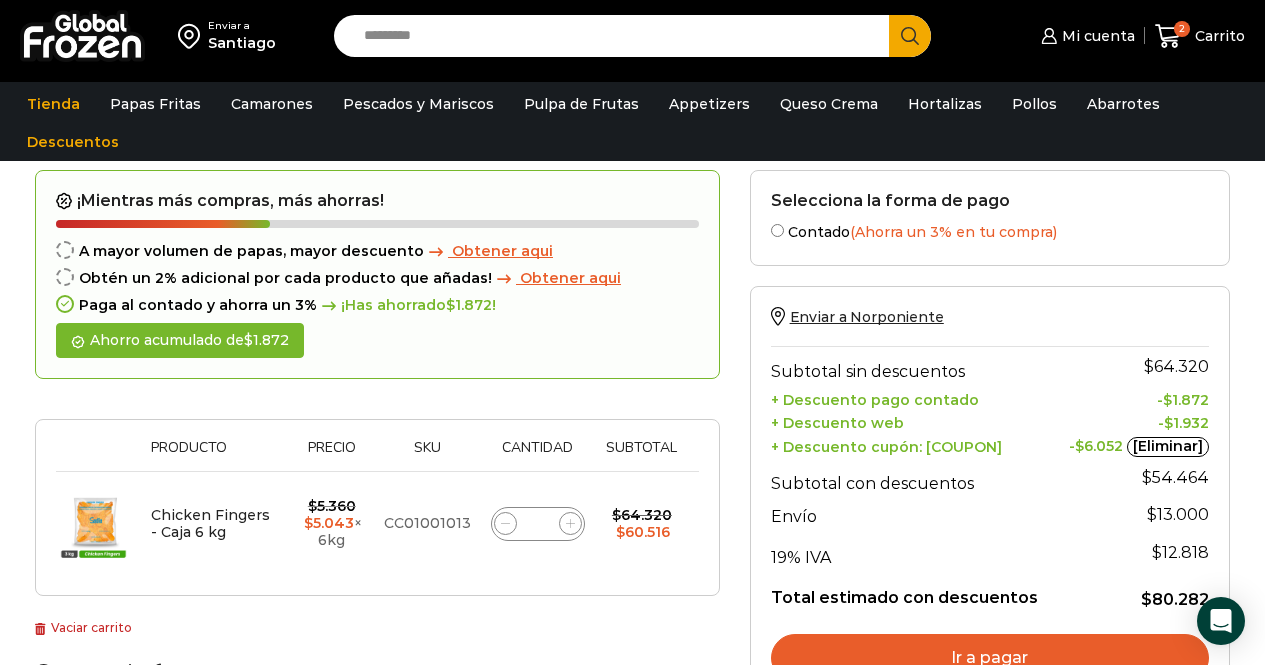 scroll, scrollTop: 151, scrollLeft: 0, axis: vertical 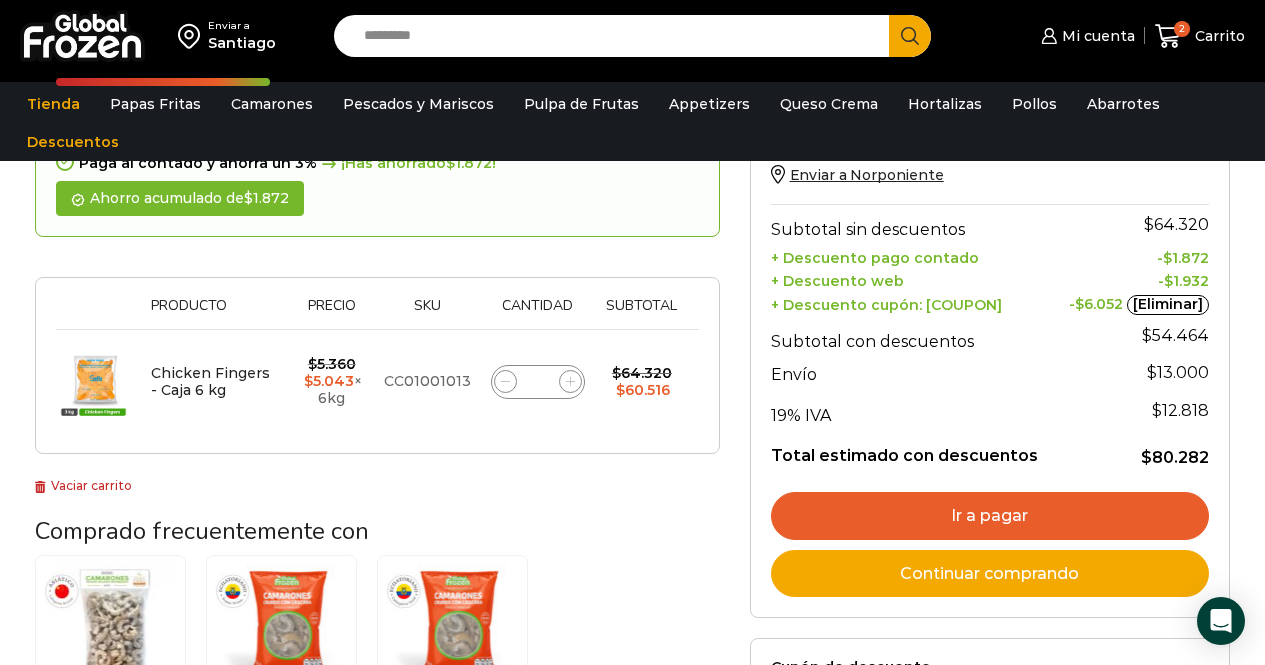 click 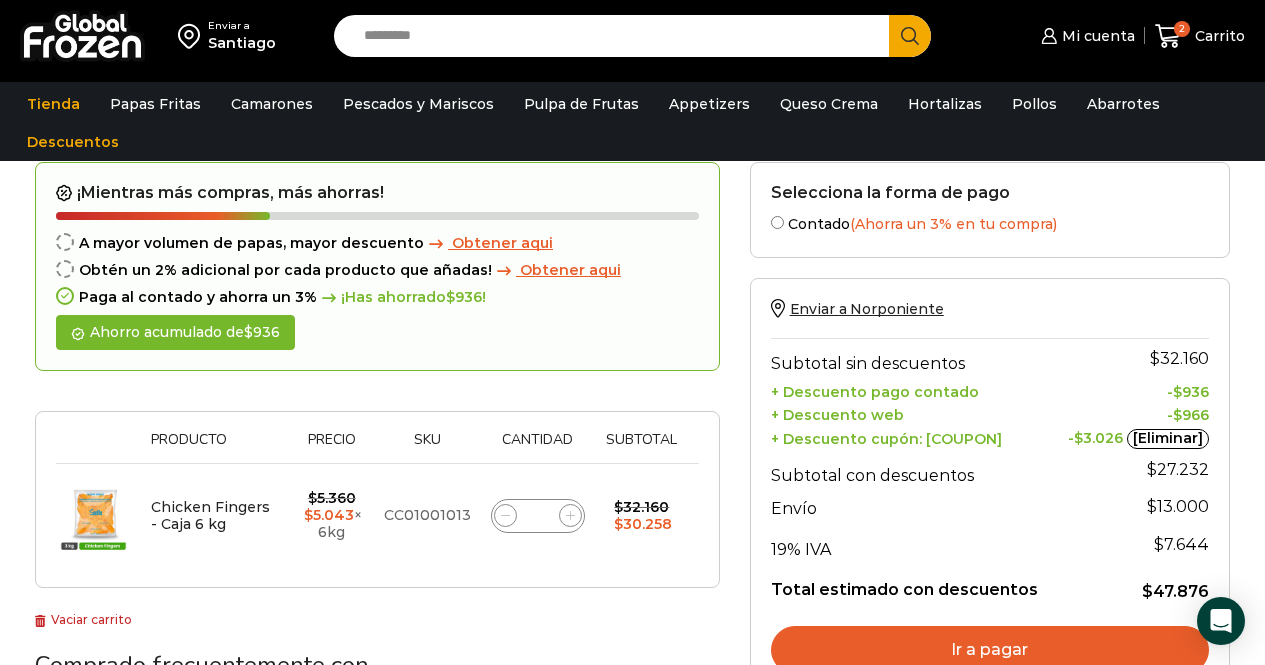 scroll, scrollTop: 151, scrollLeft: 0, axis: vertical 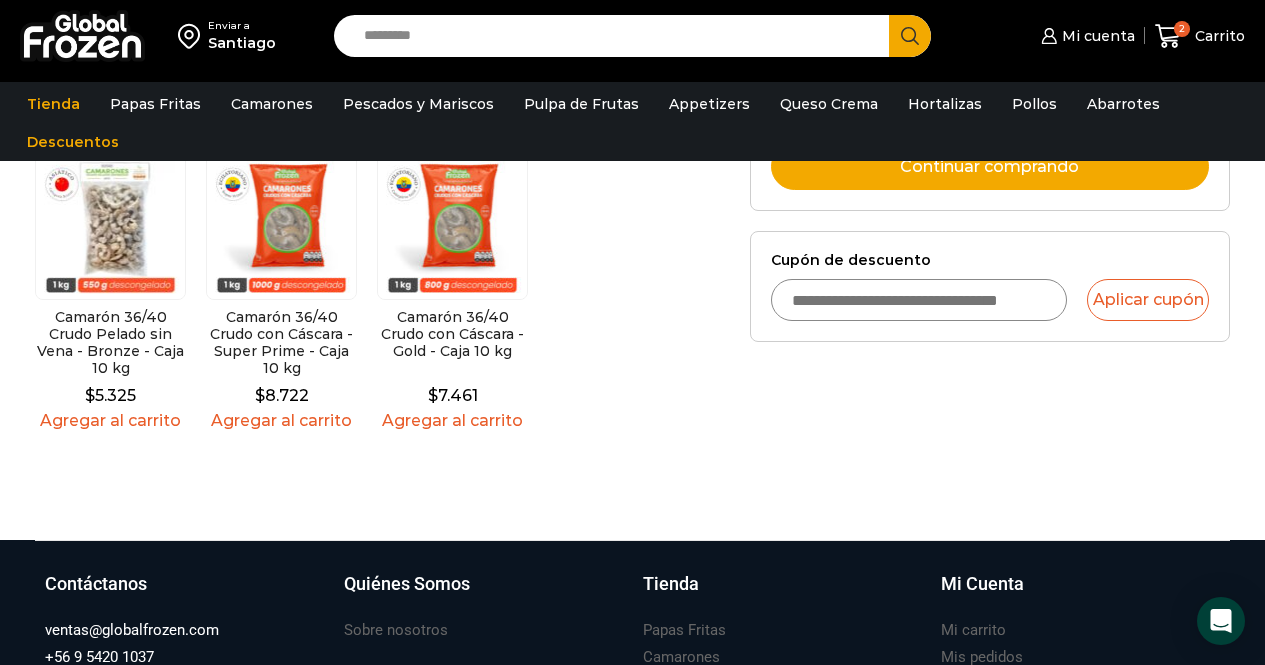 click on "Cupón de descuento" at bounding box center (919, 300) 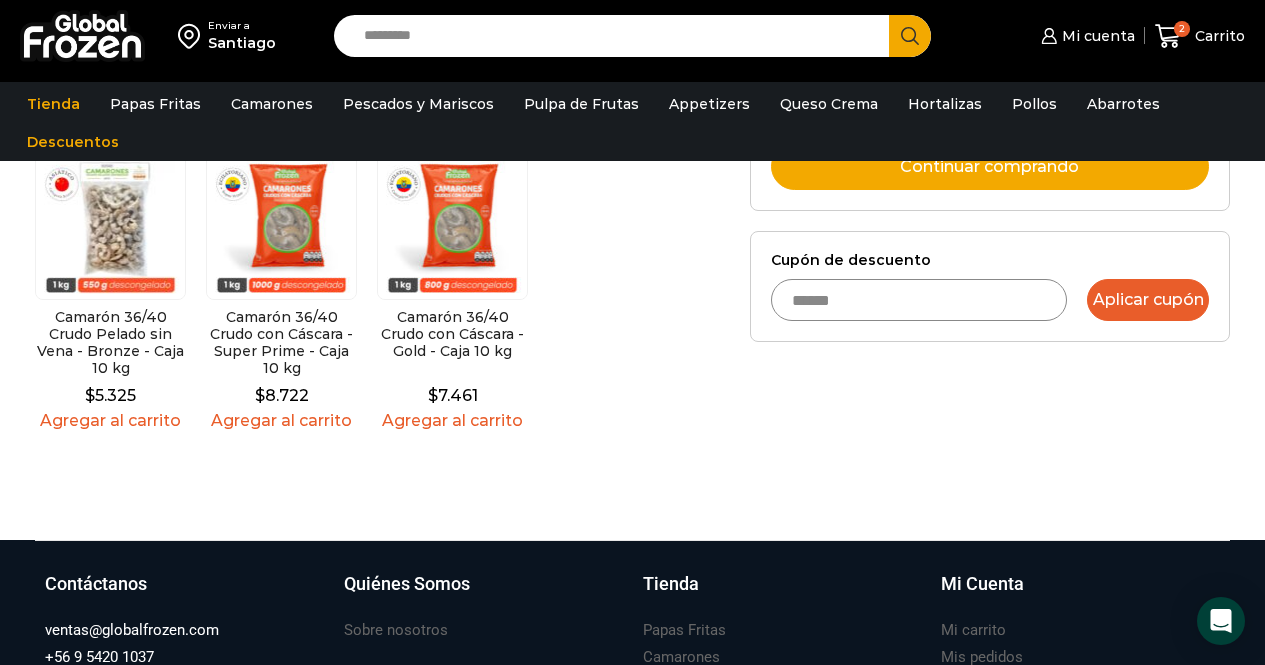 type on "******" 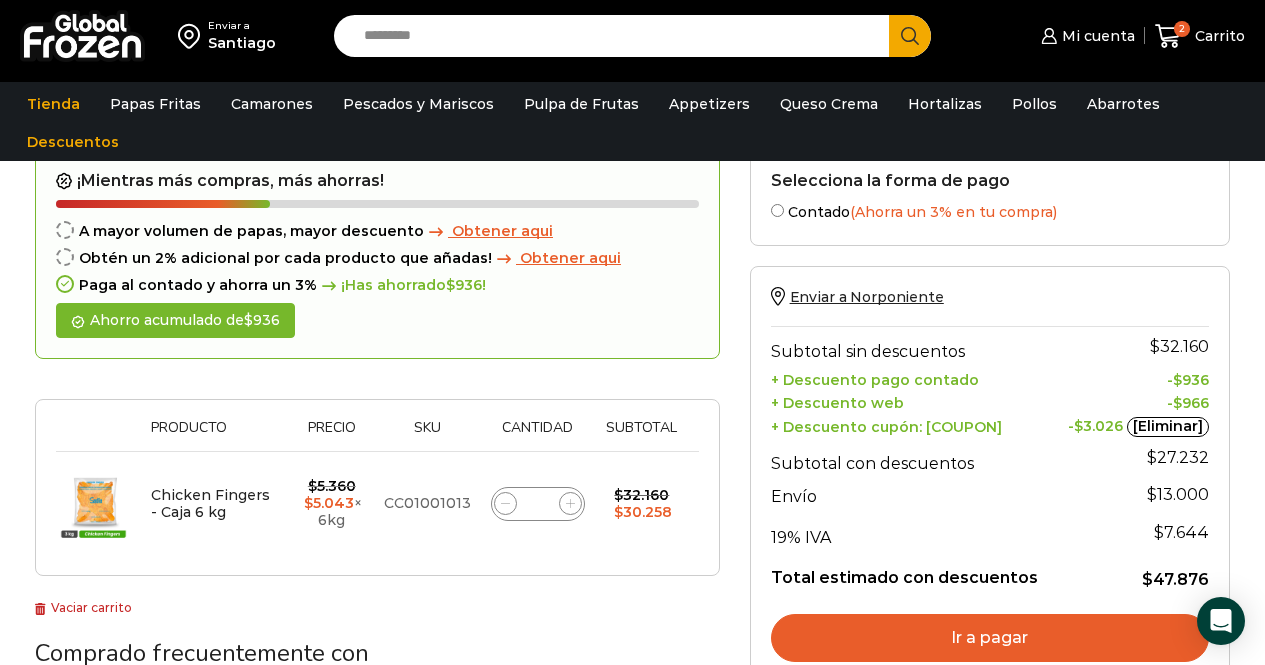 scroll, scrollTop: 173, scrollLeft: 0, axis: vertical 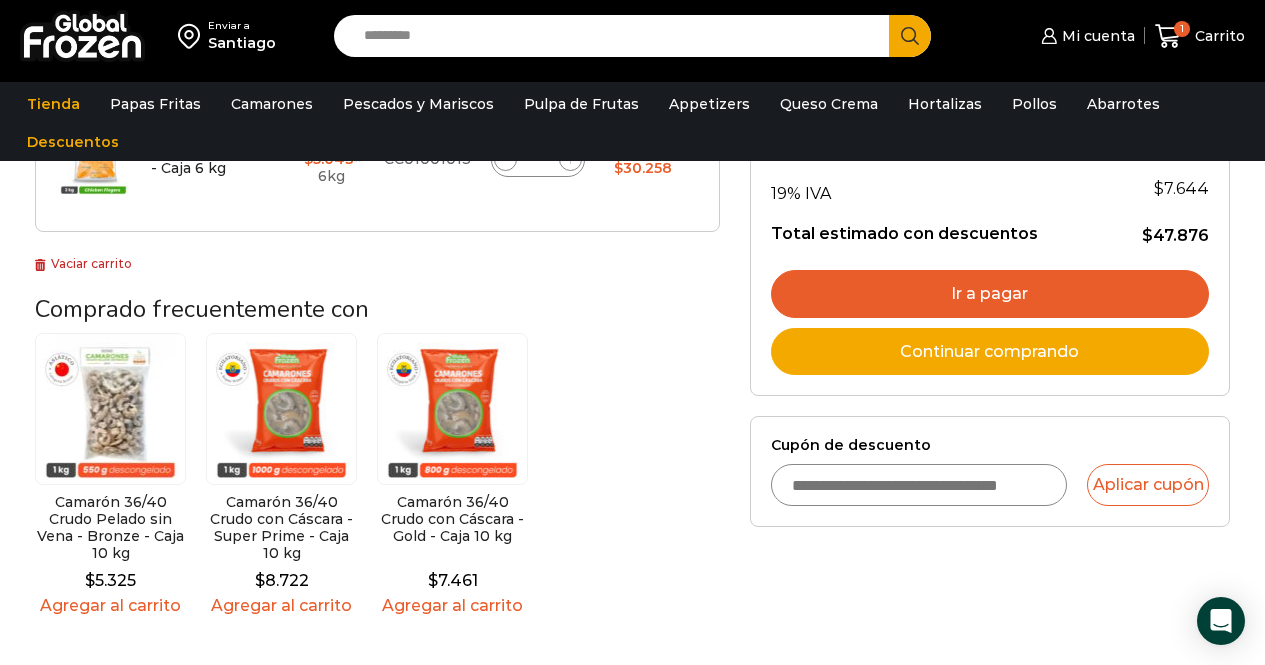 click on "Cupón de descuento" at bounding box center (919, 485) 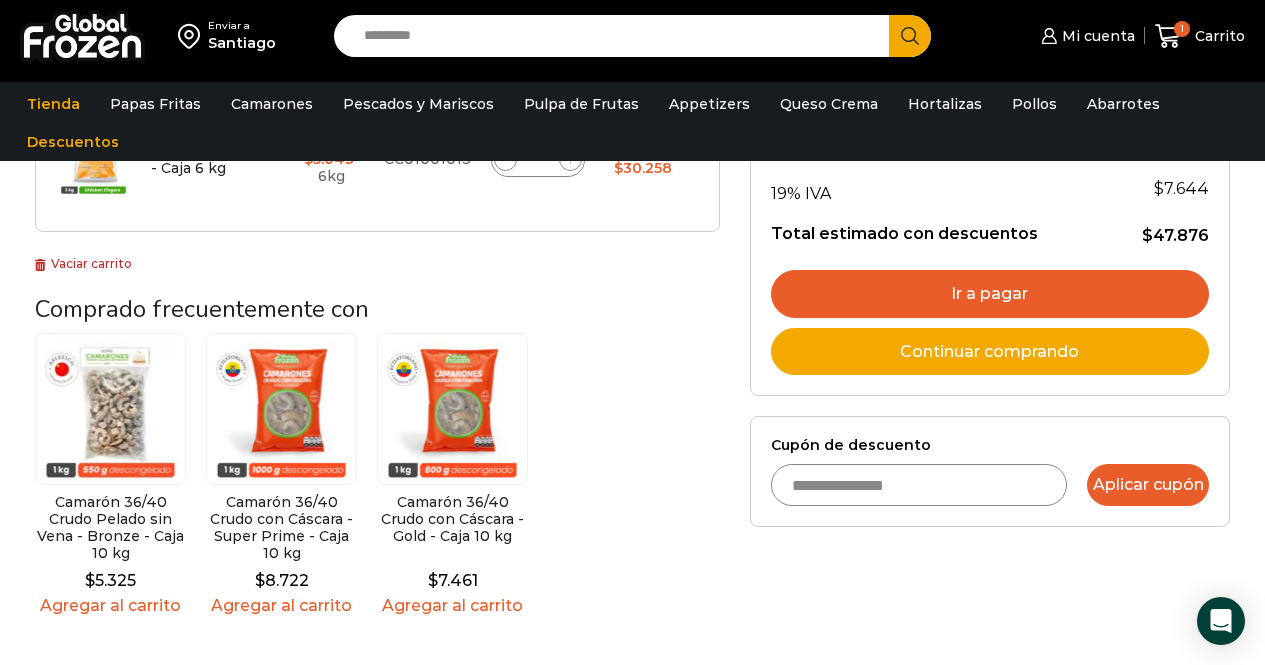 type on "**********" 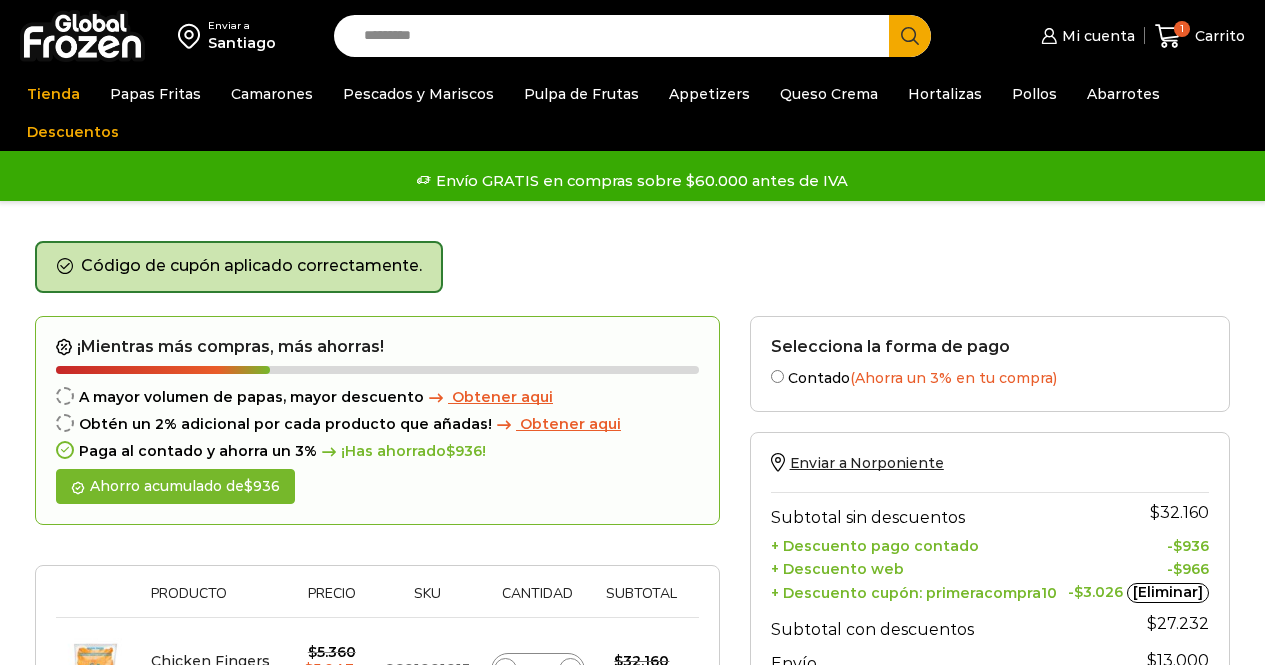 scroll, scrollTop: 0, scrollLeft: 0, axis: both 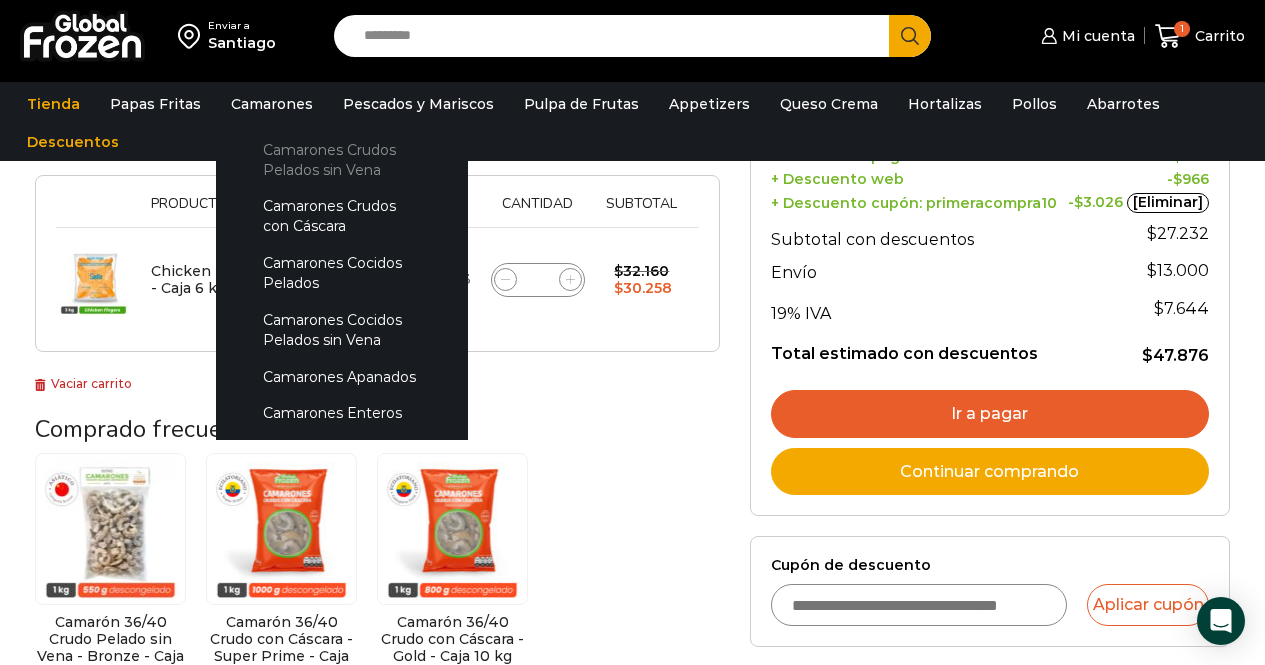 click on "Camarones Crudos Pelados sin Vena" at bounding box center [342, 159] 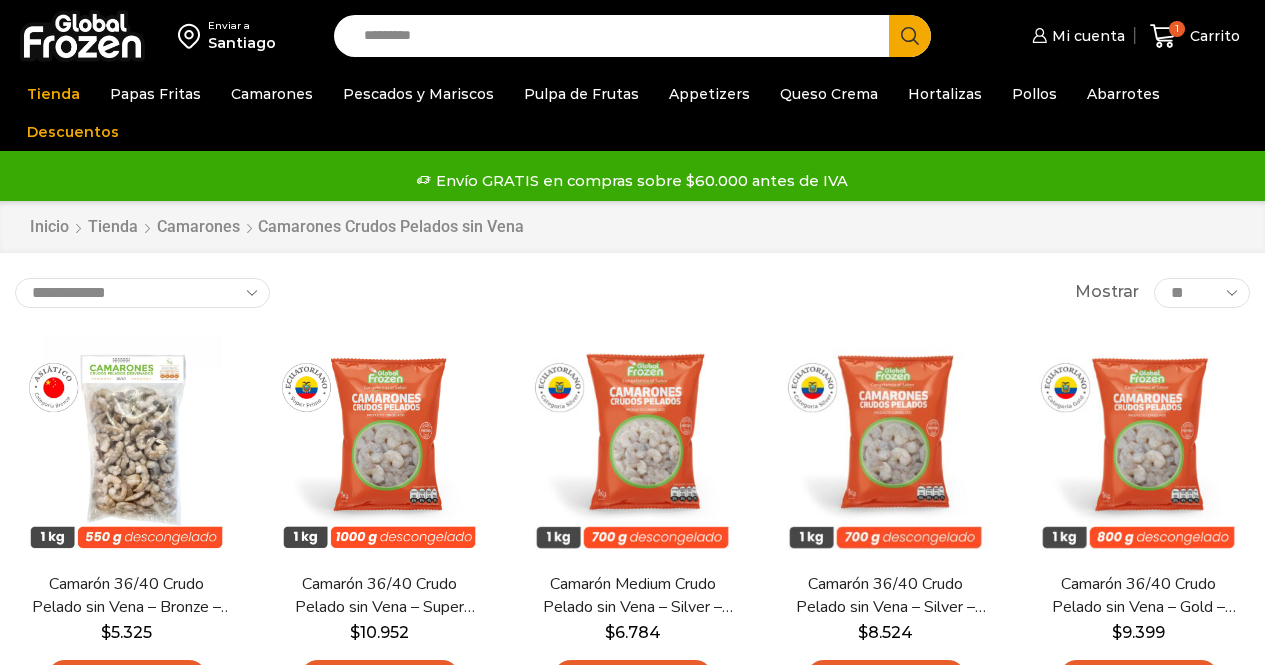 scroll, scrollTop: 0, scrollLeft: 0, axis: both 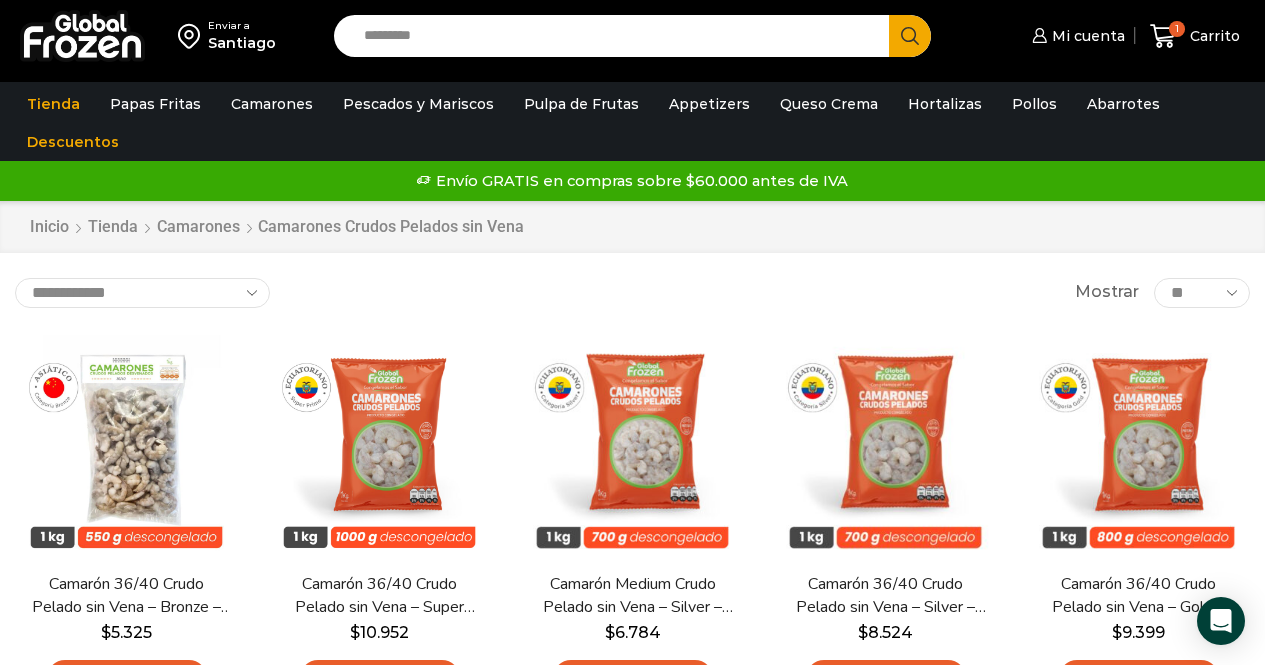 click on "Search input" at bounding box center (617, 36) 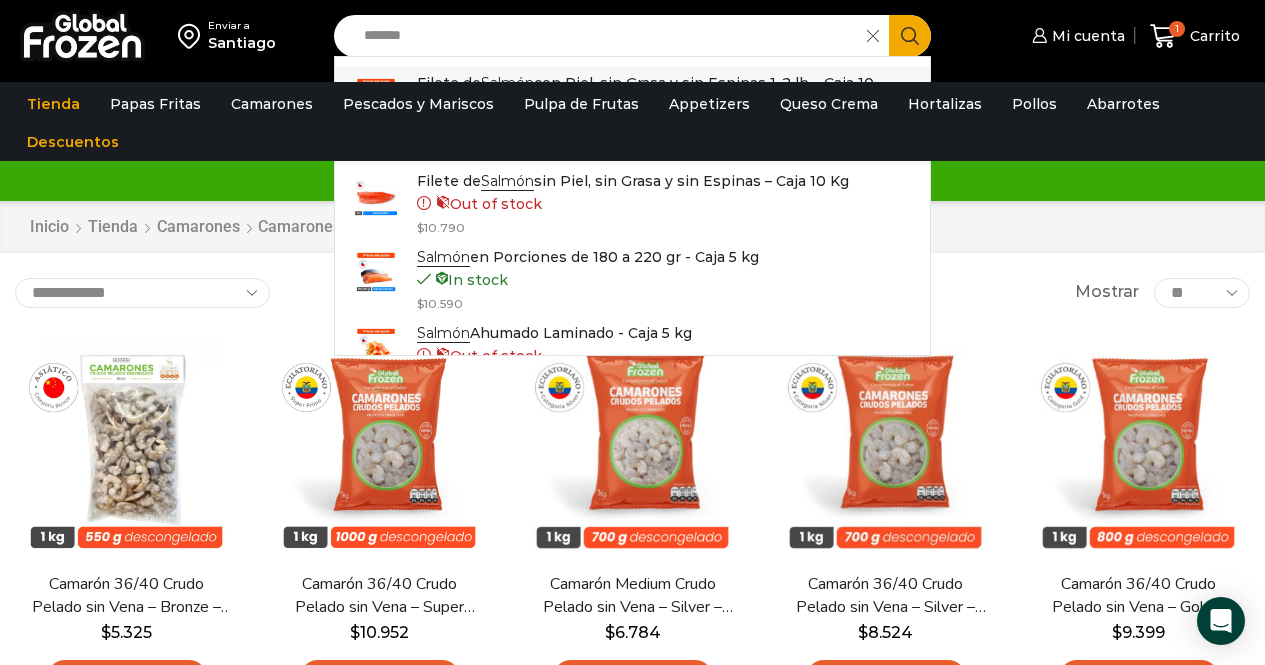 click on "Filete de  Salmón  con Piel, sin Grasa y sin Espinas 1-2 lb – Caja 10 Kg" at bounding box center (654, 94) 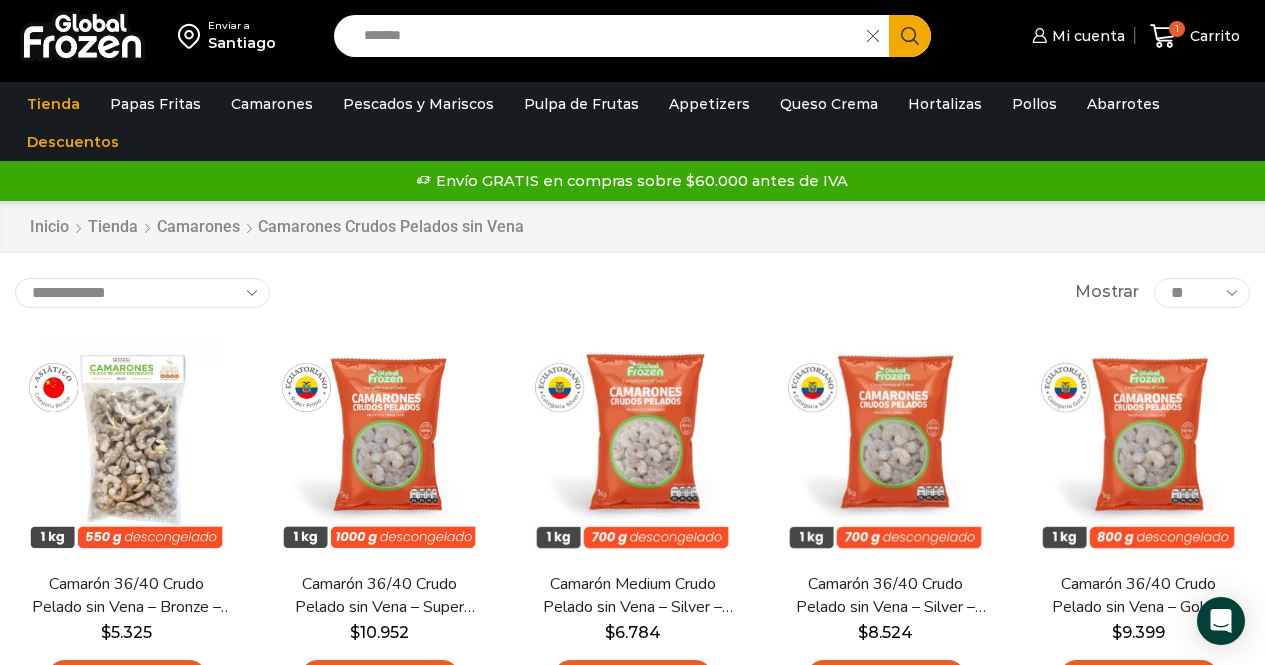 type on "**********" 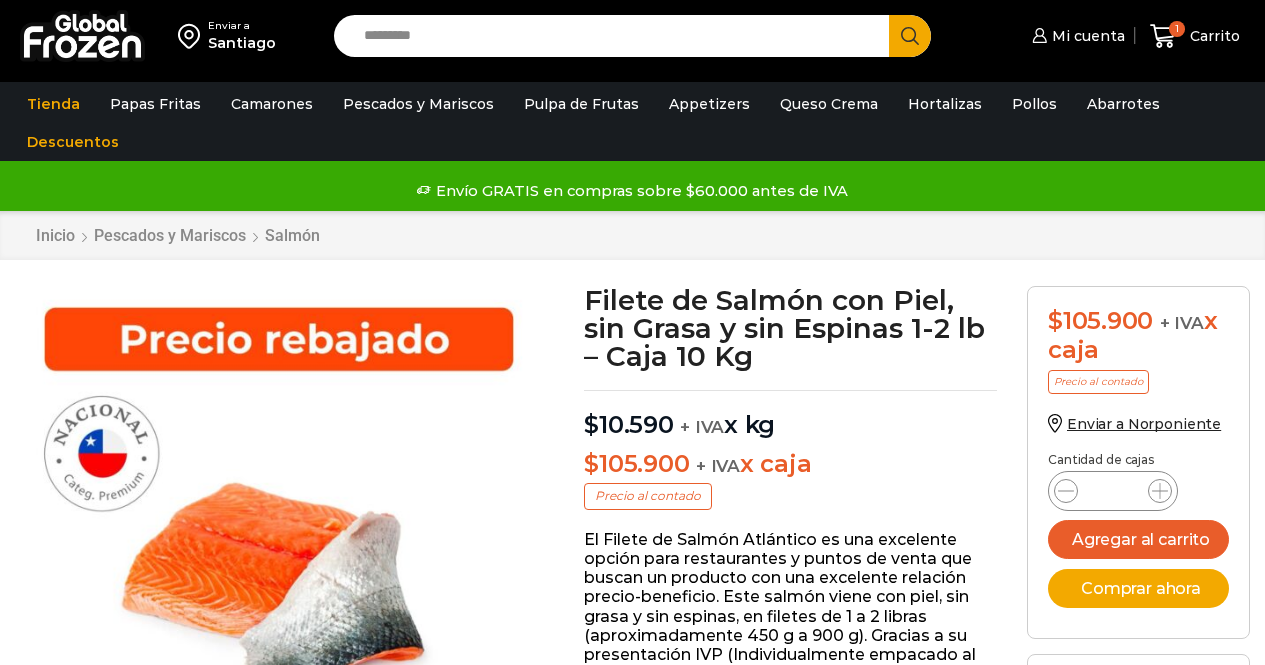 scroll, scrollTop: 1, scrollLeft: 0, axis: vertical 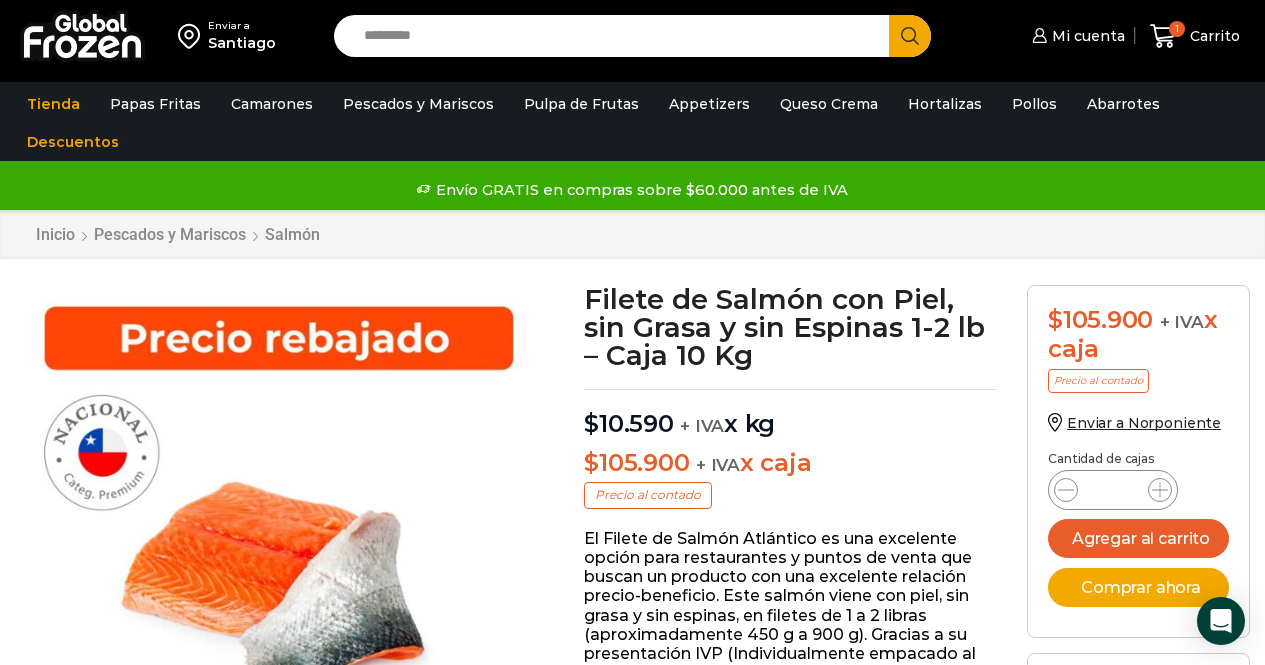 click on "Search input" at bounding box center (617, 36) 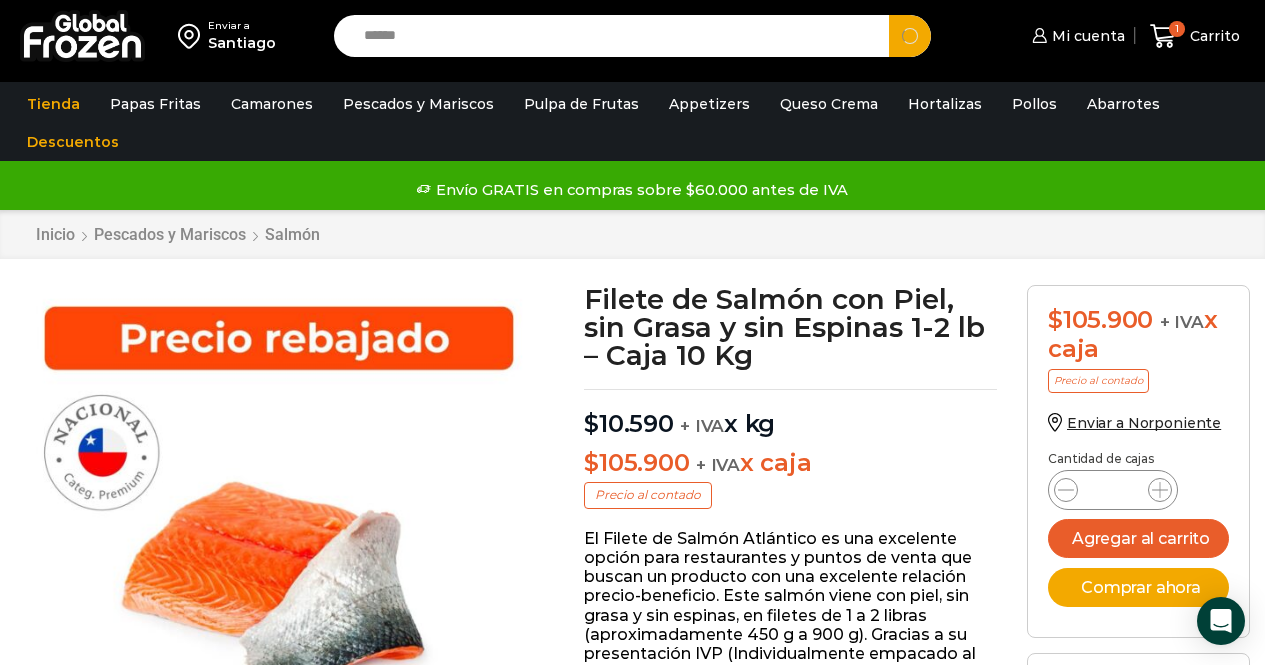 type on "******" 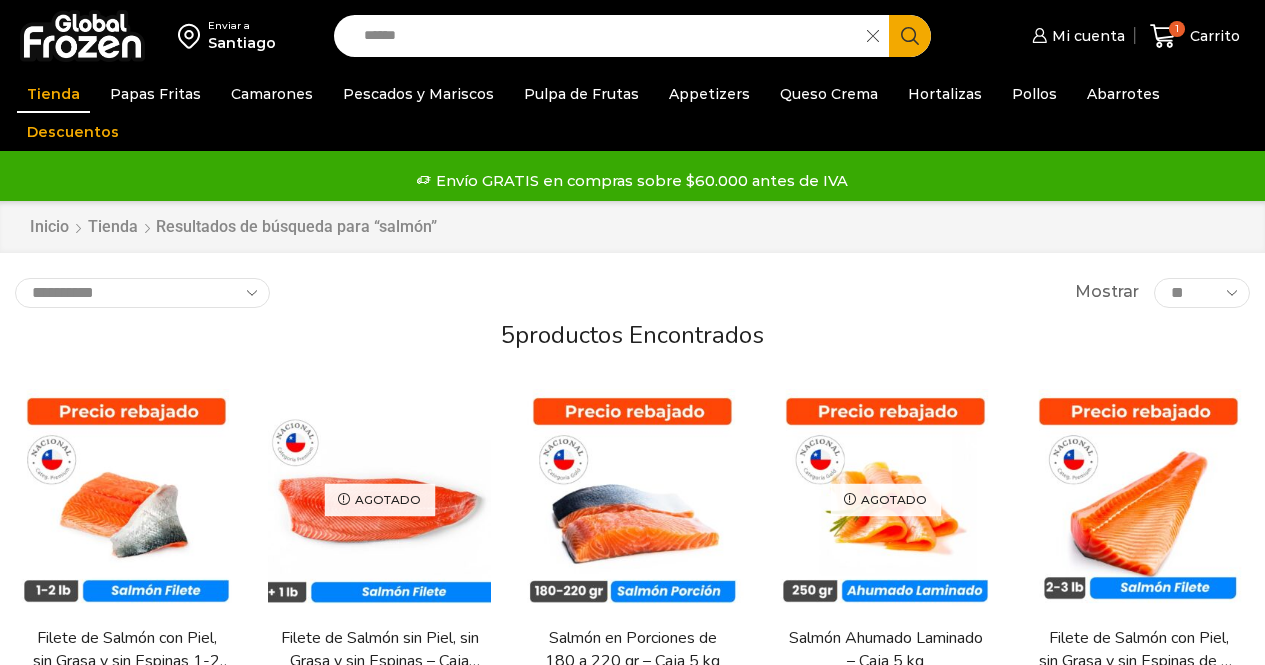 scroll, scrollTop: 0, scrollLeft: 0, axis: both 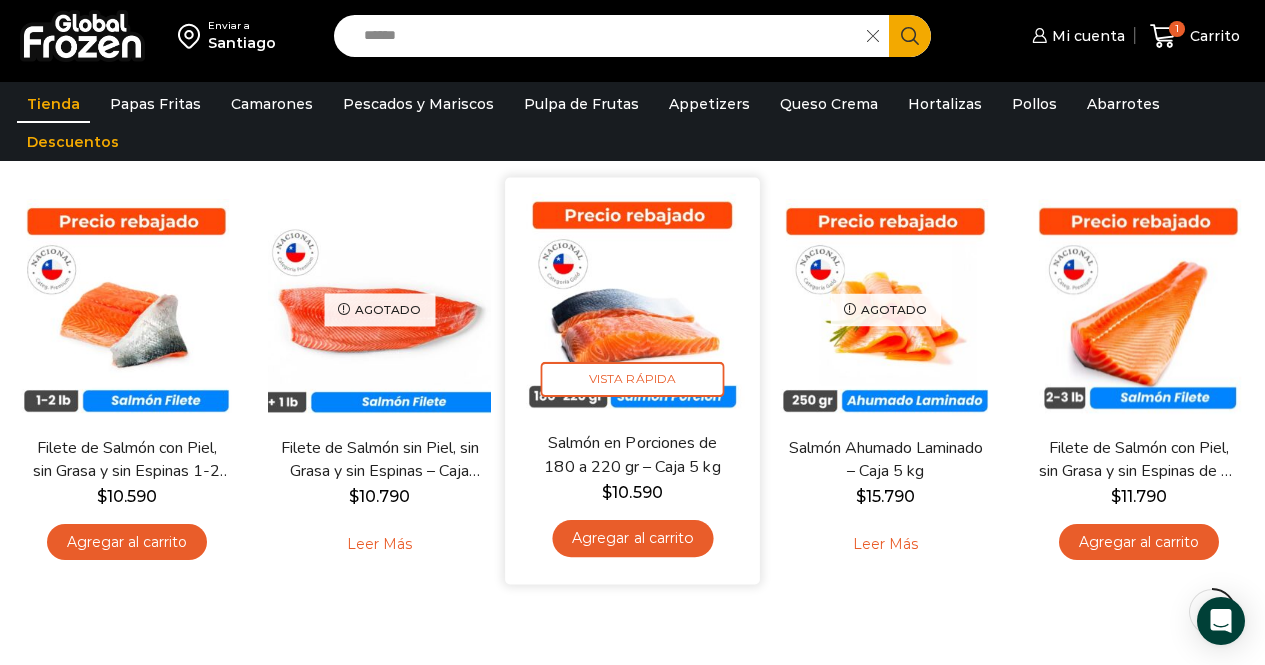 click on "Agregar al carrito" at bounding box center (632, 538) 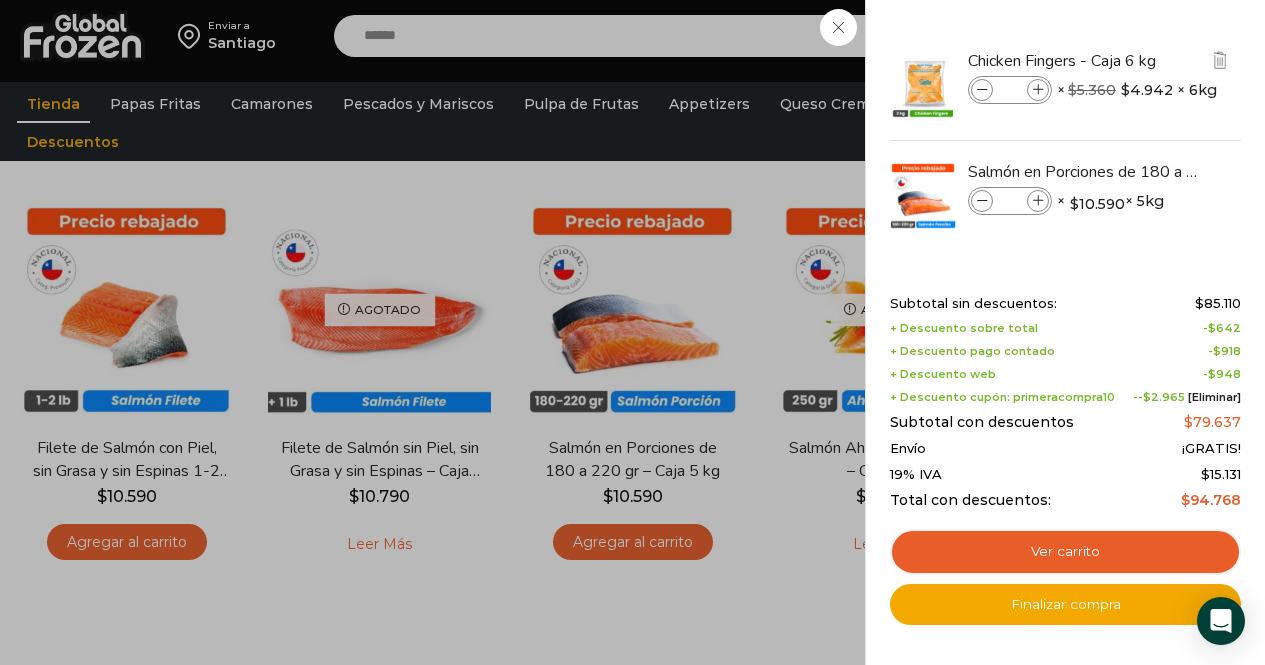 click at bounding box center (1038, 90) 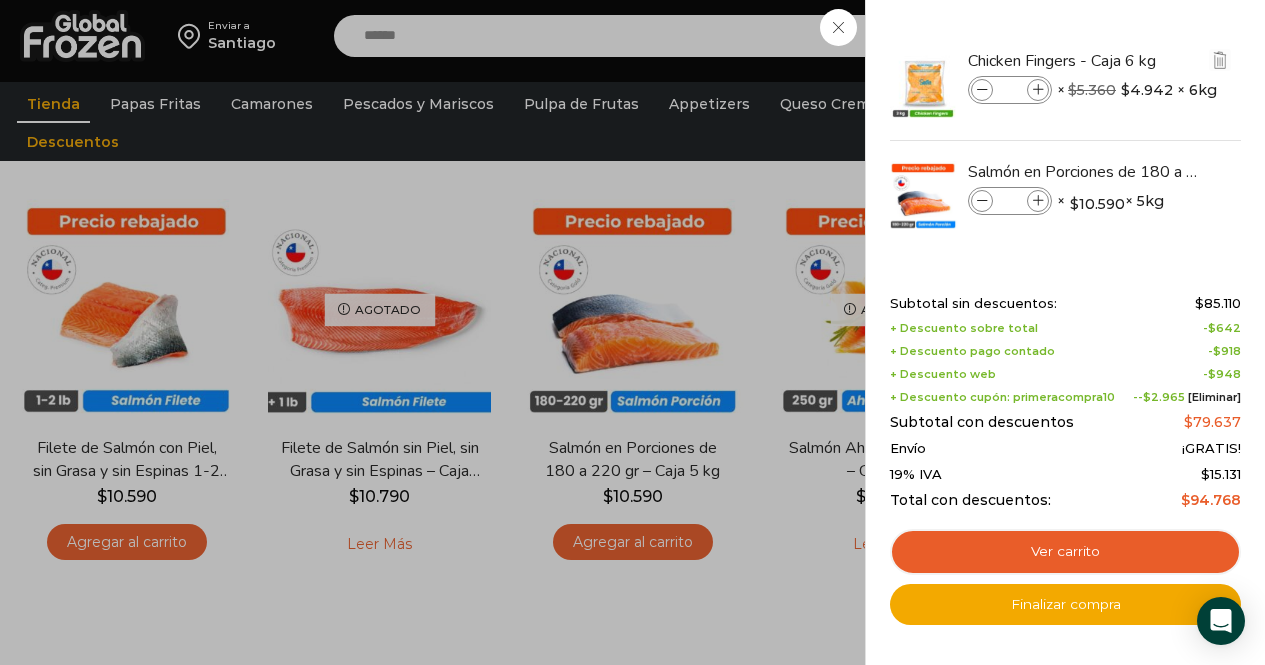 type on "*" 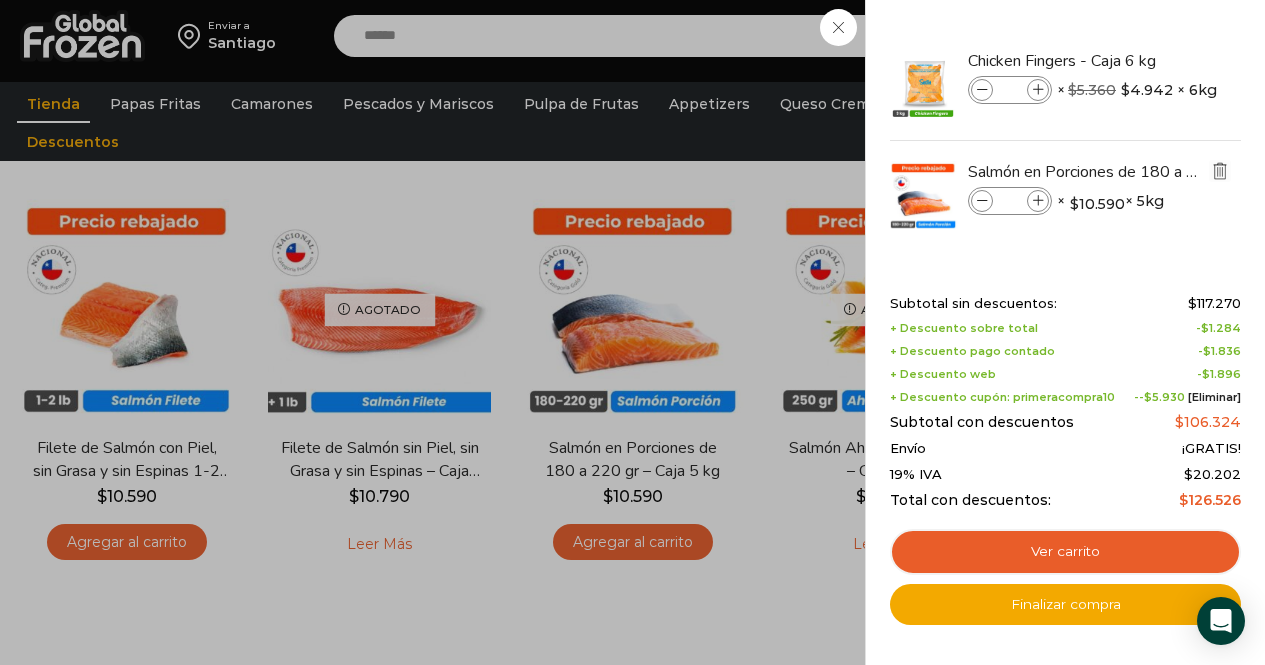 click at bounding box center [1220, 171] 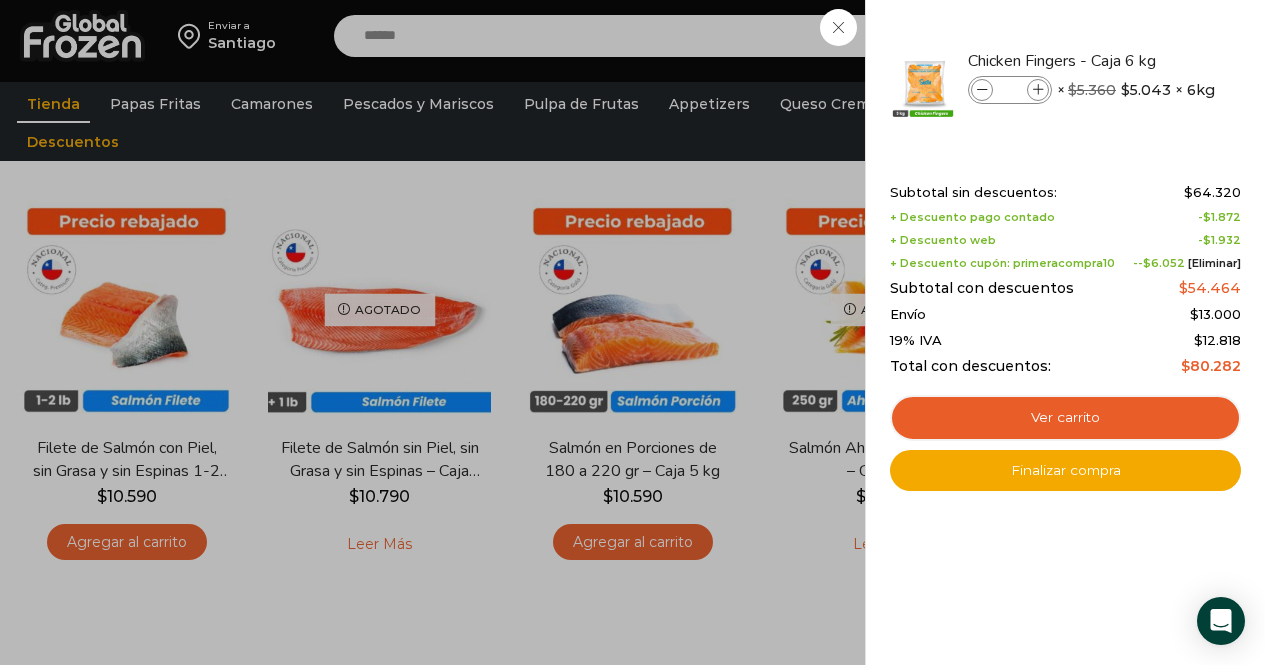 click on "2
Carrito
2
2
Shopping Cart
*" at bounding box center [1195, 36] 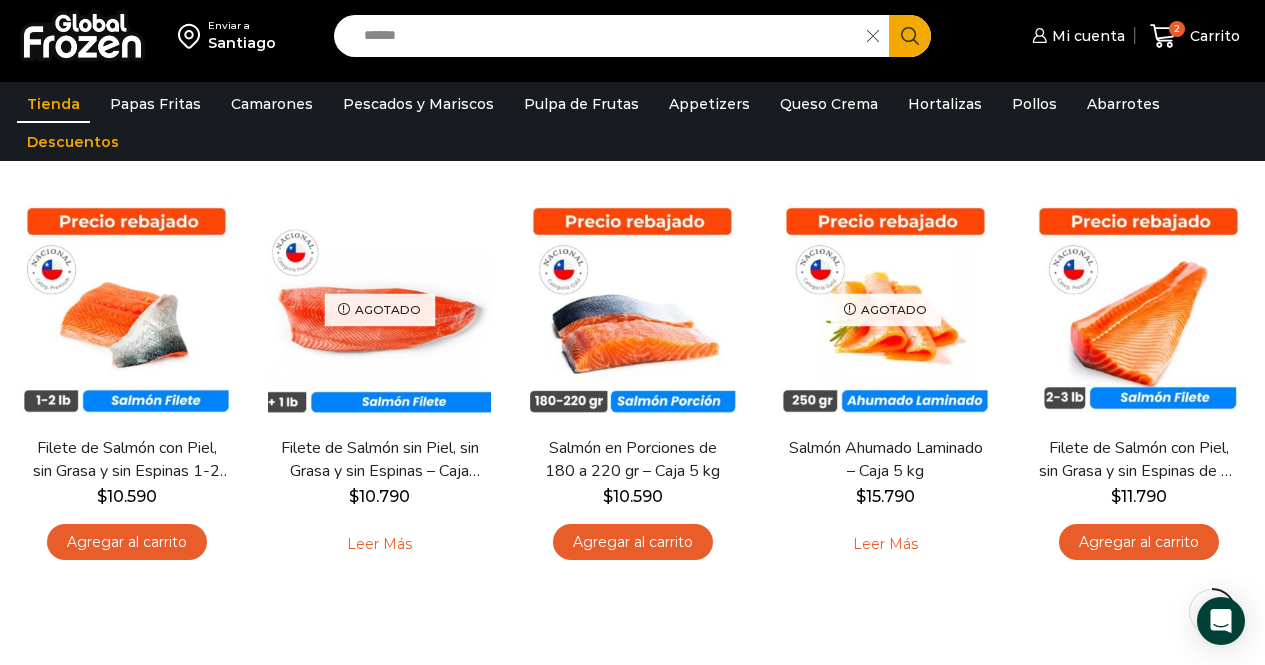 click on "Papas Fritas" at bounding box center (155, 104) 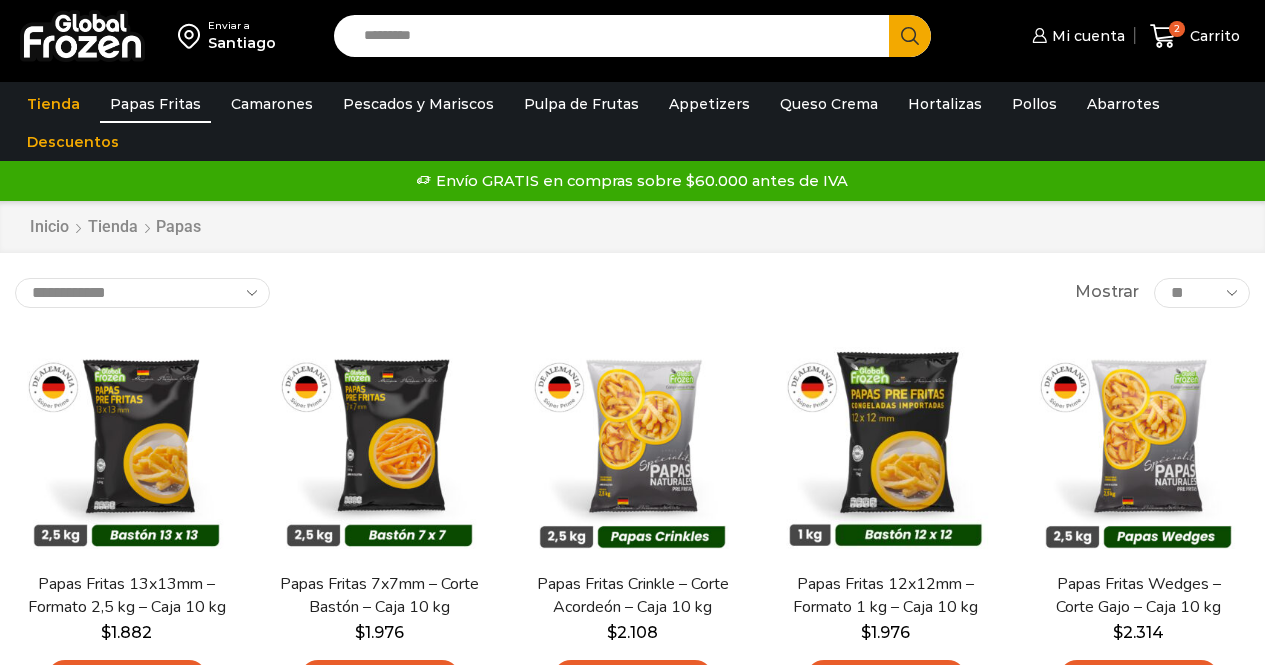scroll, scrollTop: 0, scrollLeft: 0, axis: both 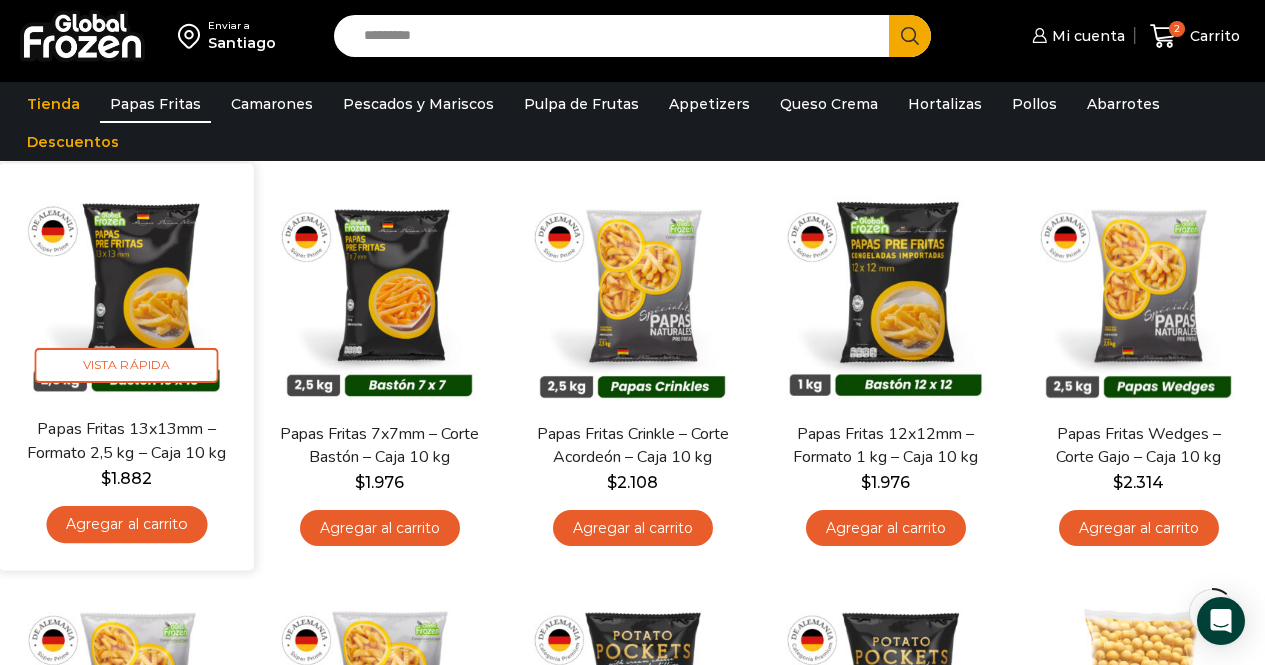 click on "Agregar al carrito" at bounding box center [126, 524] 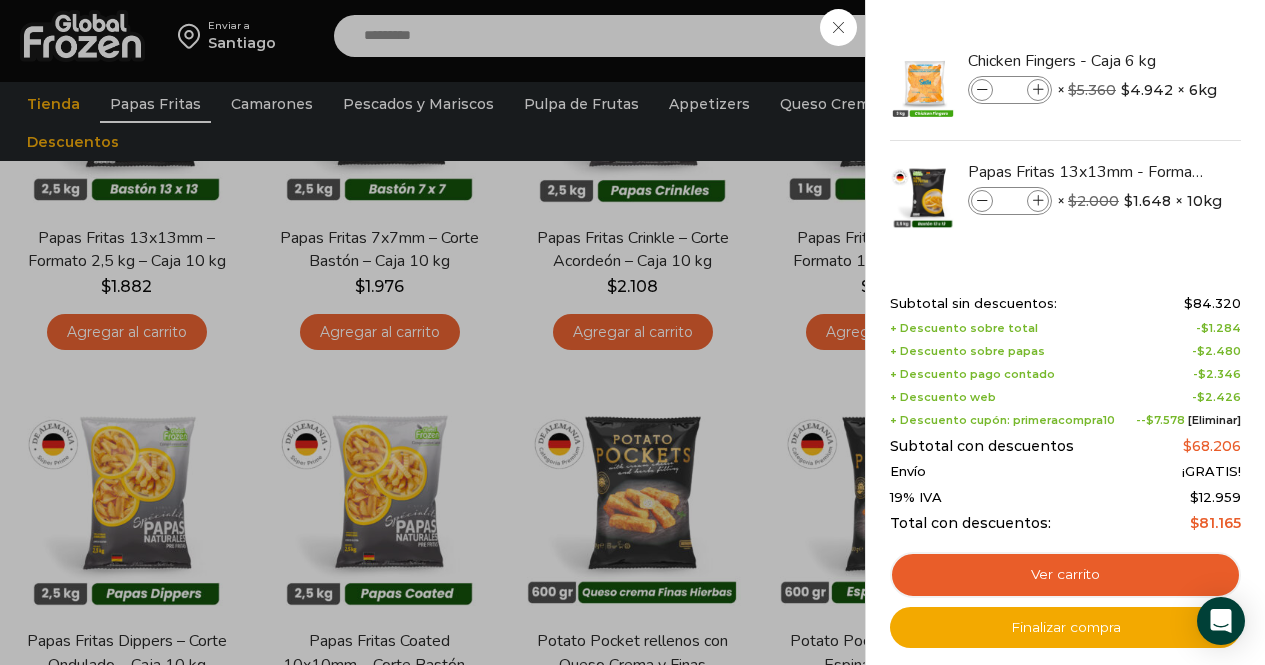 scroll, scrollTop: 360, scrollLeft: 0, axis: vertical 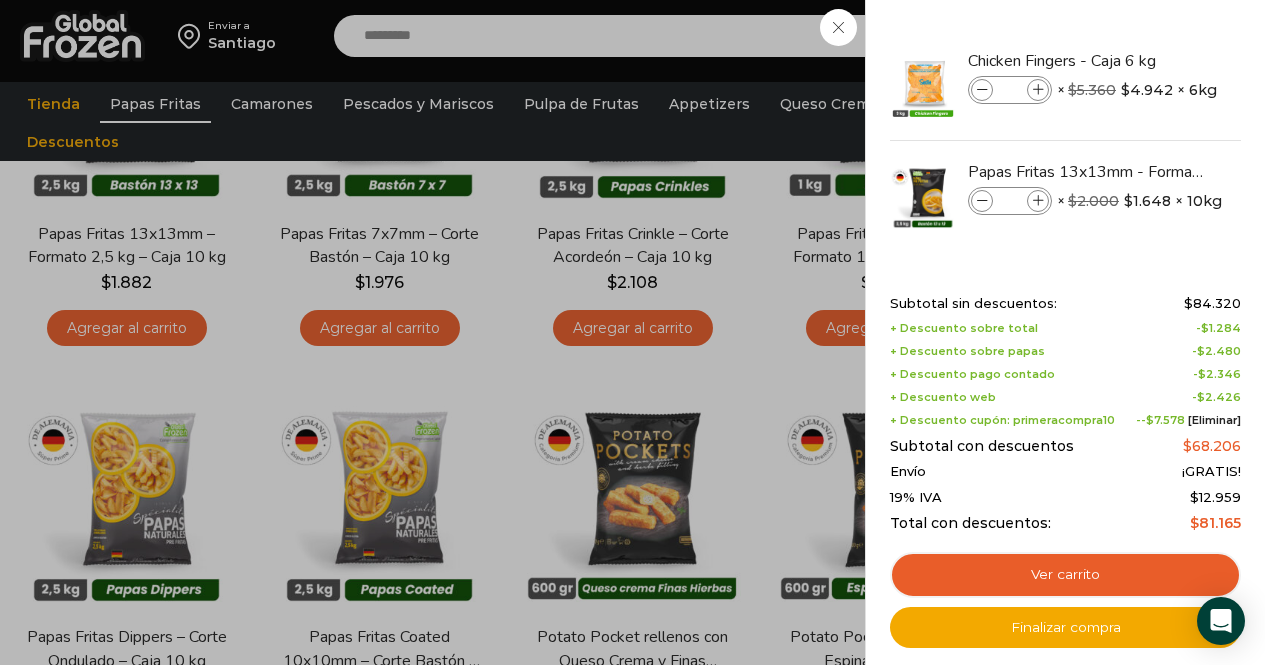 click on "3
Carrito
3
3
Shopping Cart
*" at bounding box center (1195, 36) 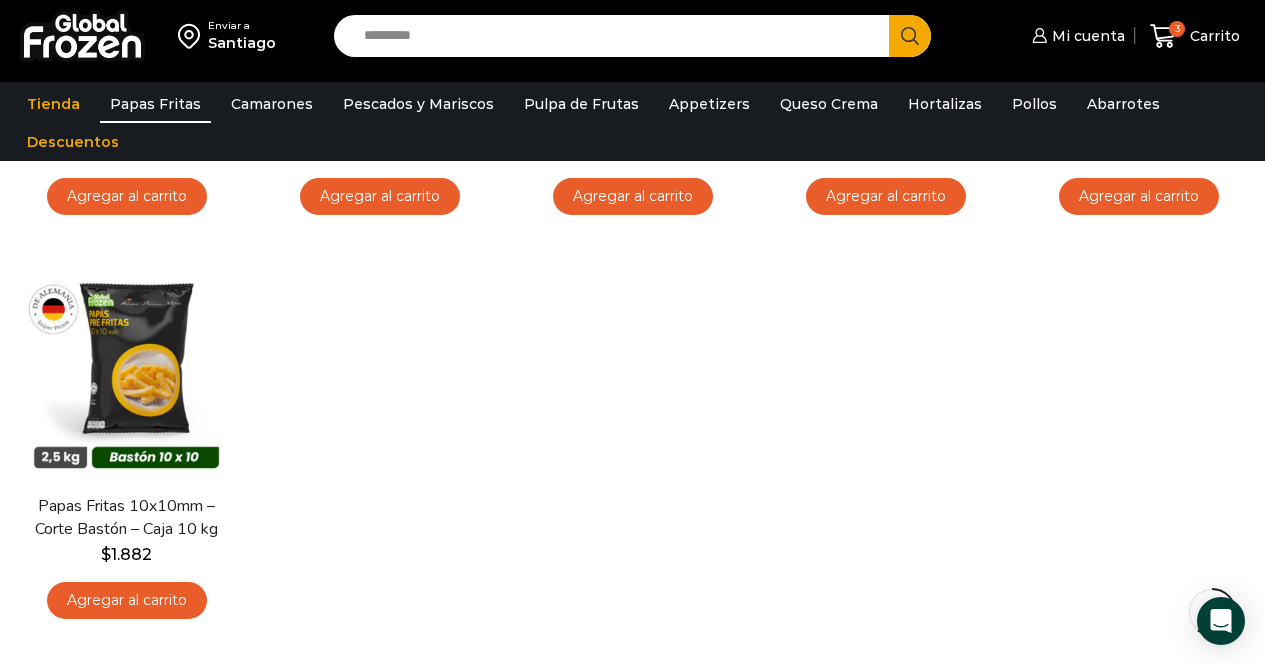 scroll, scrollTop: 920, scrollLeft: 0, axis: vertical 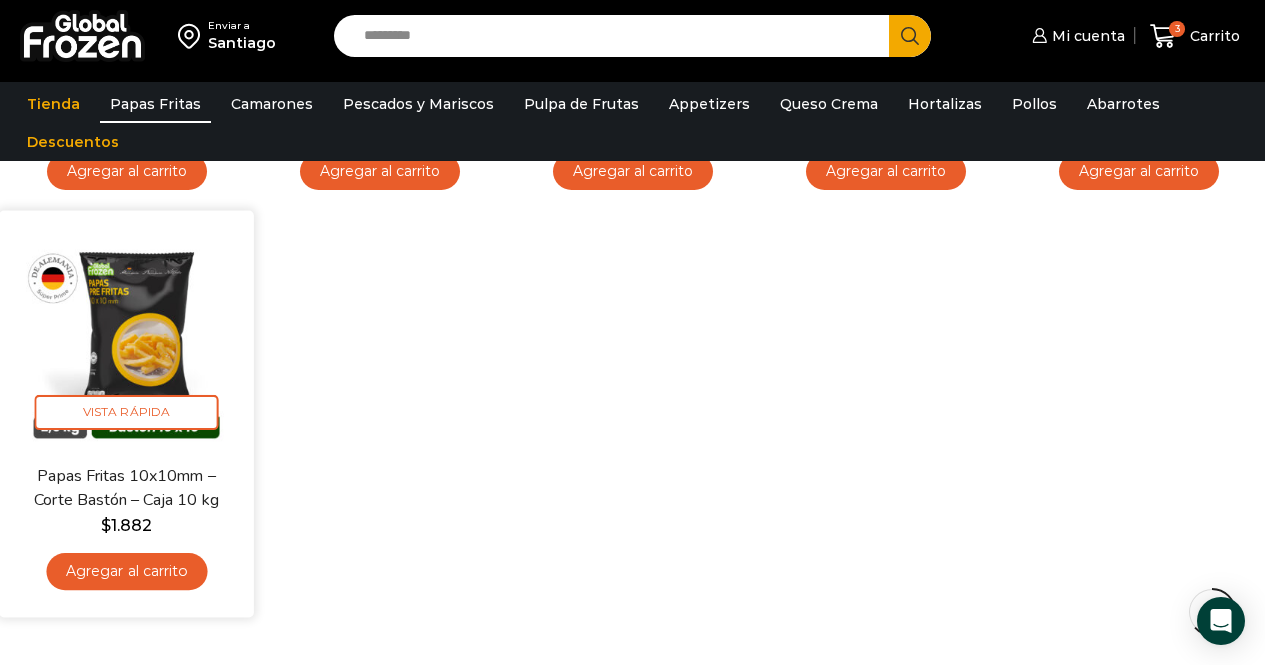 click on "Agregar al carrito" at bounding box center [126, 571] 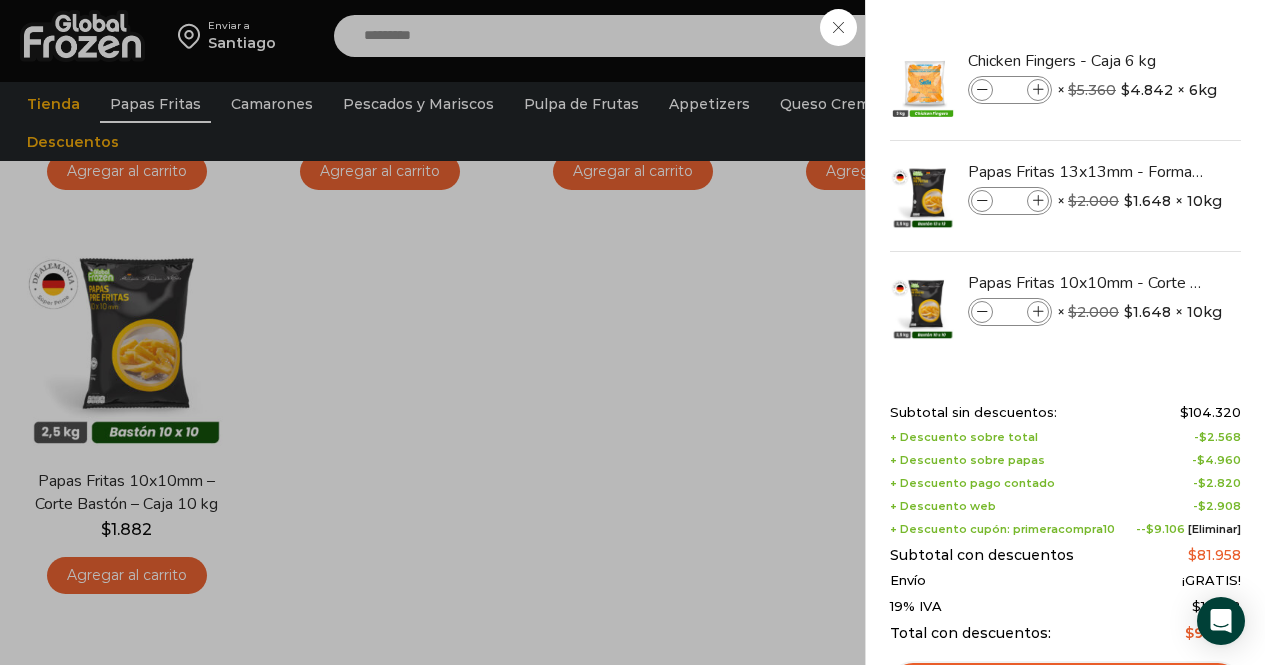 click on "4
Carrito
4
4
Shopping Cart
*" at bounding box center [1195, 36] 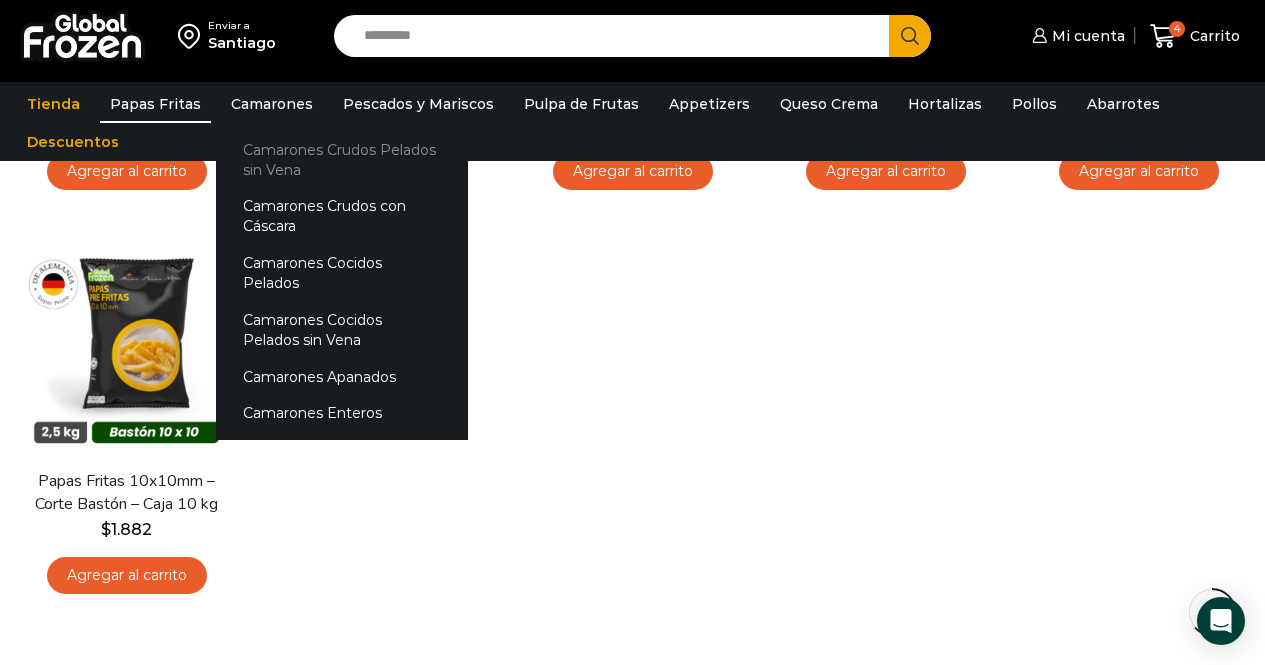 click on "Camarones Crudos Pelados sin Vena" at bounding box center (342, 159) 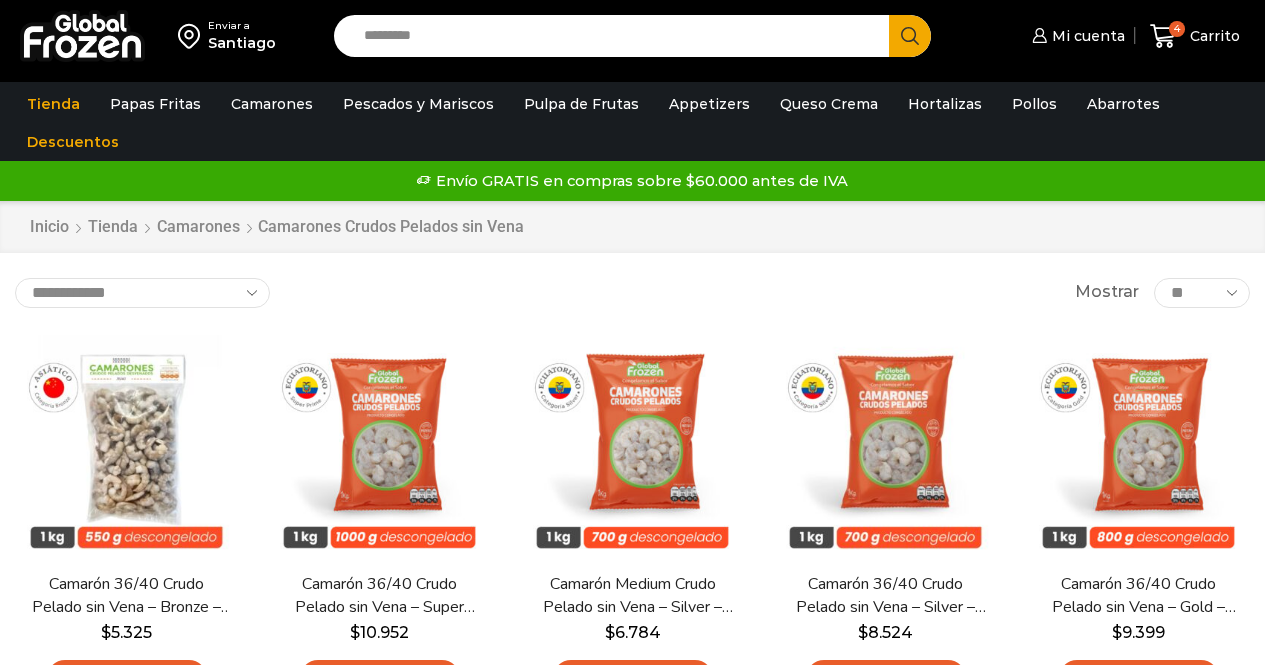 scroll, scrollTop: 0, scrollLeft: 0, axis: both 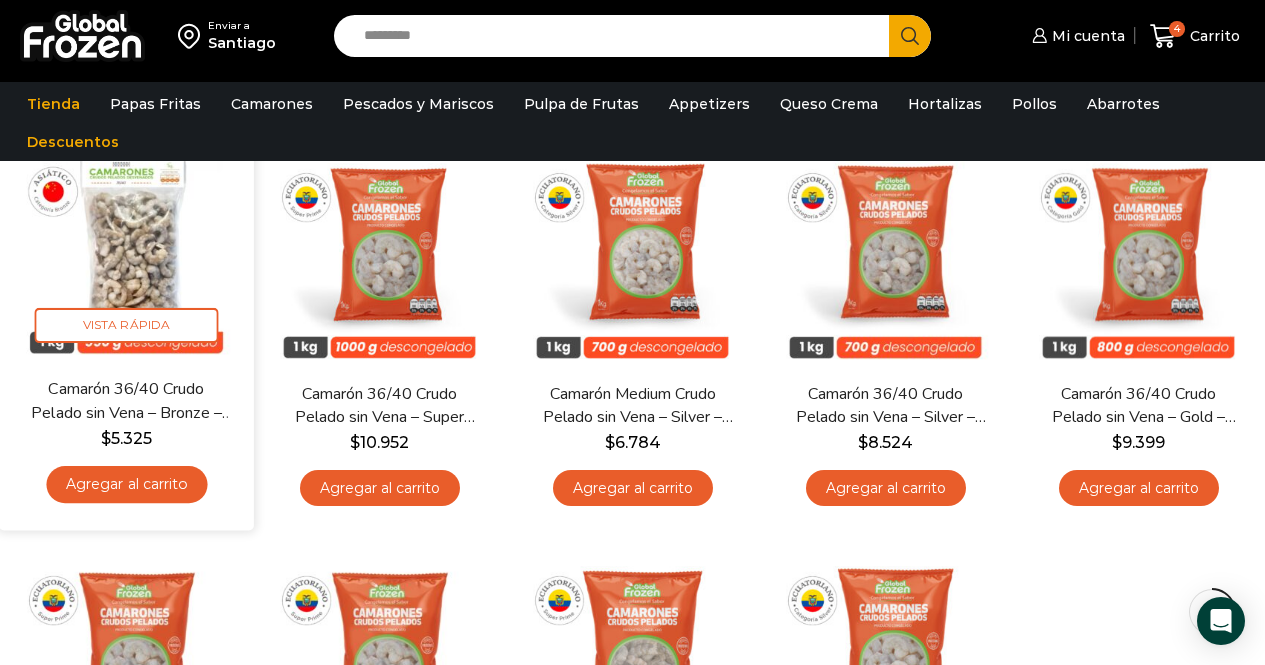 click on "Agregar al carrito" at bounding box center [126, 484] 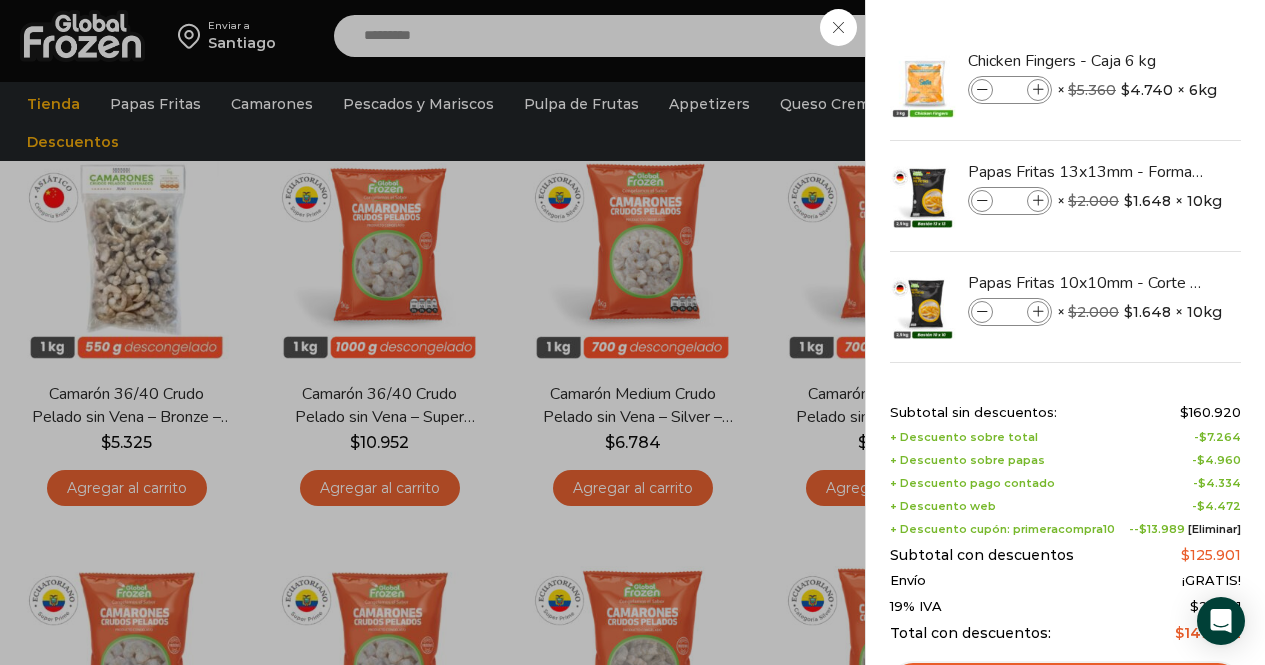 click on "5
Carrito
5
5
Shopping Cart
*" at bounding box center (1195, 36) 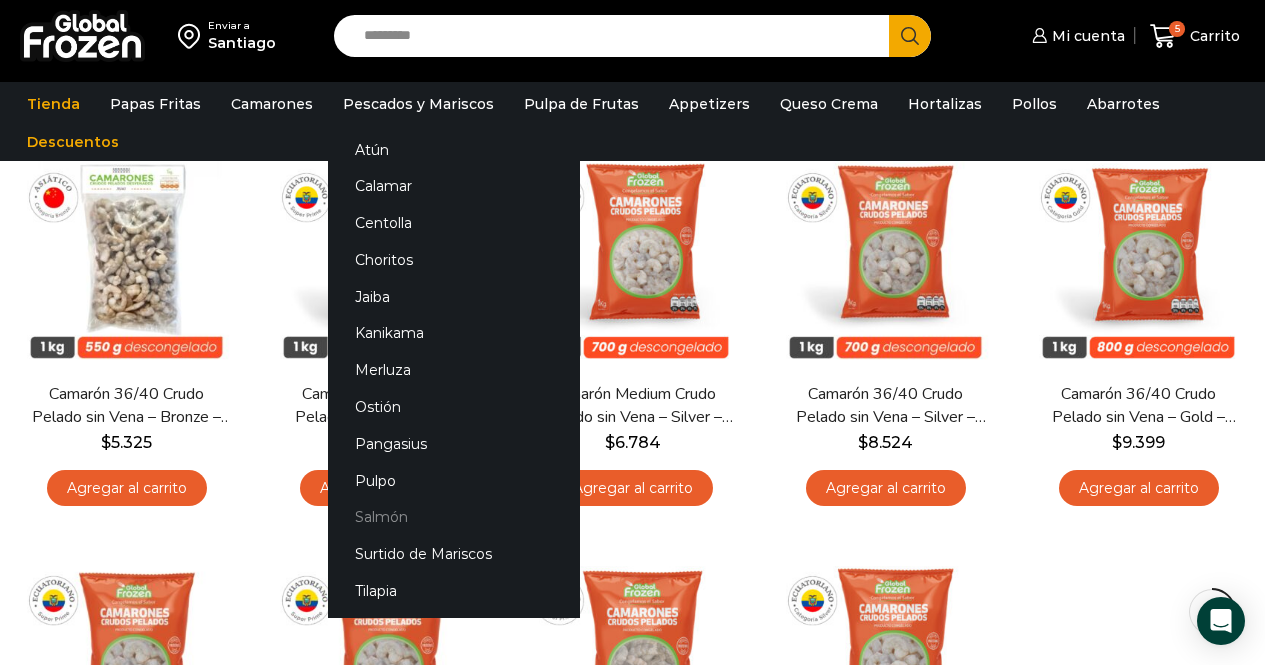 click on "Salmón" at bounding box center [454, 517] 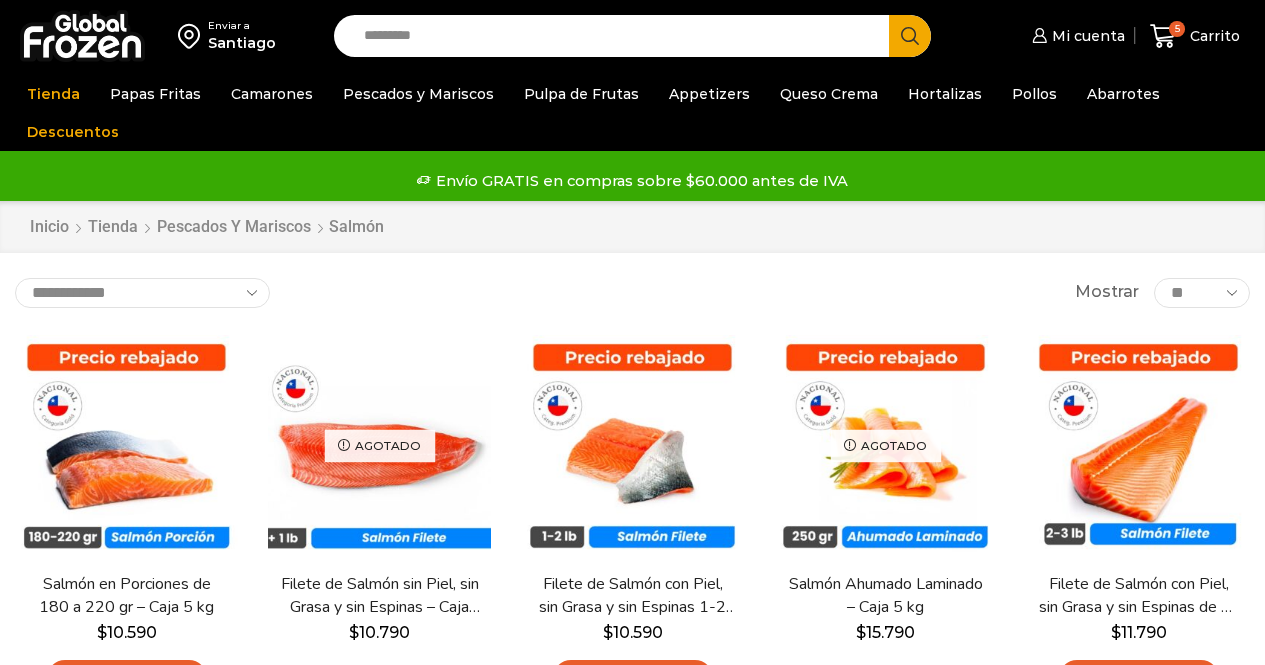 scroll, scrollTop: 0, scrollLeft: 0, axis: both 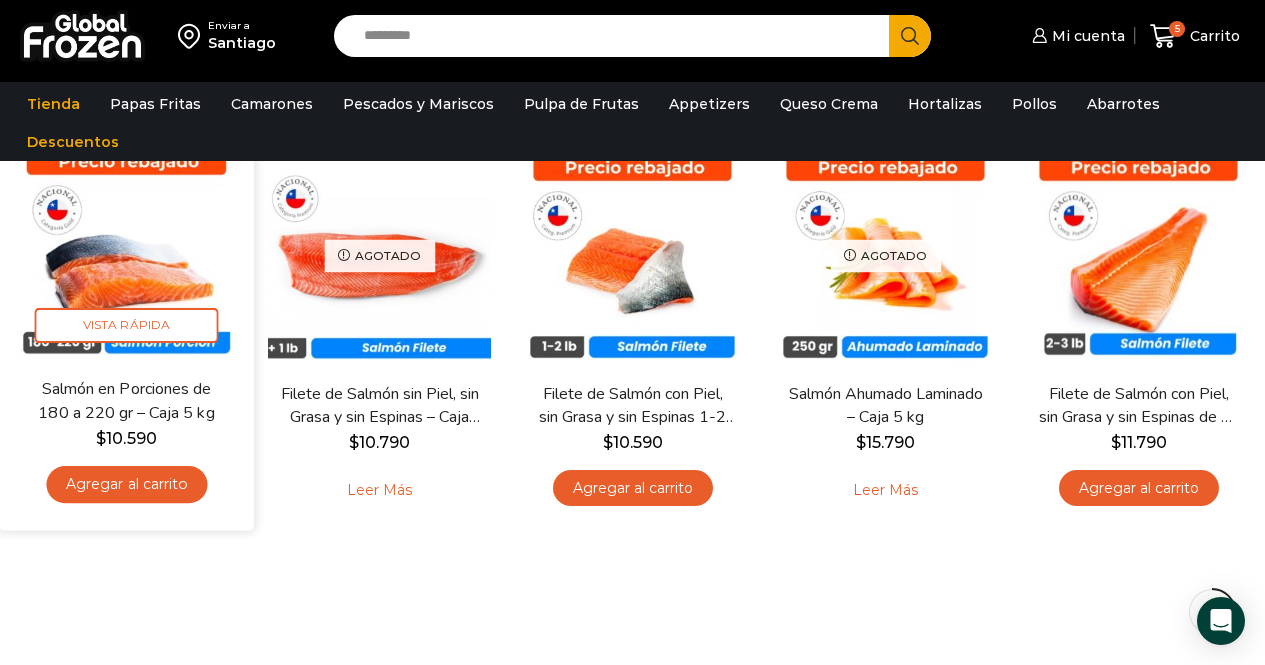 click on "Agregar al carrito" at bounding box center (126, 484) 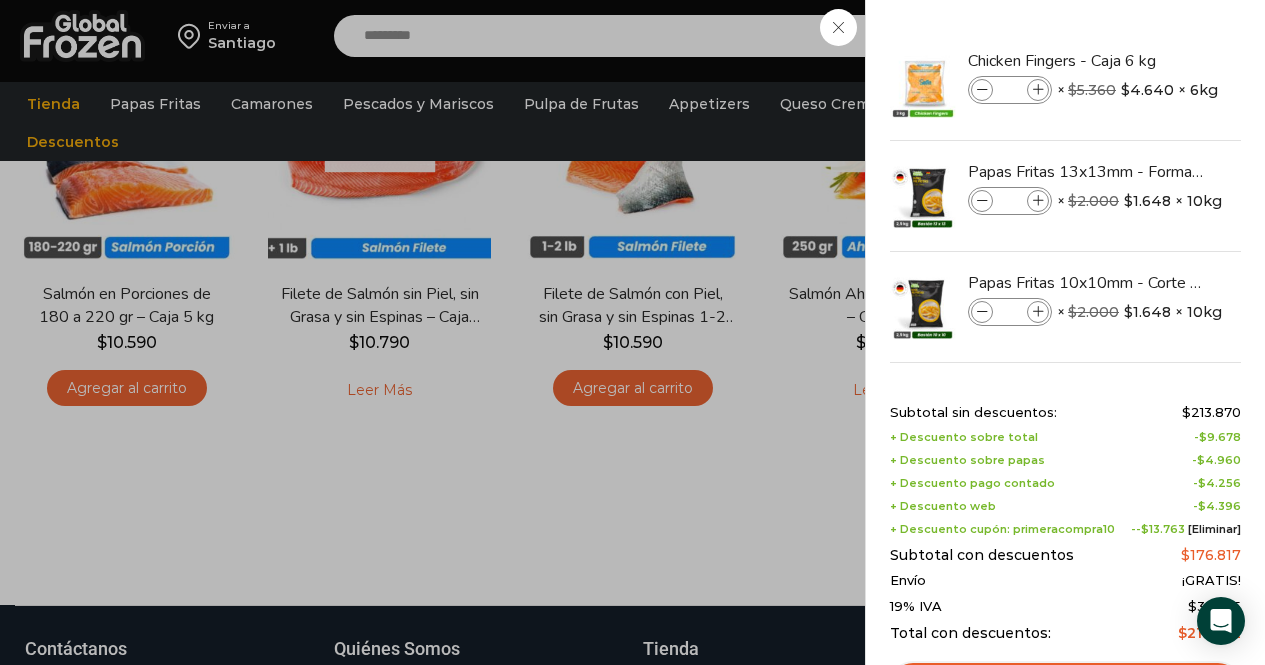 scroll, scrollTop: 349, scrollLeft: 0, axis: vertical 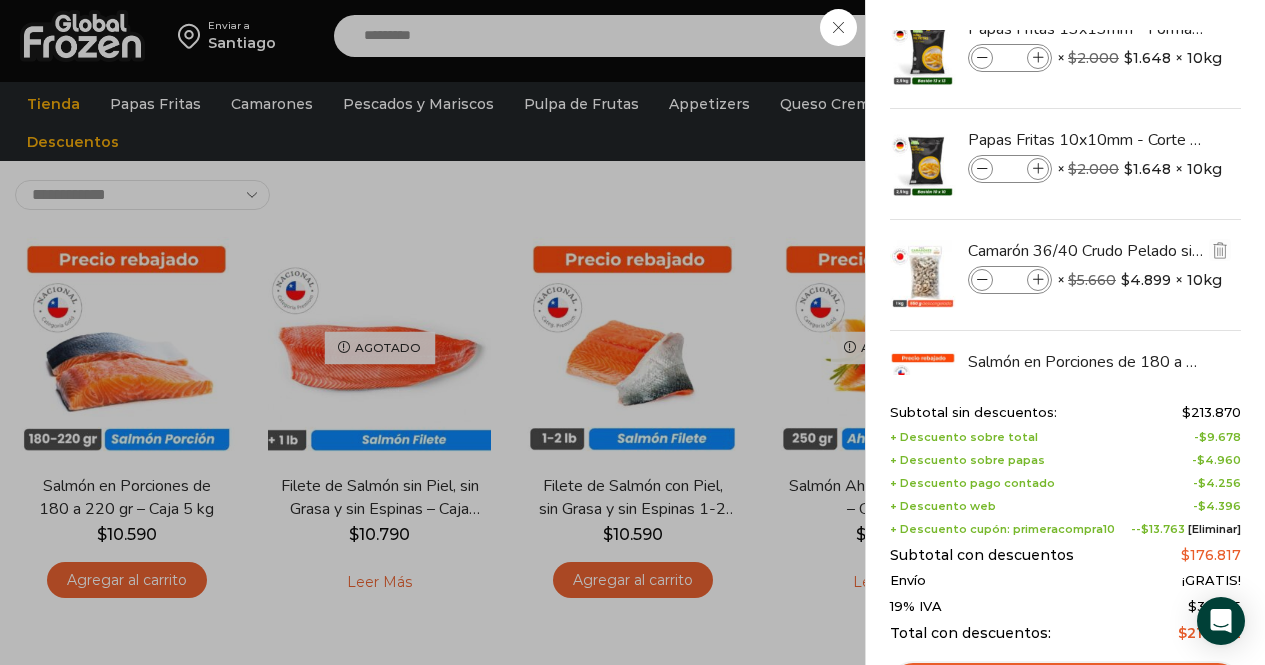drag, startPoint x: 1236, startPoint y: 217, endPoint x: 1237, endPoint y: 297, distance: 80.00625 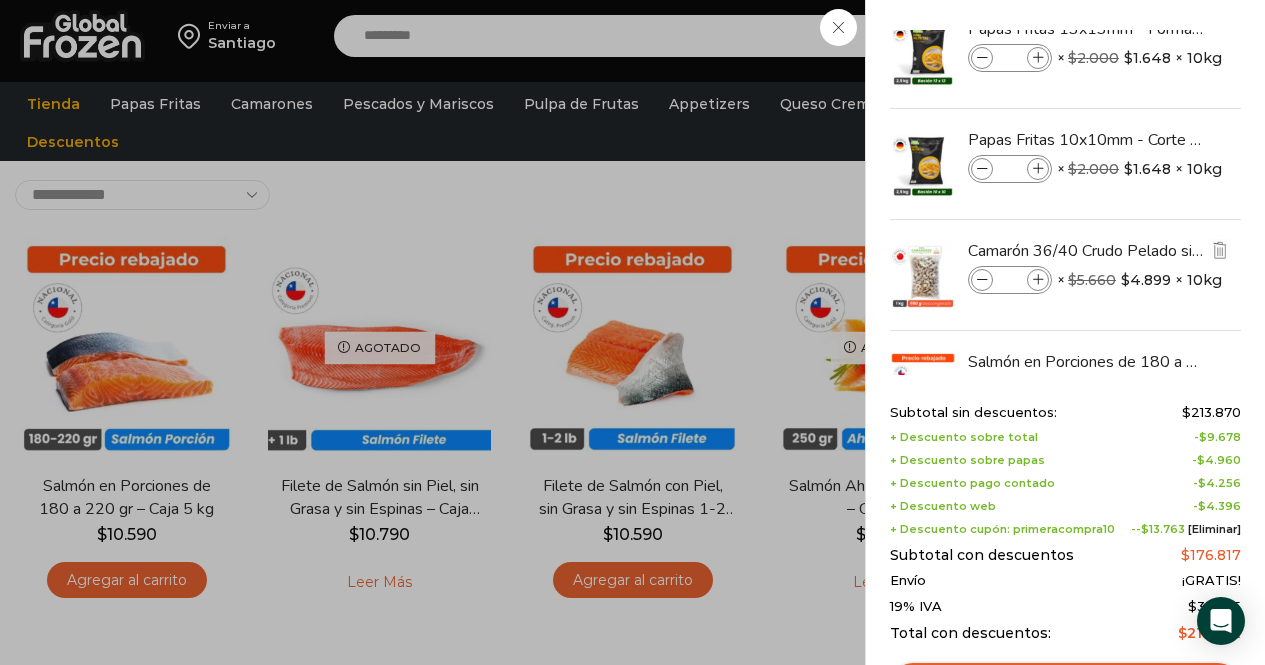 click on "Chicken Fingers - Caja 6 kg
Chicken Fingers - Caja 6 kg cantidad
*
×  $ 5.360   Original price was: $5.360. $ 4.640 Current price is: $4.640.  × 6kg 2 ×  $ 5.360   Original price was: $5.360. $ 4.640 Current price is: $4.640.  × 6kg
SKU:                                                 CC01001013" at bounding box center [1065, 164] 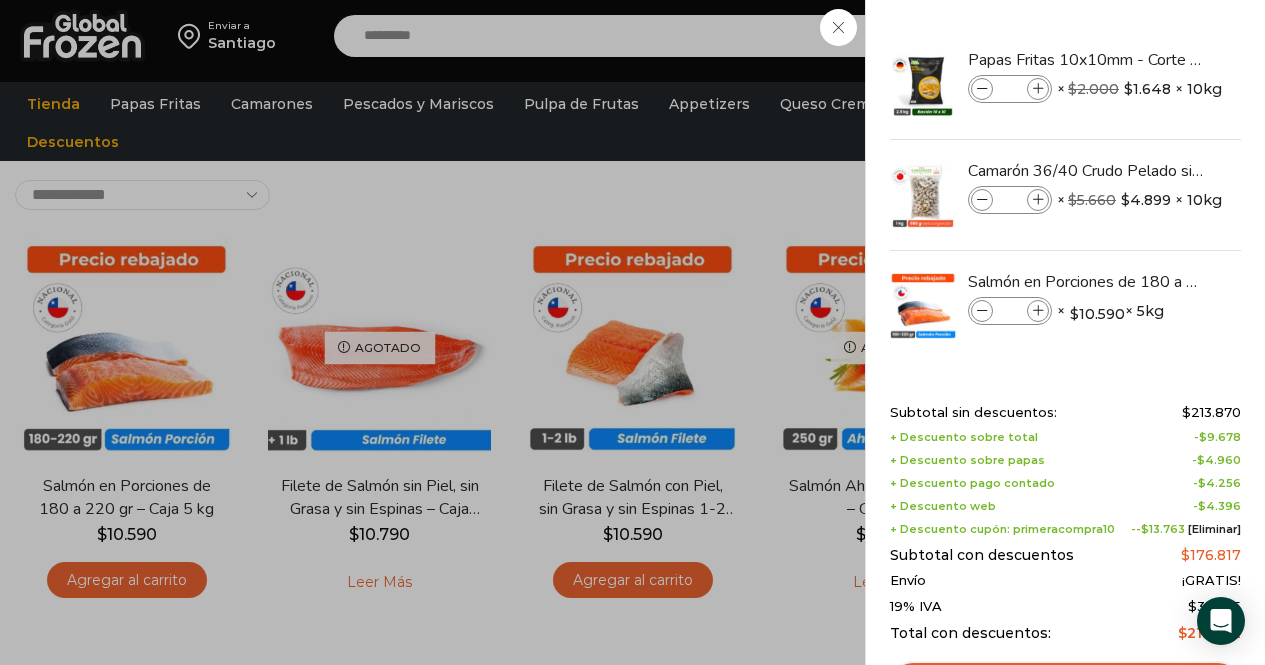 scroll, scrollTop: 224, scrollLeft: 0, axis: vertical 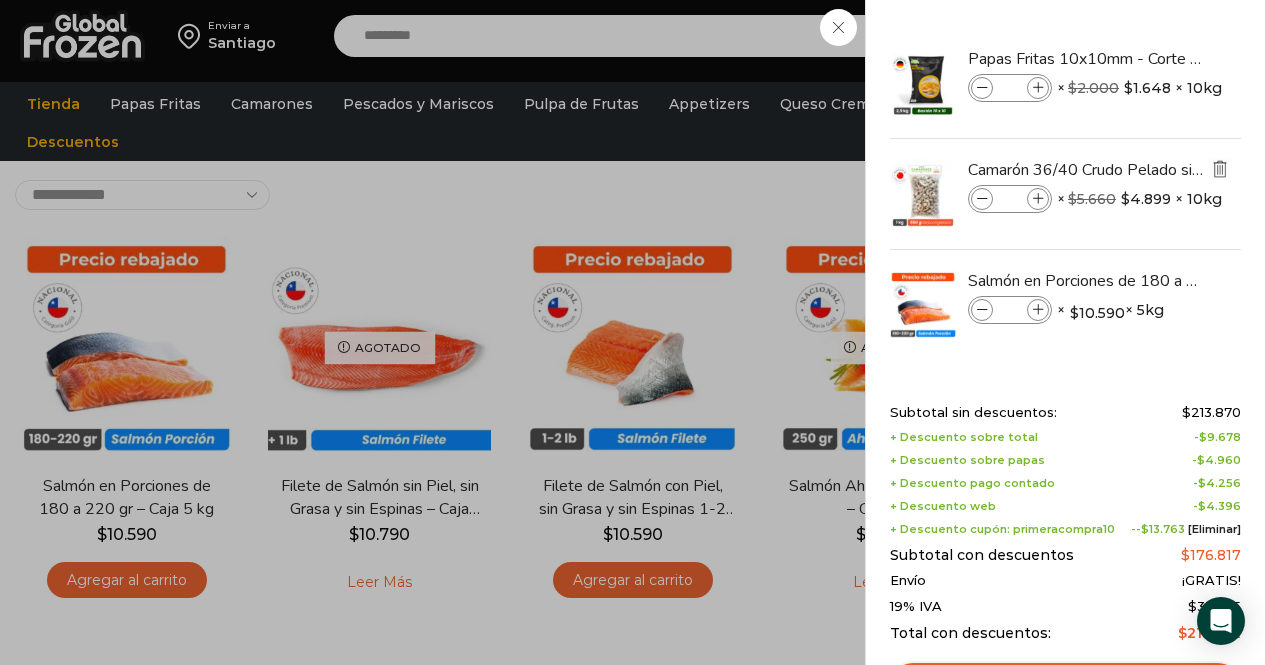 click at bounding box center [1220, 169] 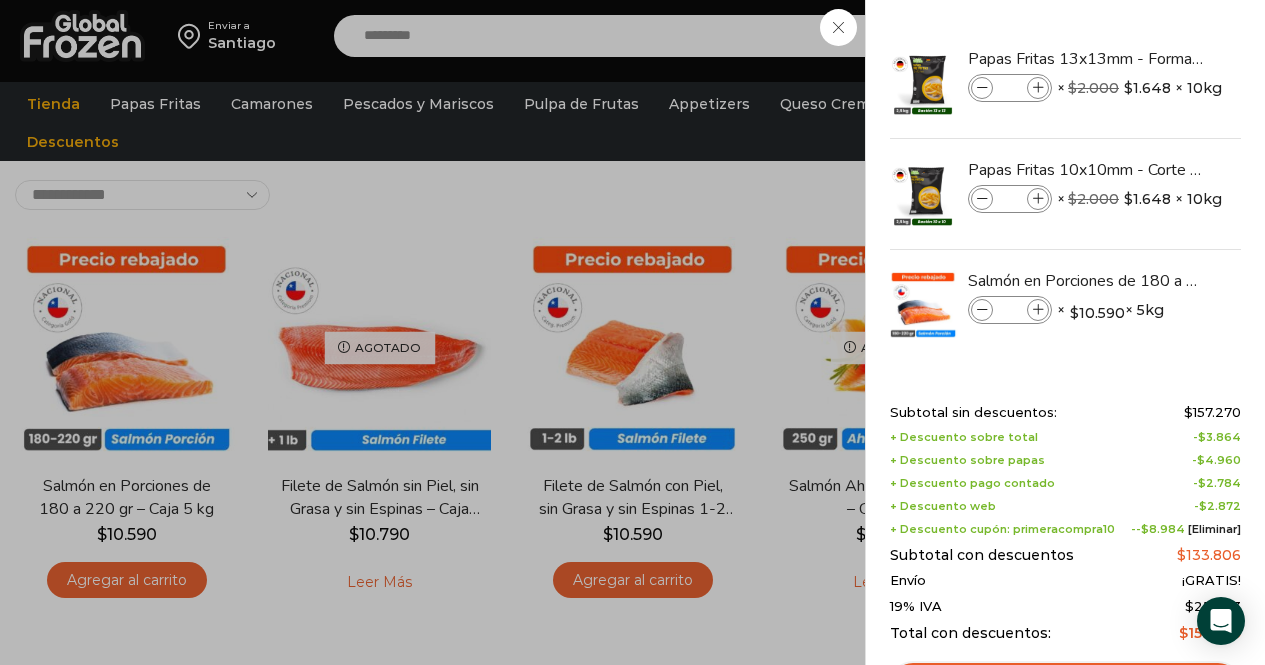 scroll, scrollTop: 113, scrollLeft: 0, axis: vertical 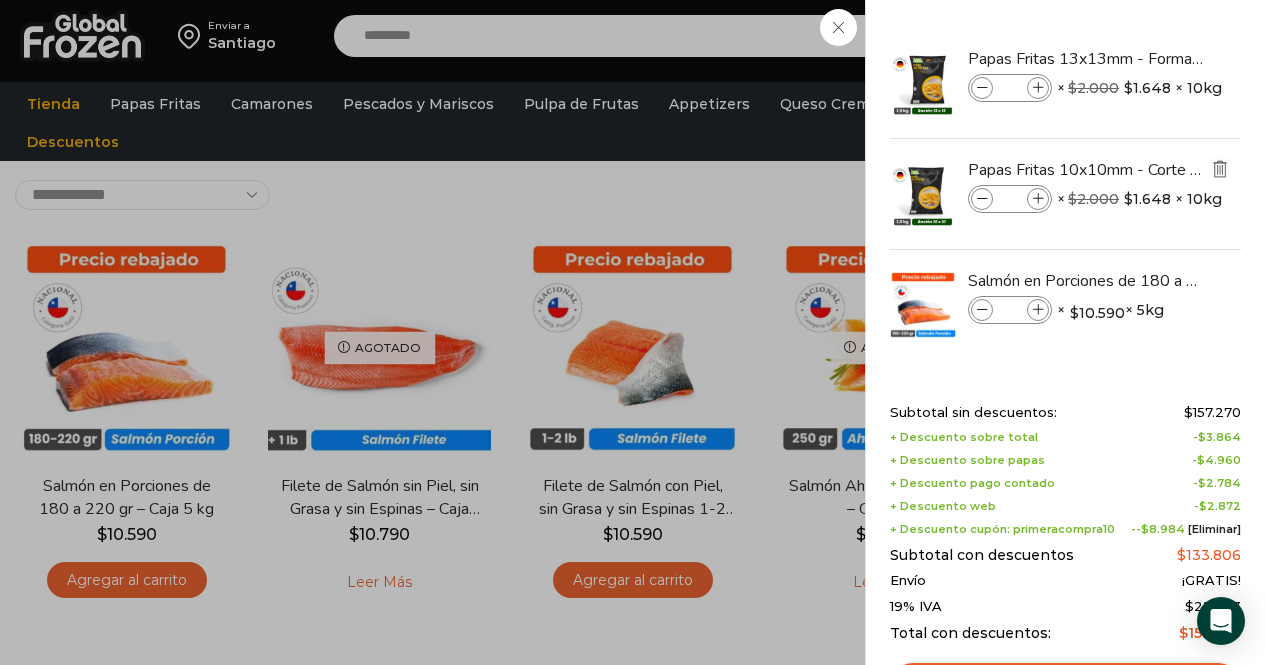 click at bounding box center (1220, 169) 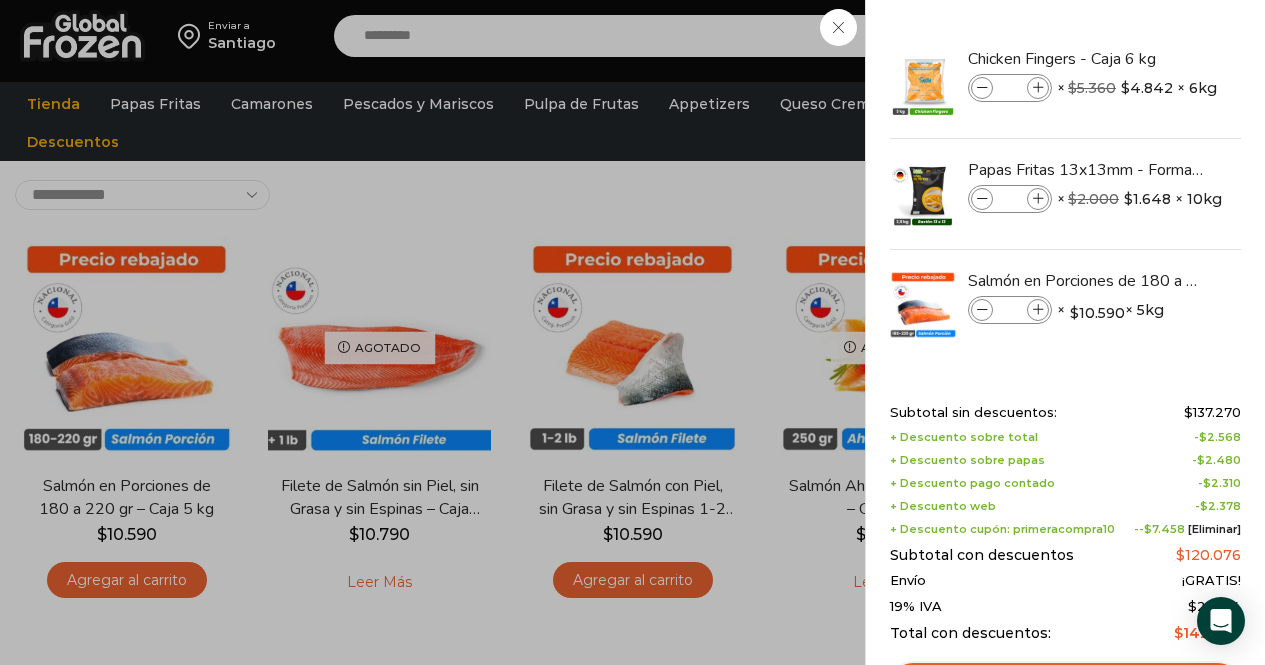 scroll, scrollTop: 2, scrollLeft: 0, axis: vertical 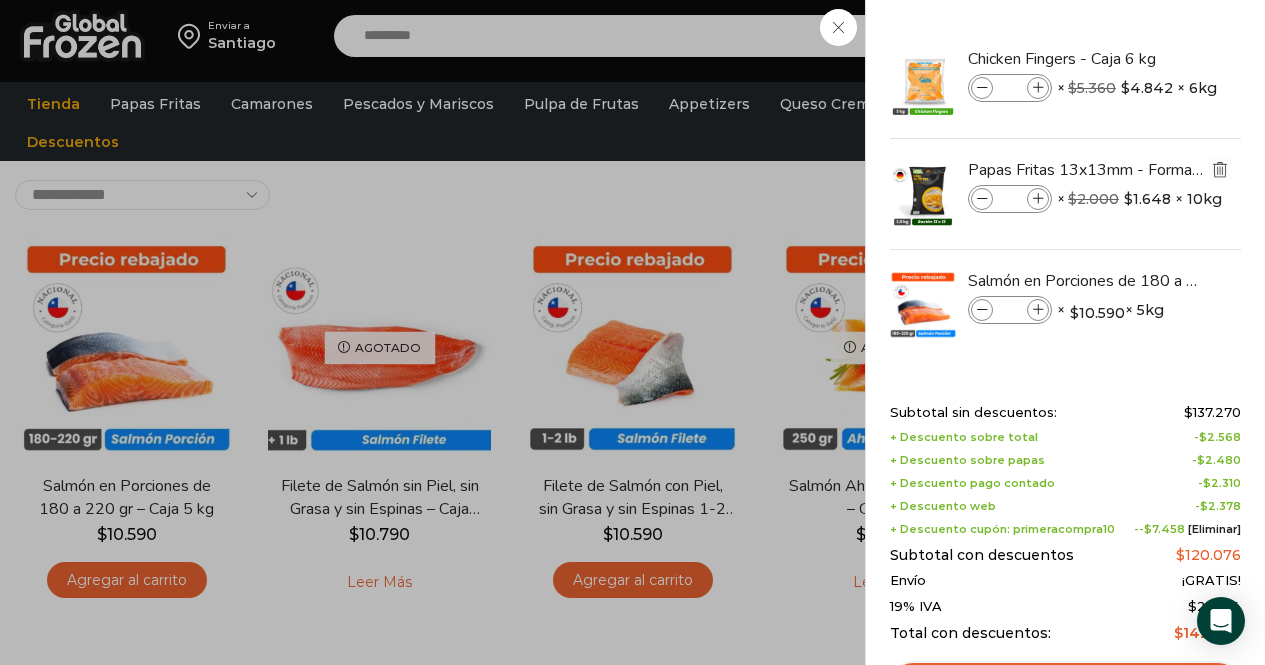 click at bounding box center (1220, 169) 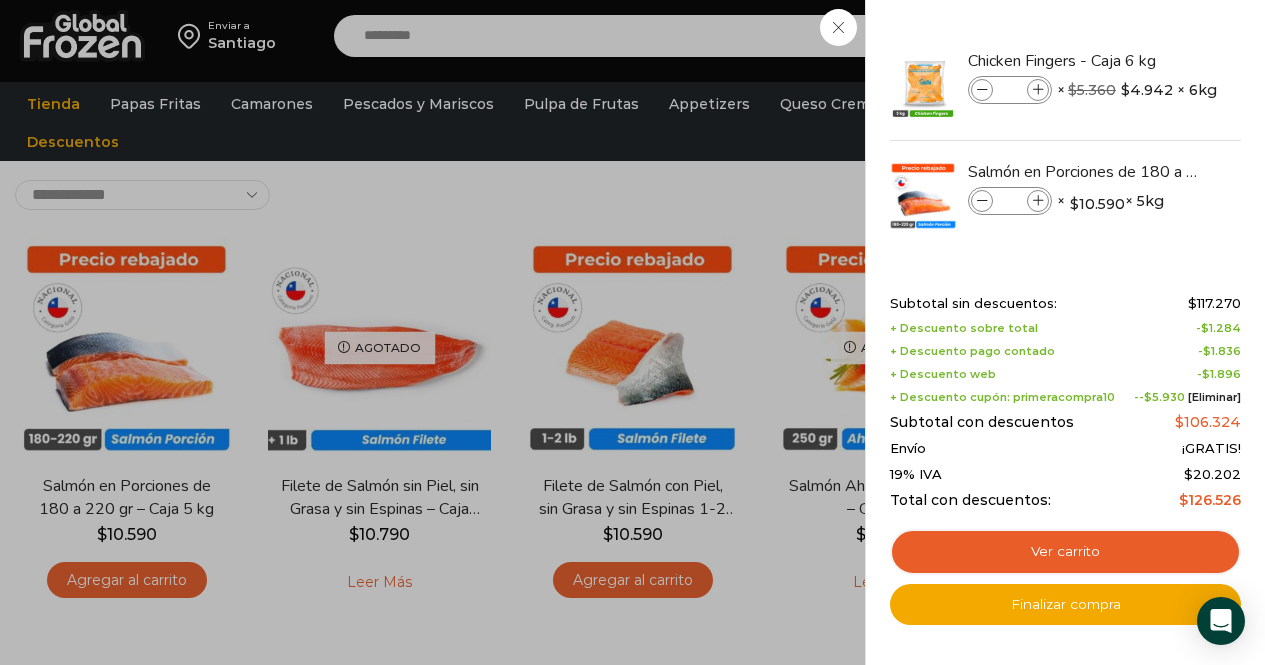 scroll, scrollTop: 0, scrollLeft: 0, axis: both 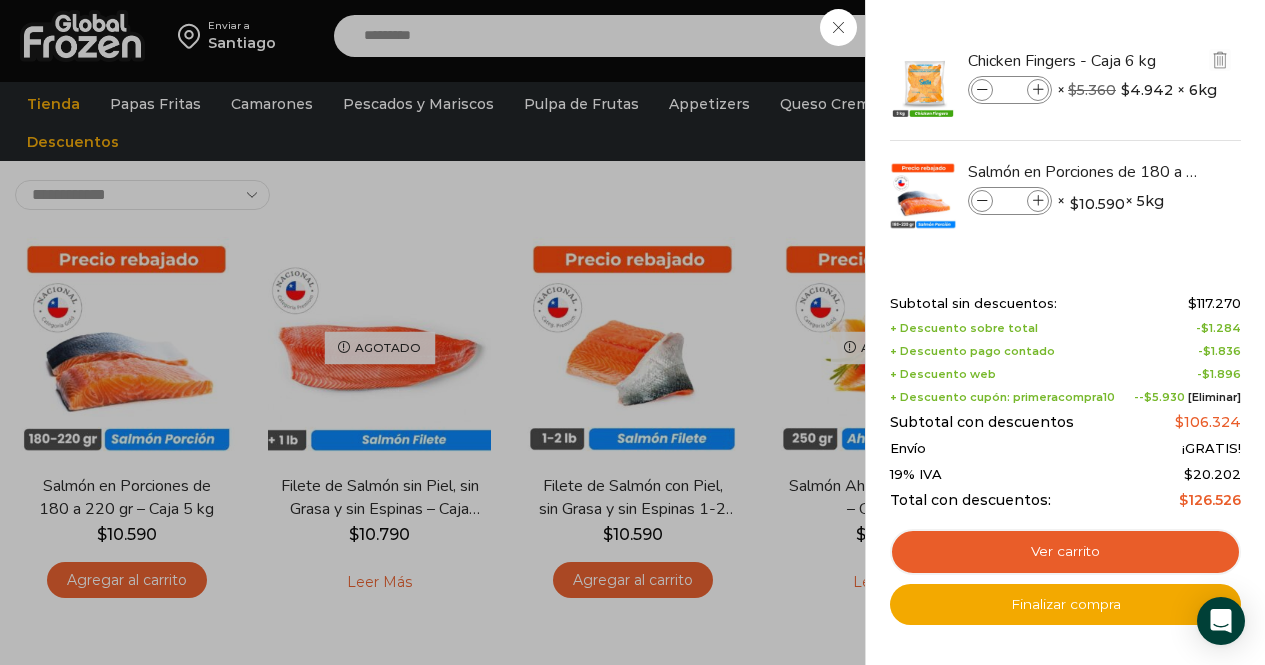 click at bounding box center (982, 90) 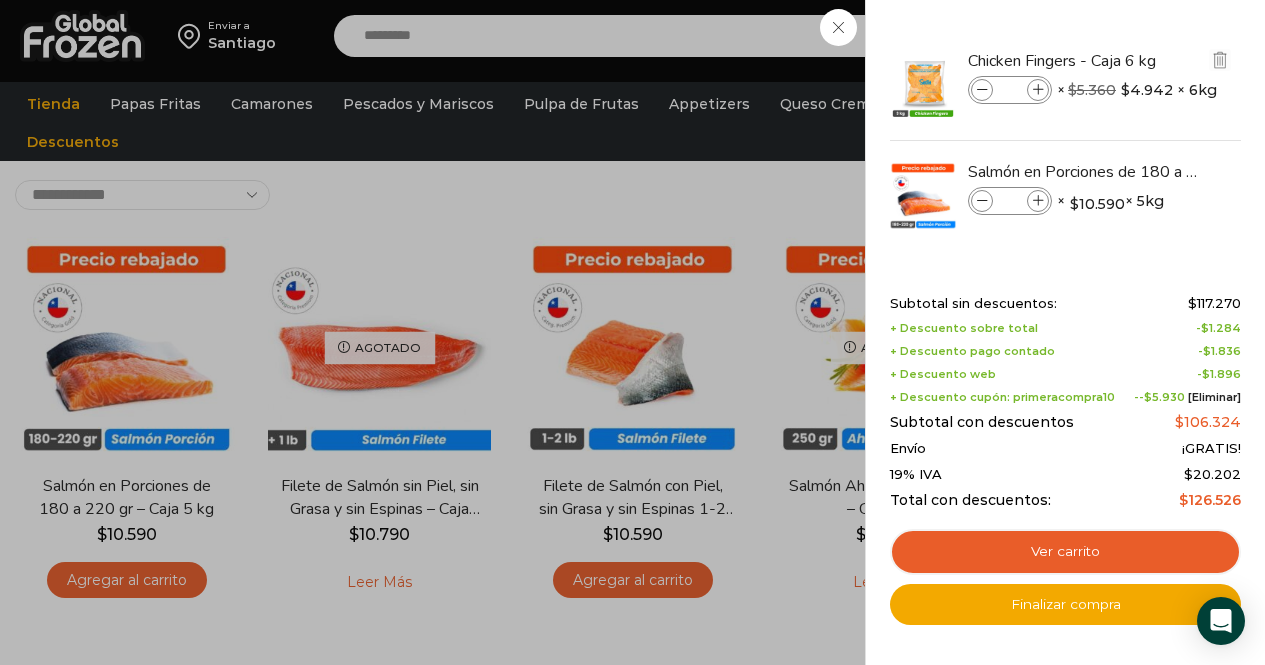 type on "*" 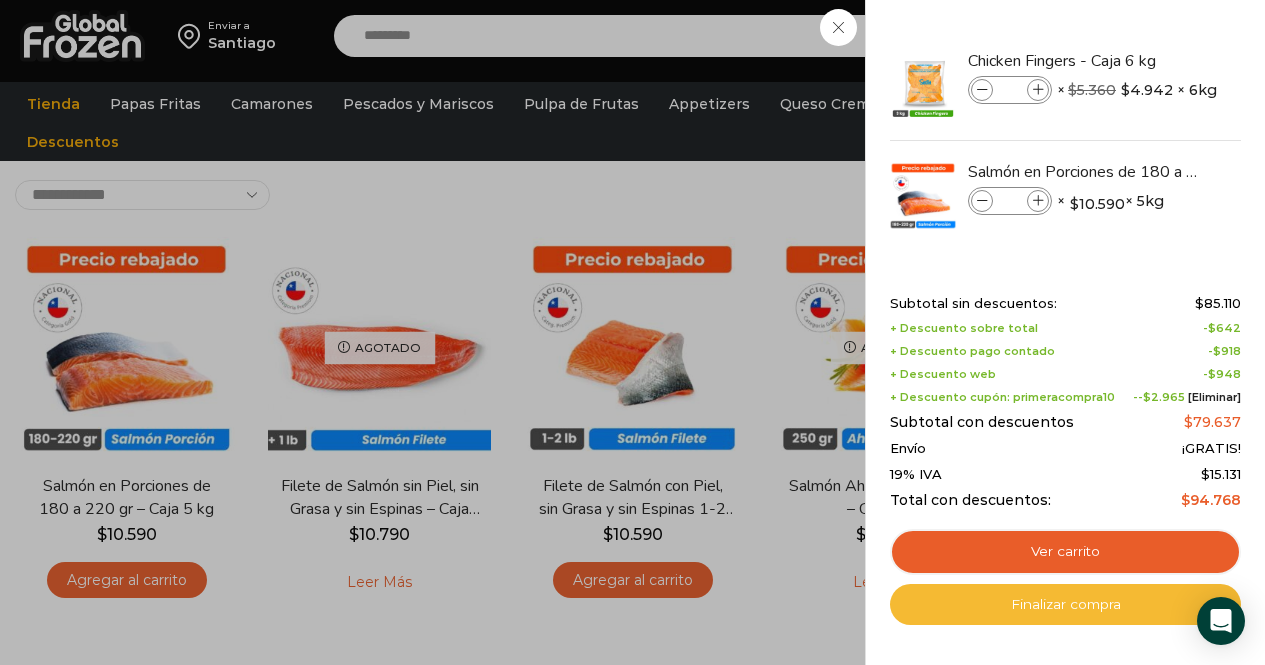 click on "Finalizar compra" at bounding box center (1065, 605) 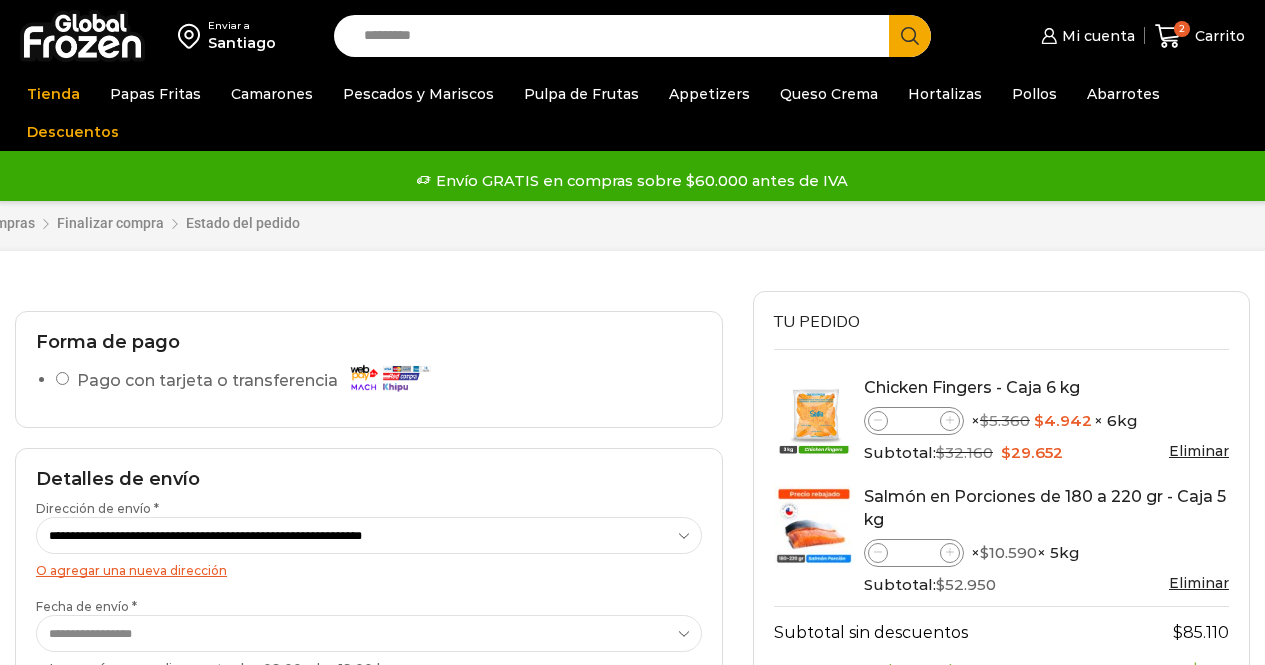 scroll, scrollTop: 0, scrollLeft: 0, axis: both 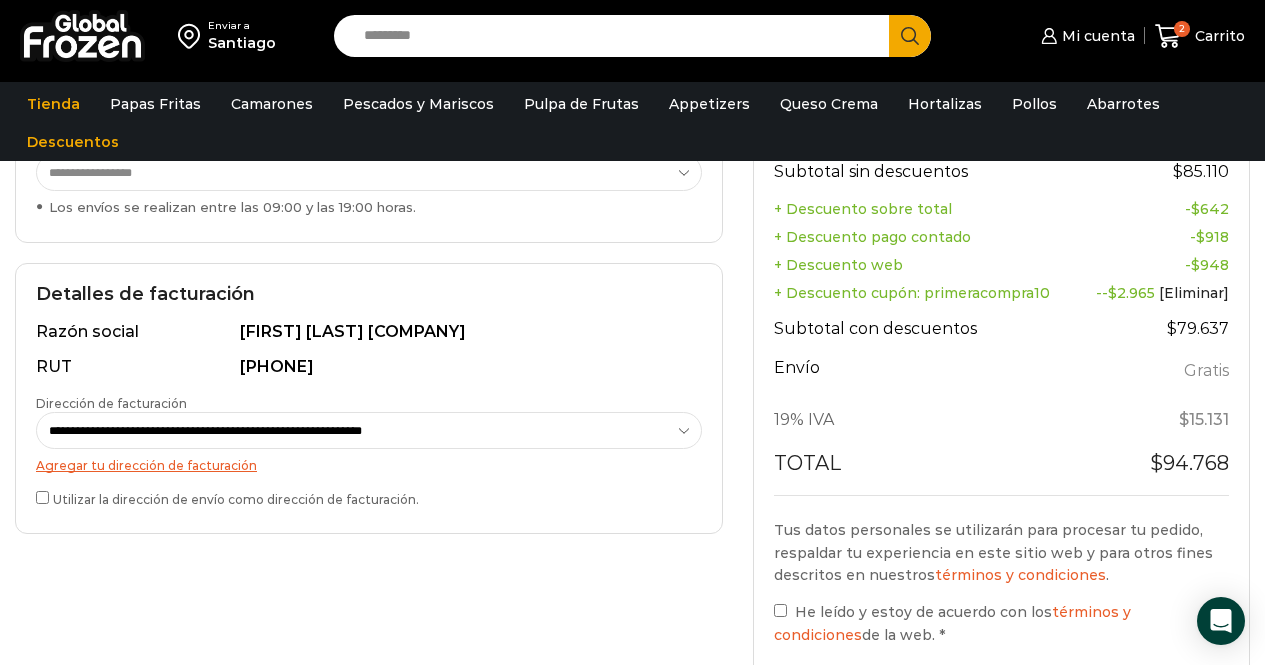 click on "+ Descuento web" at bounding box center [927, 265] 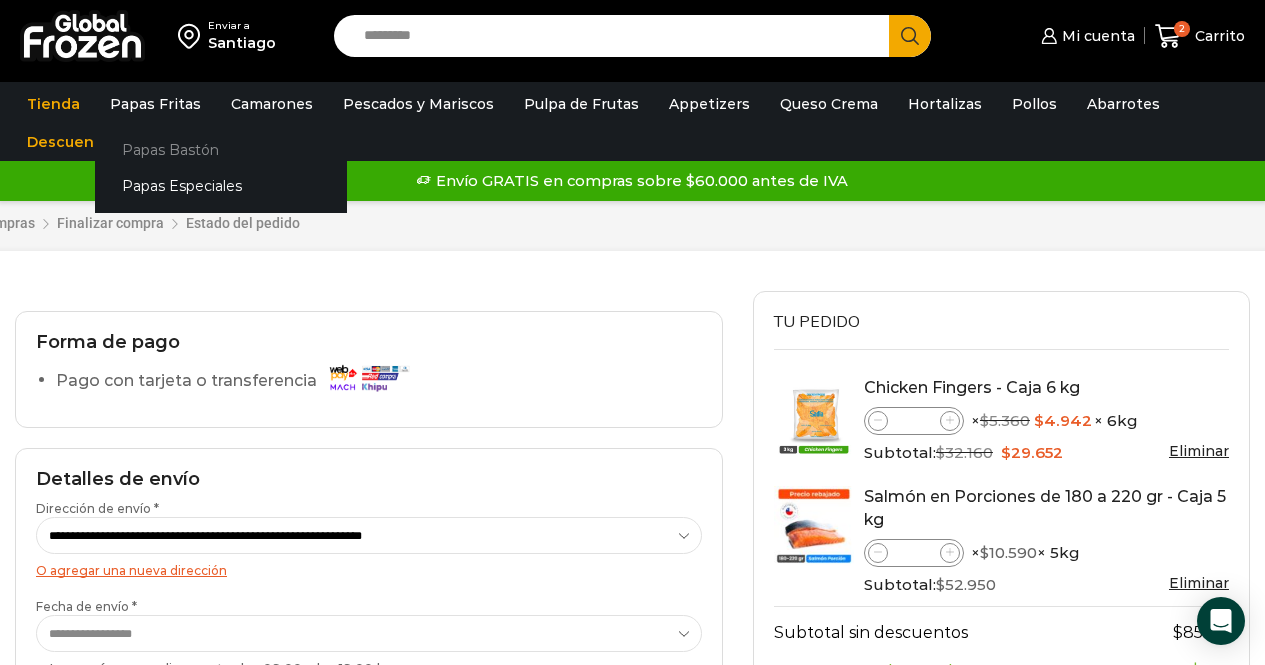 click on "Papas Bastón" at bounding box center [221, 149] 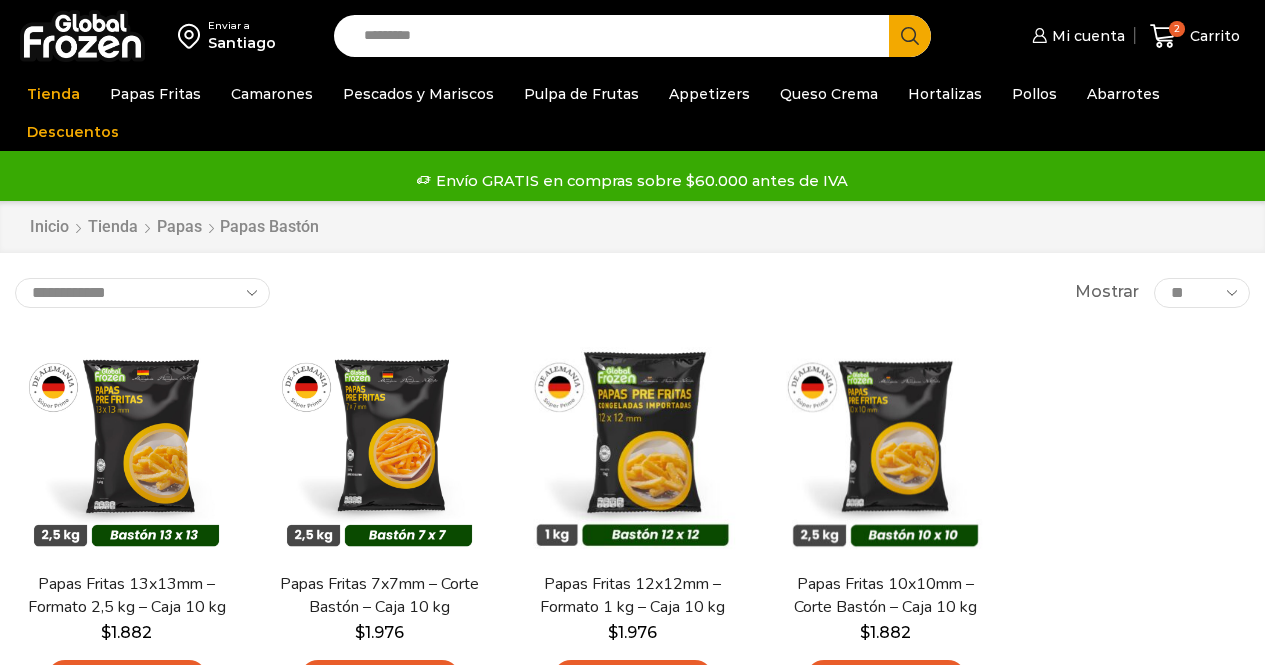 scroll, scrollTop: 0, scrollLeft: 0, axis: both 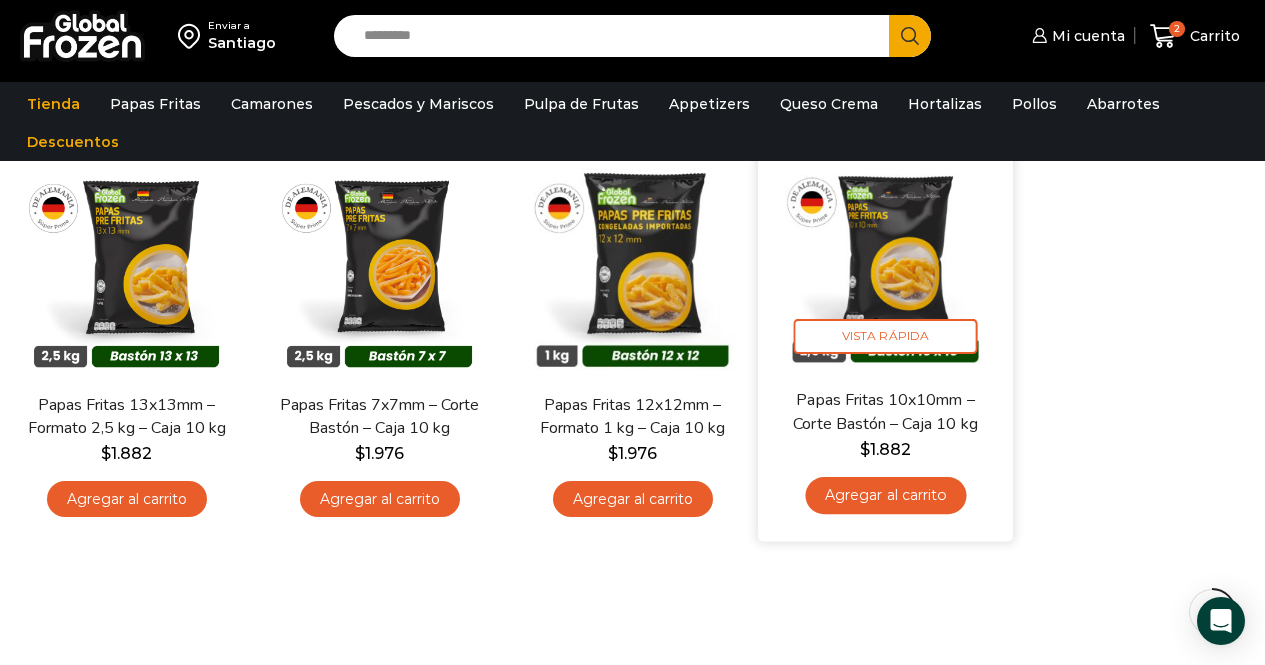 click on "Agregar al carrito" at bounding box center [885, 495] 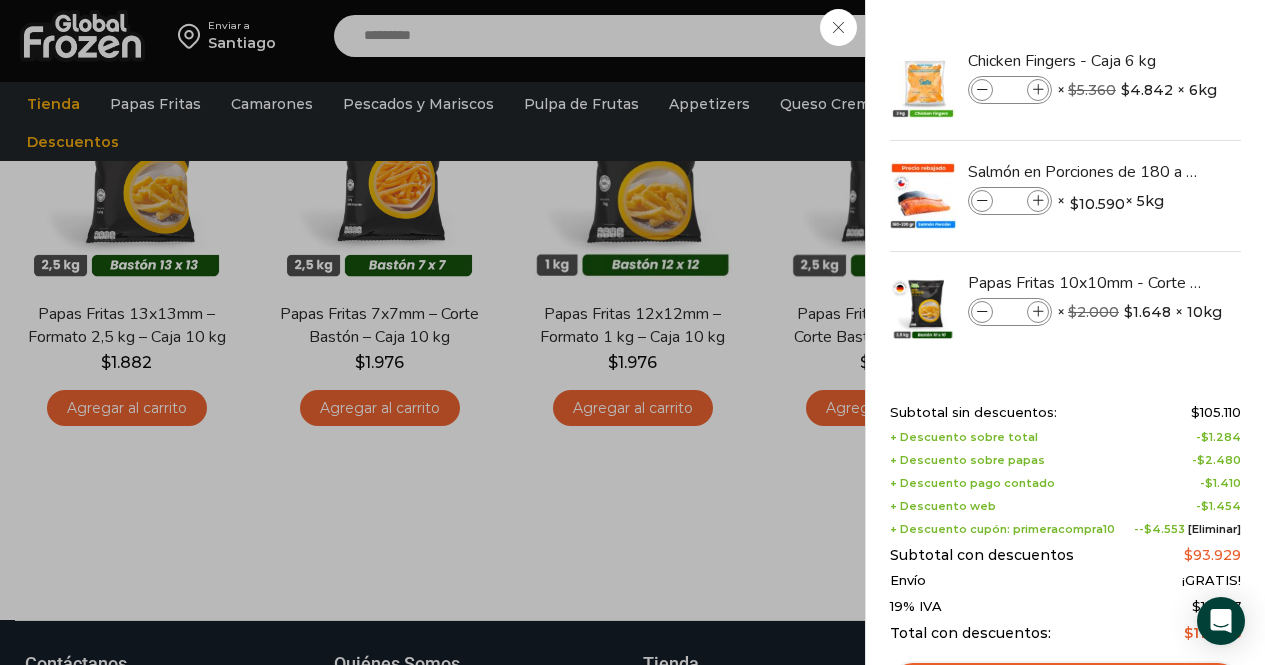 scroll, scrollTop: 281, scrollLeft: 0, axis: vertical 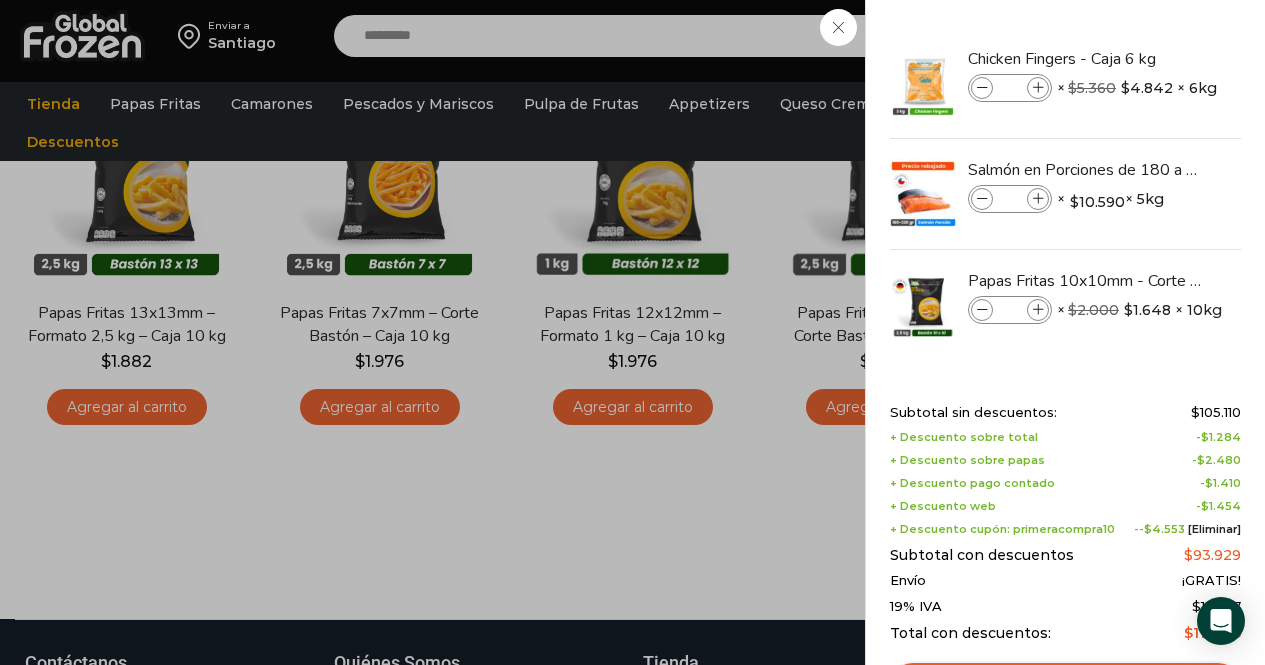 click on "3
Carrito
3
3
Shopping Cart
*" at bounding box center (1195, 36) 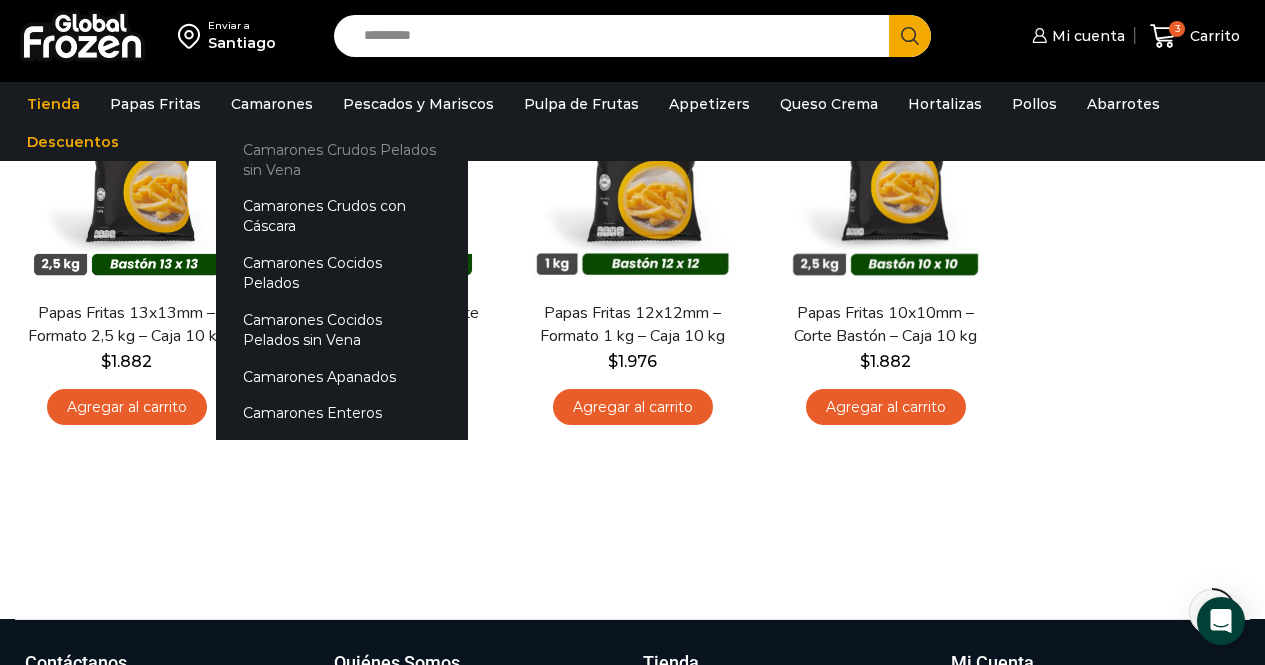 click on "Camarones Crudos Pelados sin Vena" at bounding box center (342, 159) 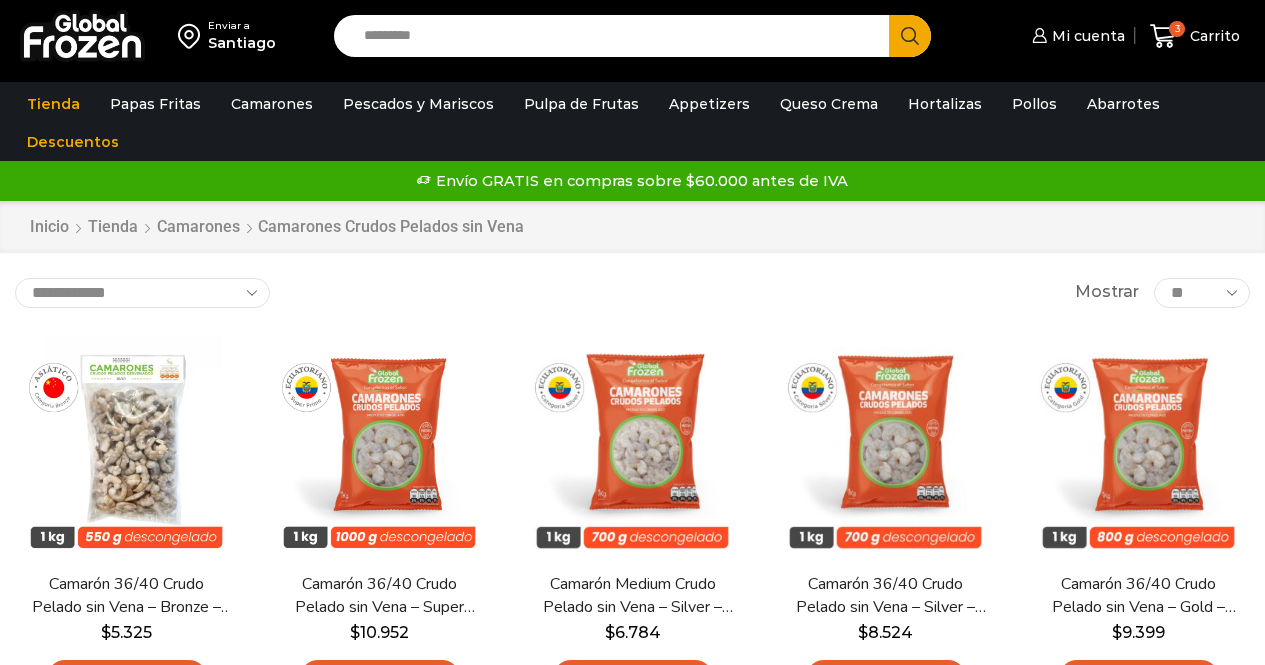 scroll, scrollTop: 0, scrollLeft: 0, axis: both 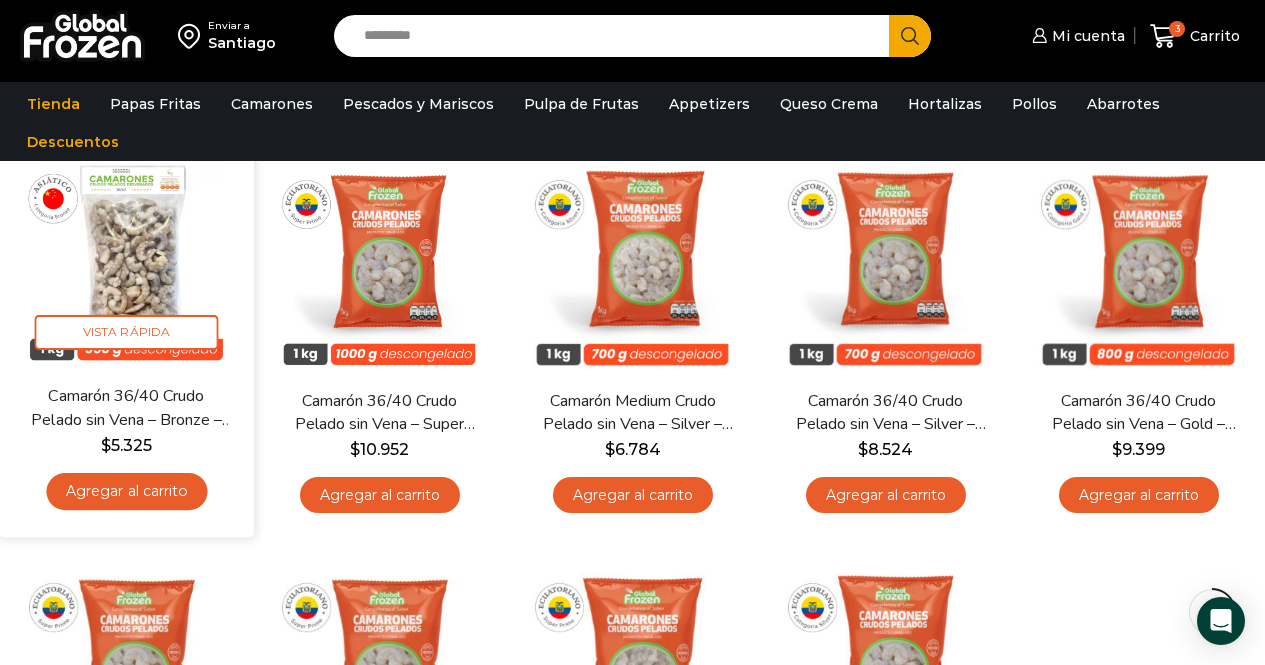 click on "Agregar al carrito" at bounding box center (126, 491) 